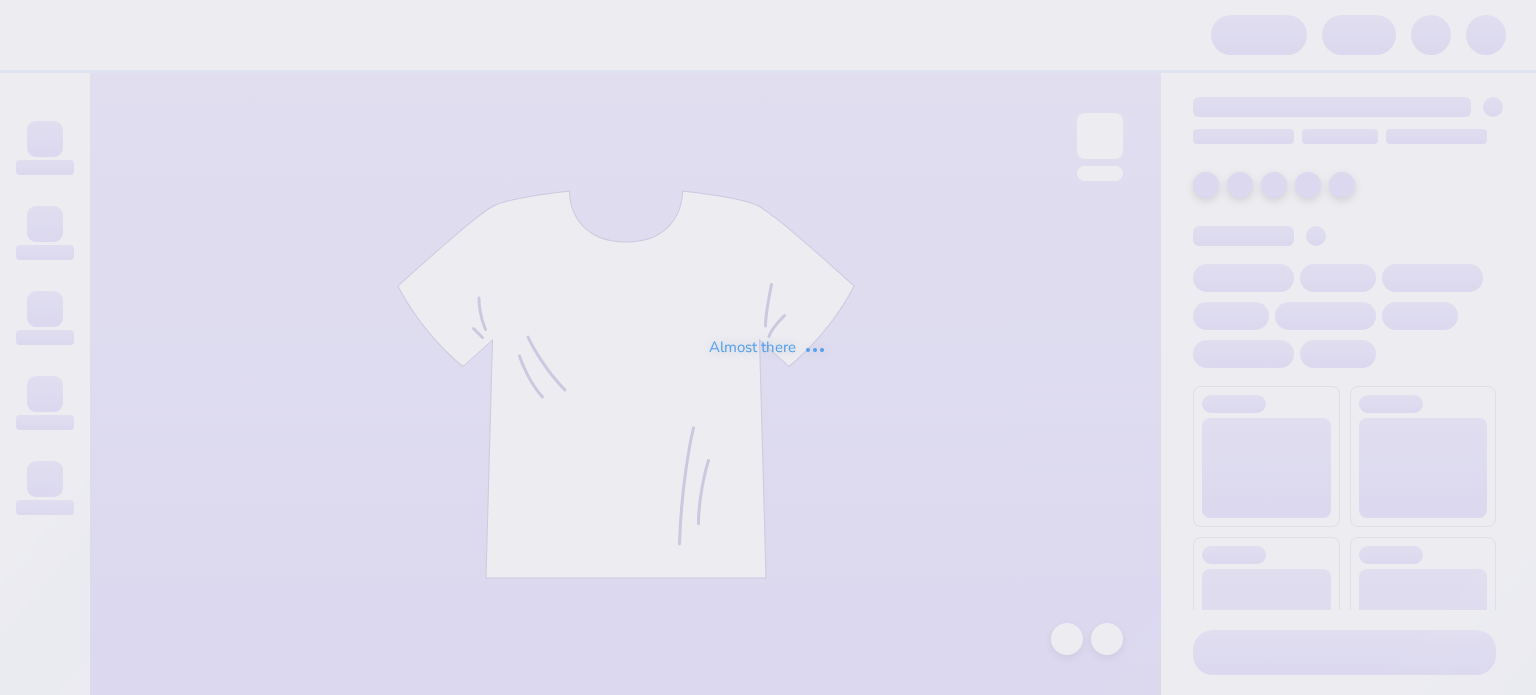 scroll, scrollTop: 0, scrollLeft: 0, axis: both 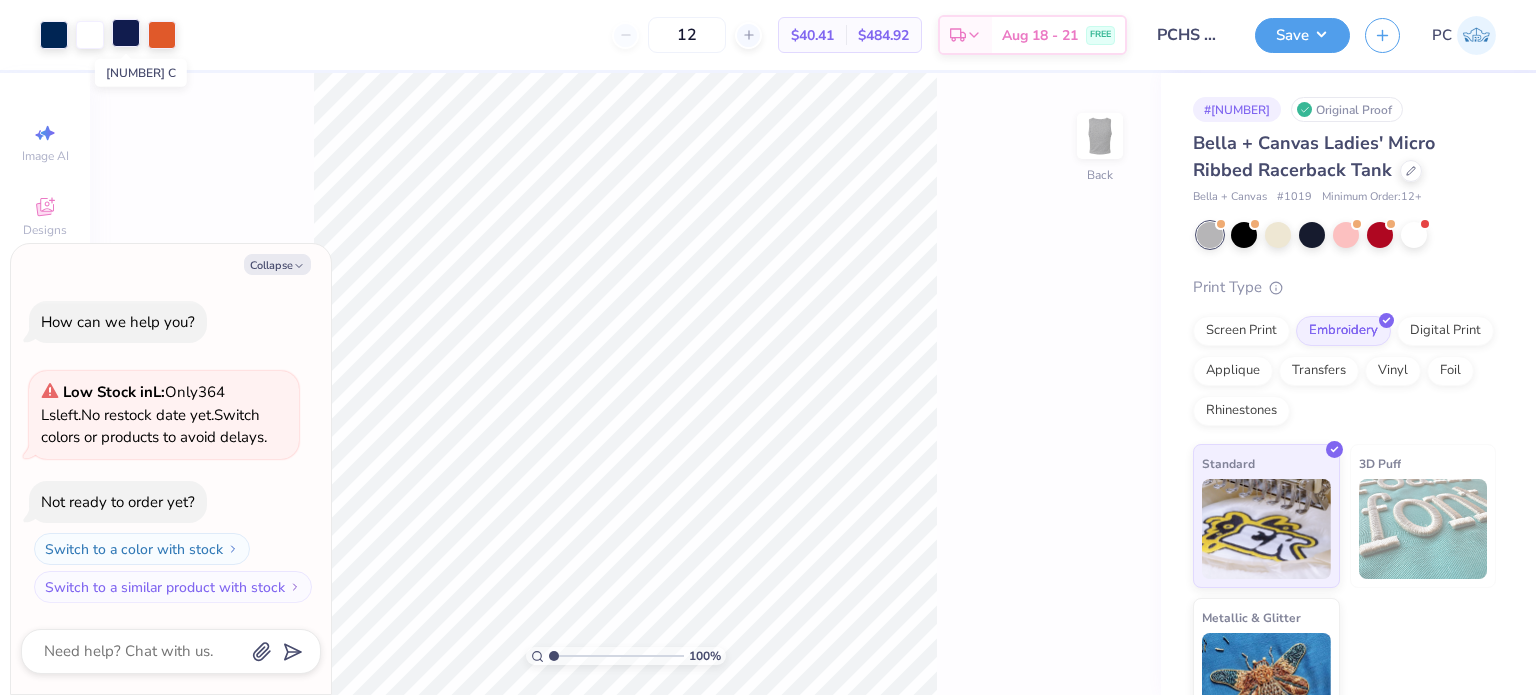 click at bounding box center [126, 33] 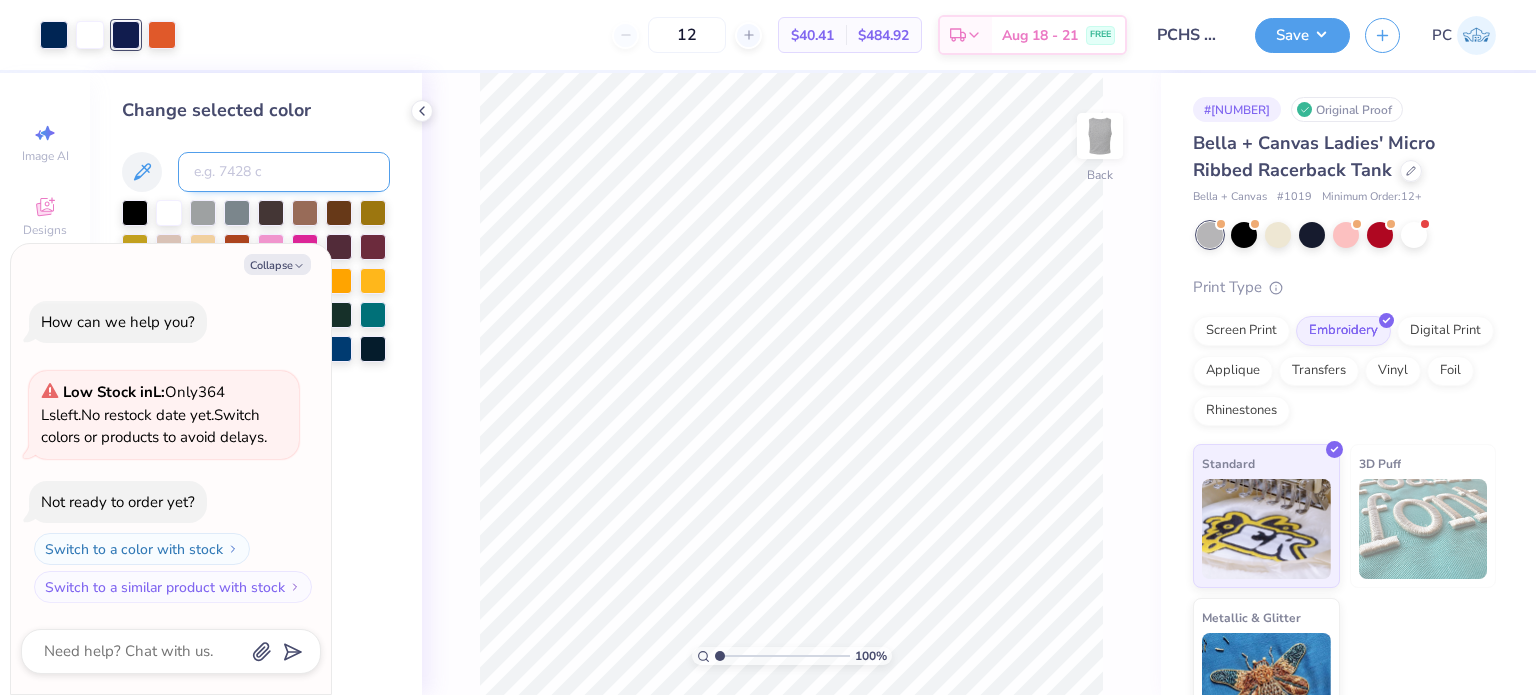 click at bounding box center (284, 172) 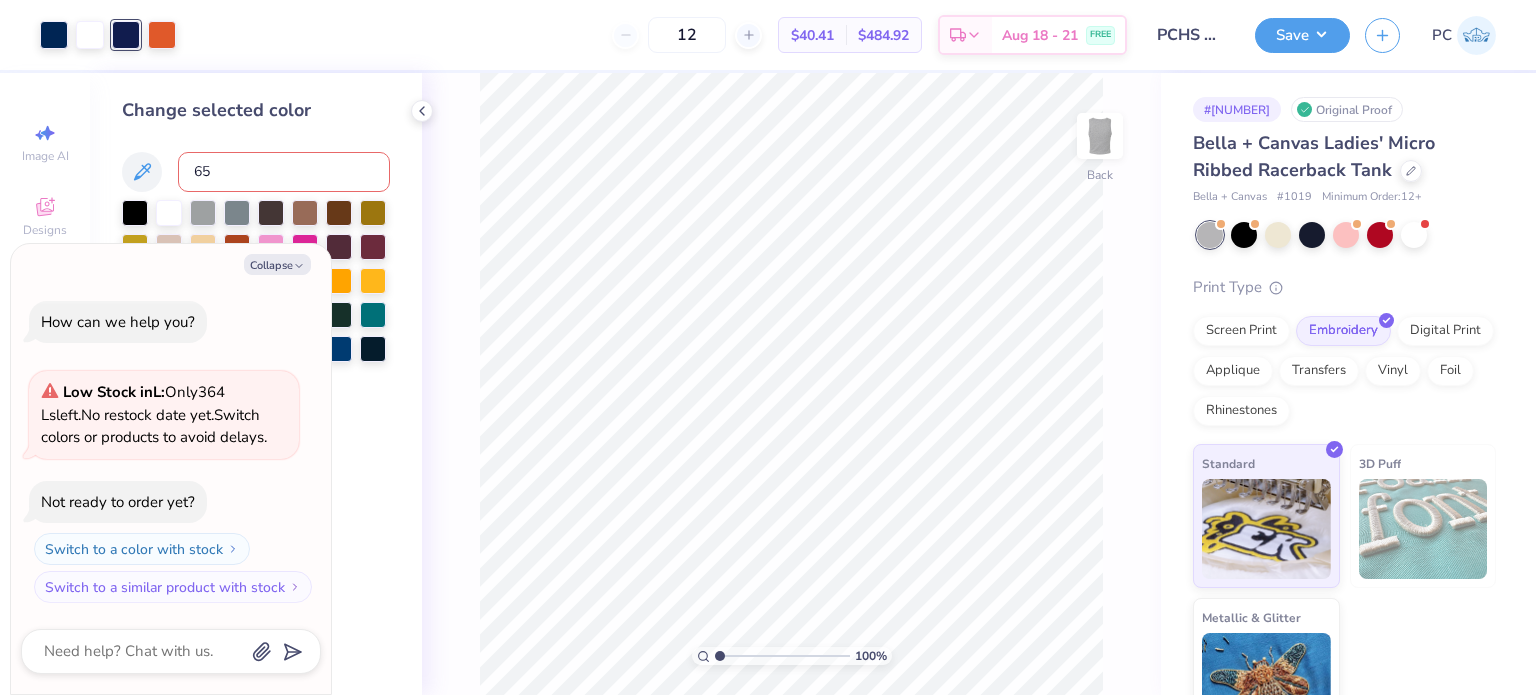 type on "655" 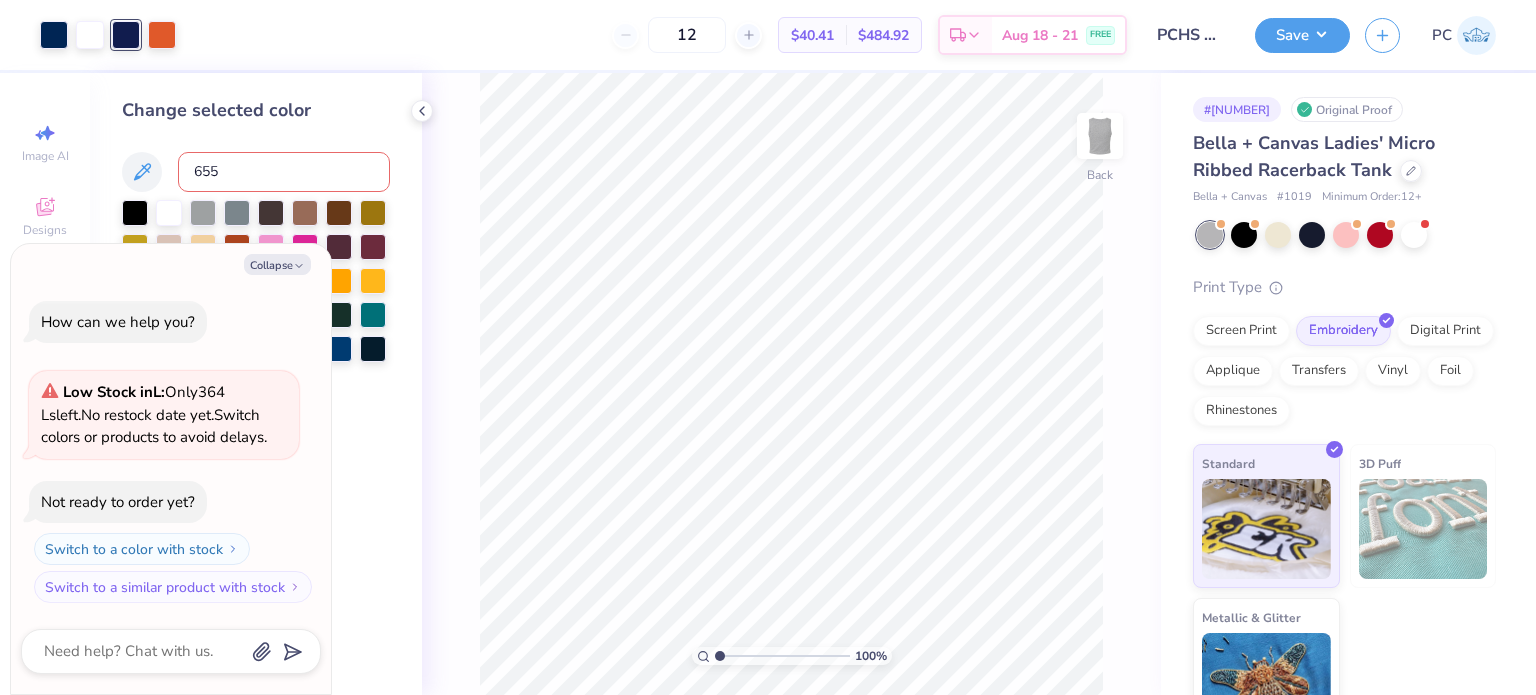 type on "x" 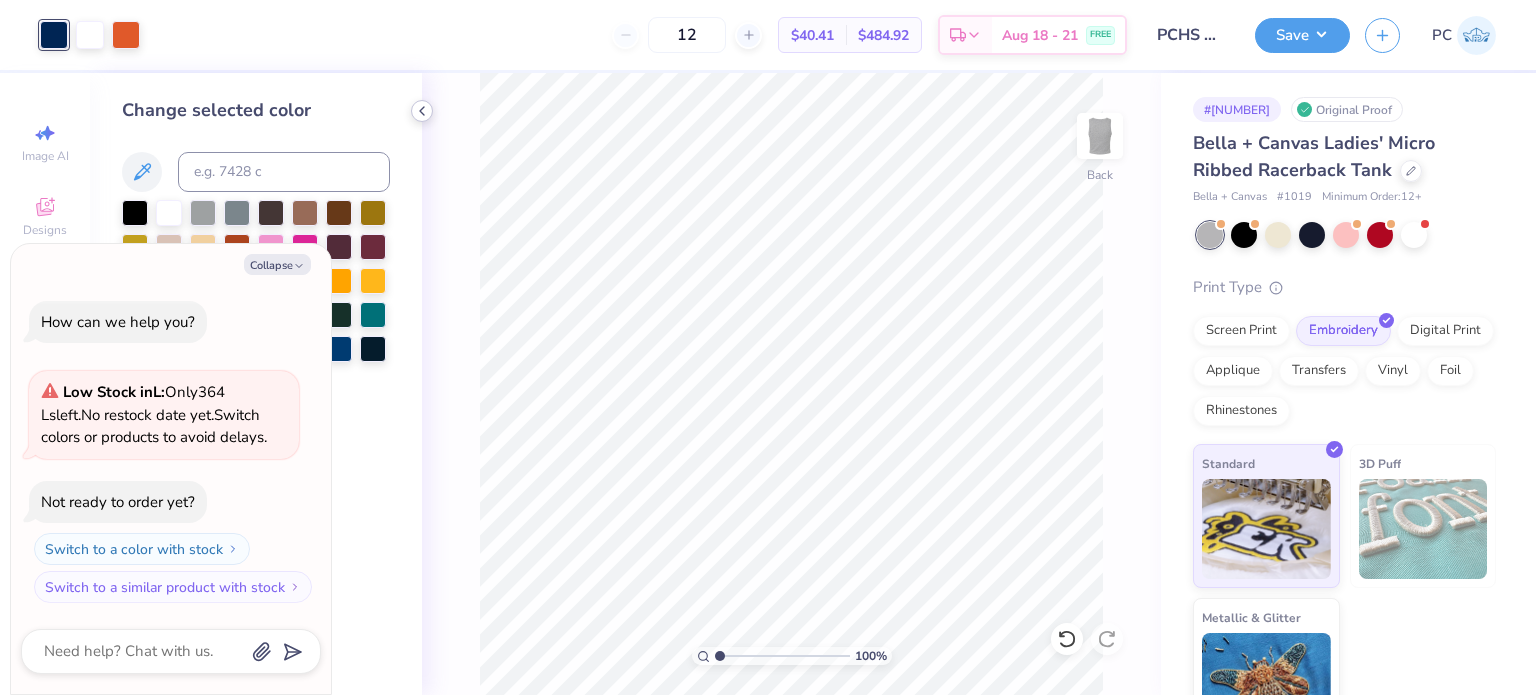 click 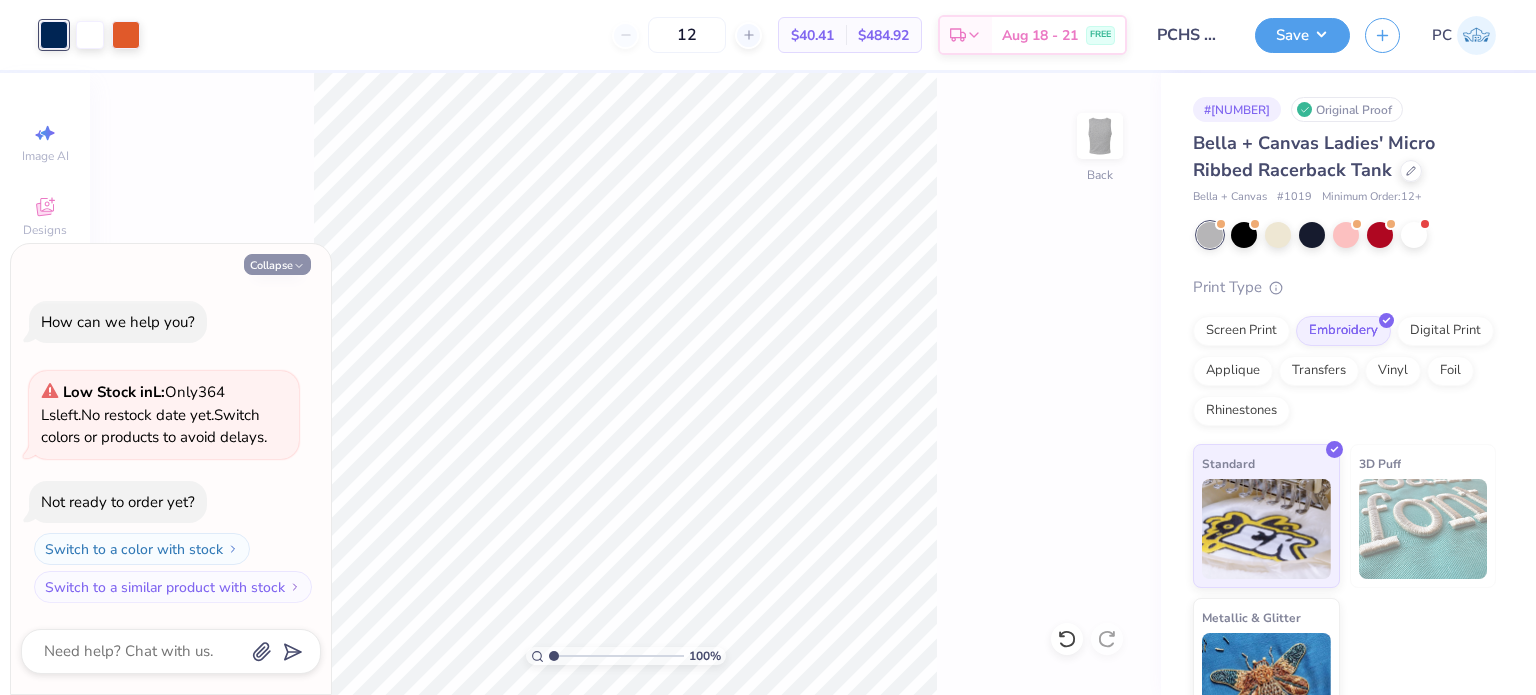 click on "Collapse" at bounding box center (277, 264) 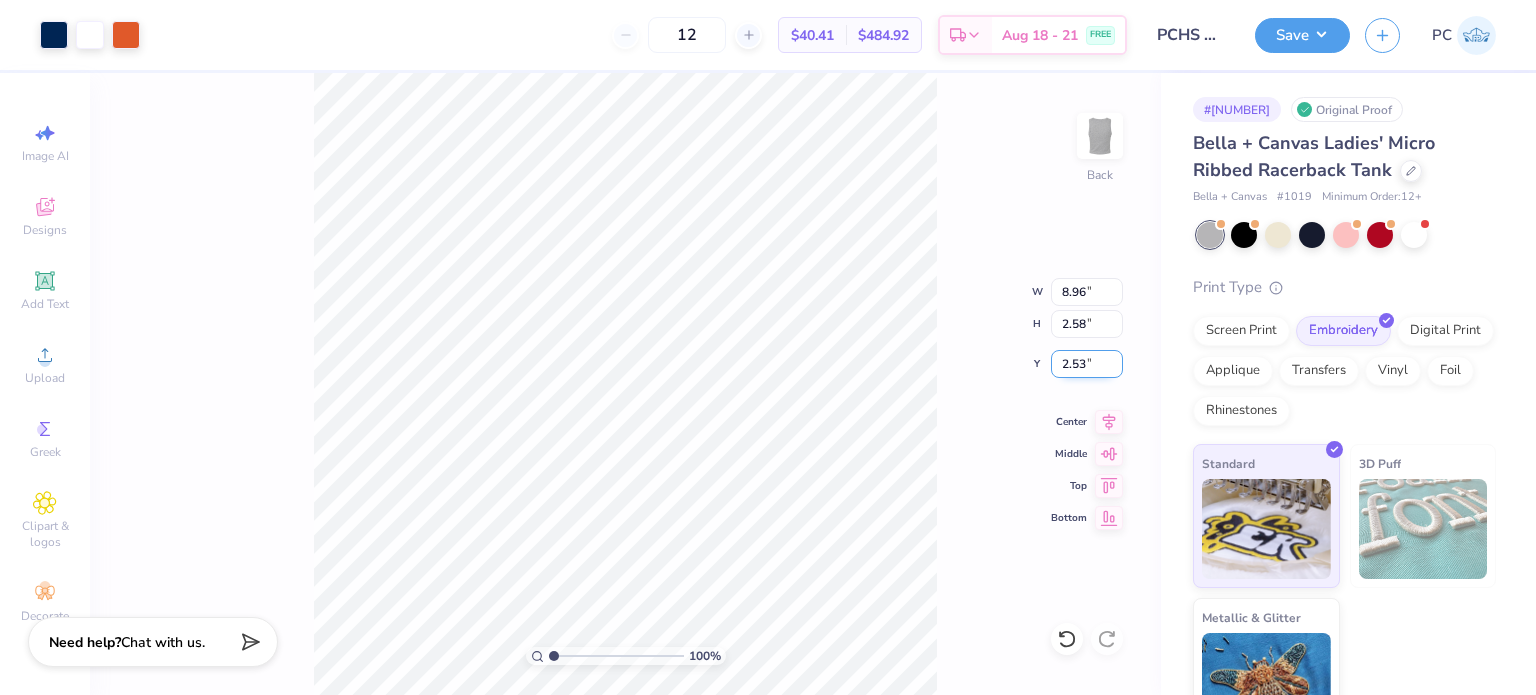 drag, startPoint x: 1094, startPoint y: 359, endPoint x: 1060, endPoint y: 363, distance: 34.234486 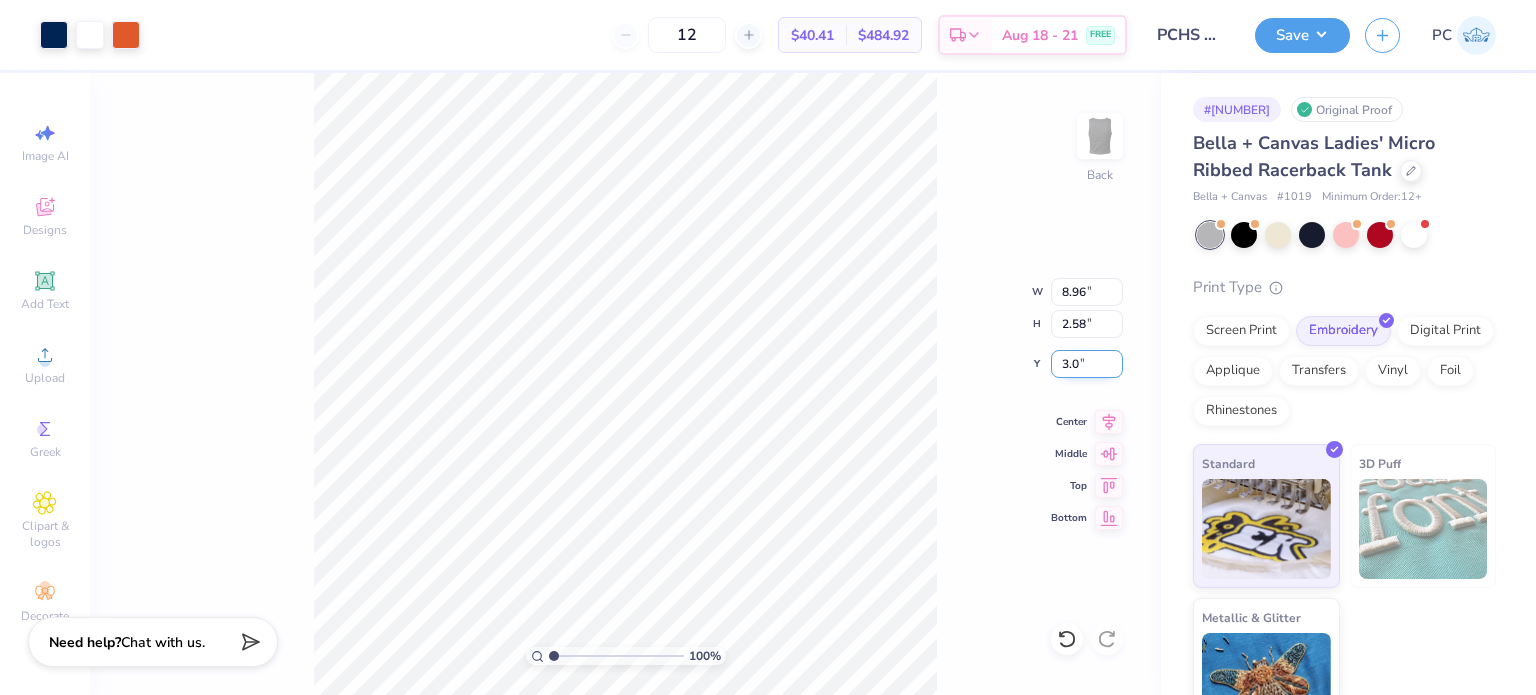 type on "3" 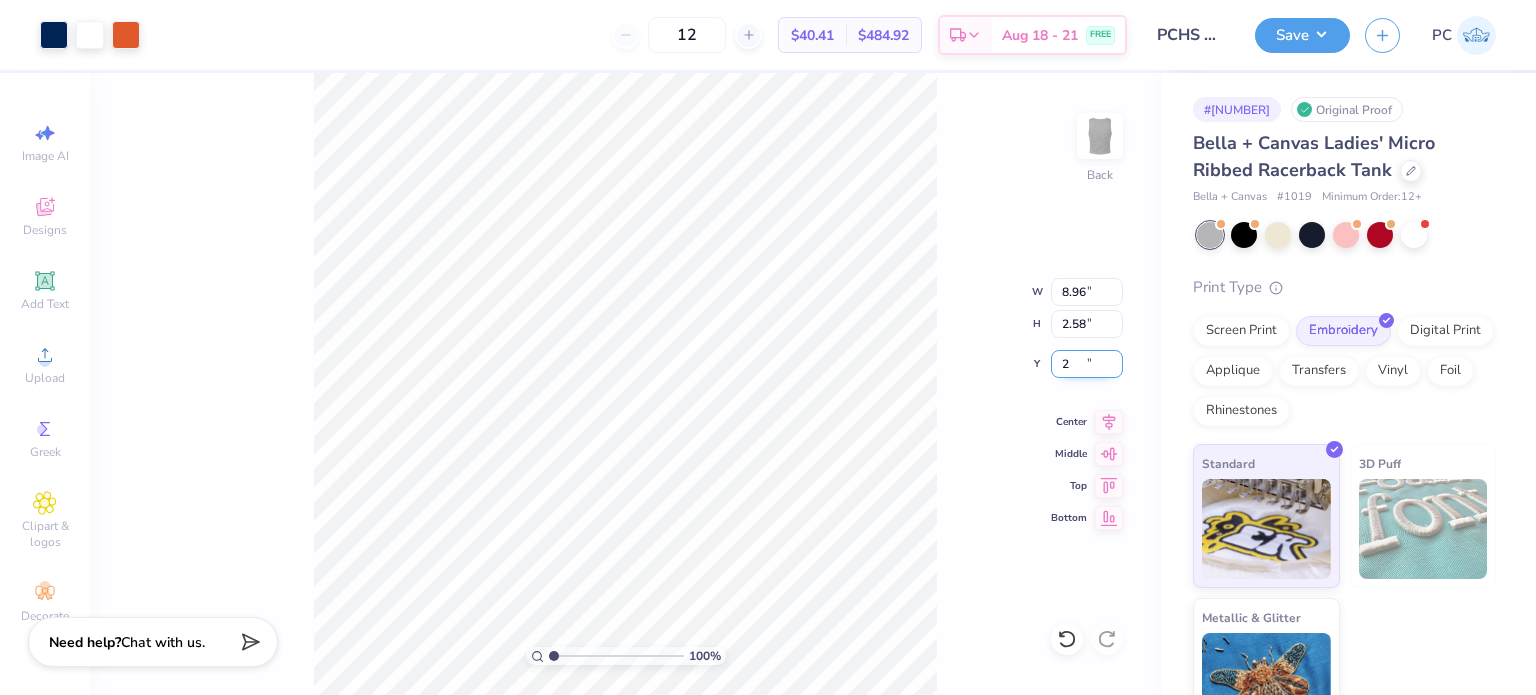 type on "2.00" 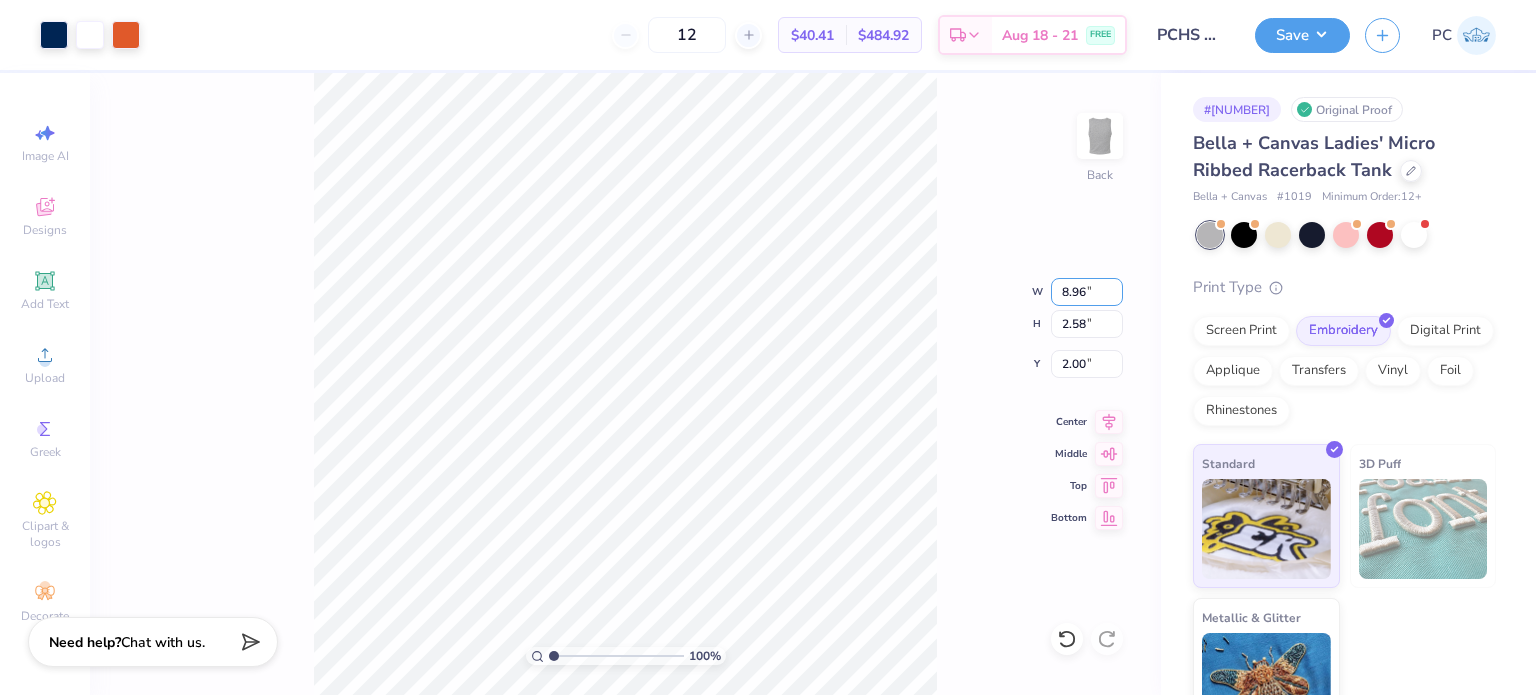 drag, startPoint x: 1094, startPoint y: 291, endPoint x: 1036, endPoint y: 299, distance: 58.549126 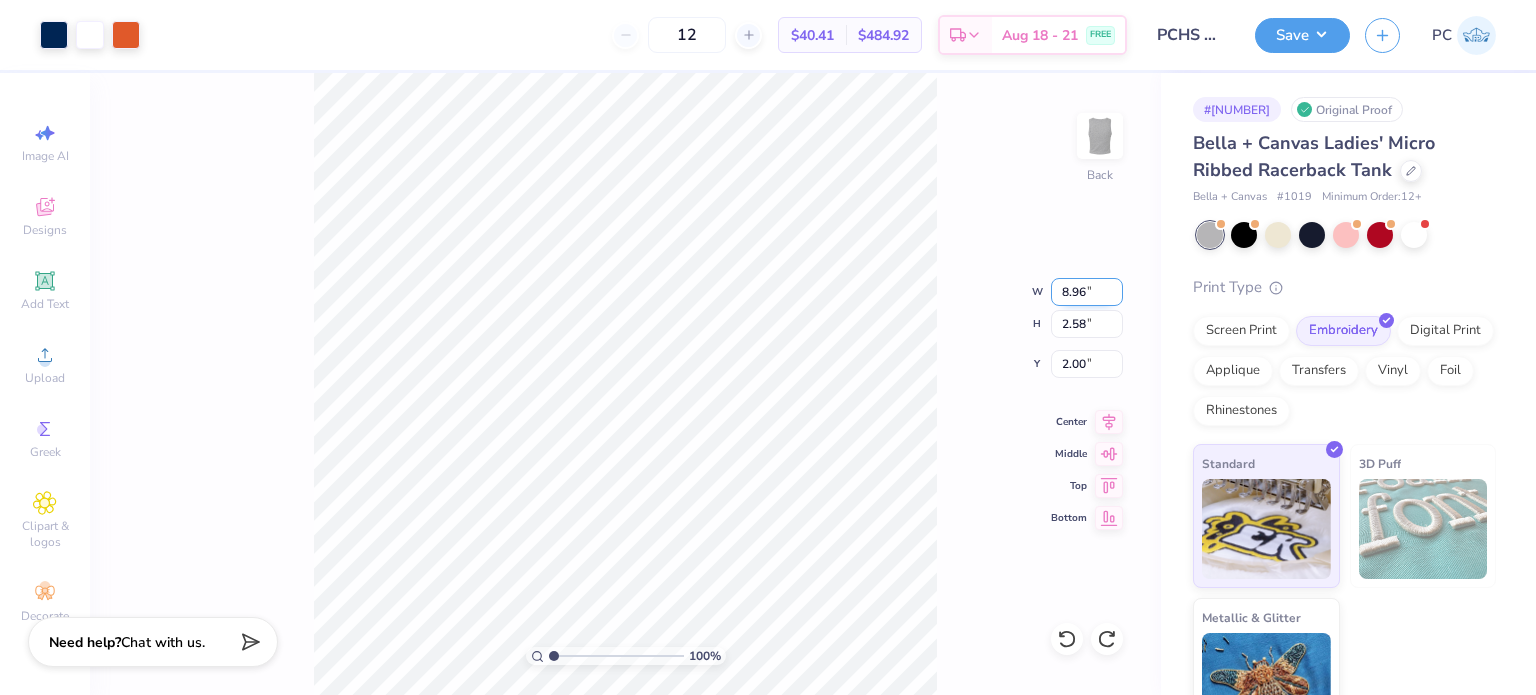click on "8.96" at bounding box center (1087, 292) 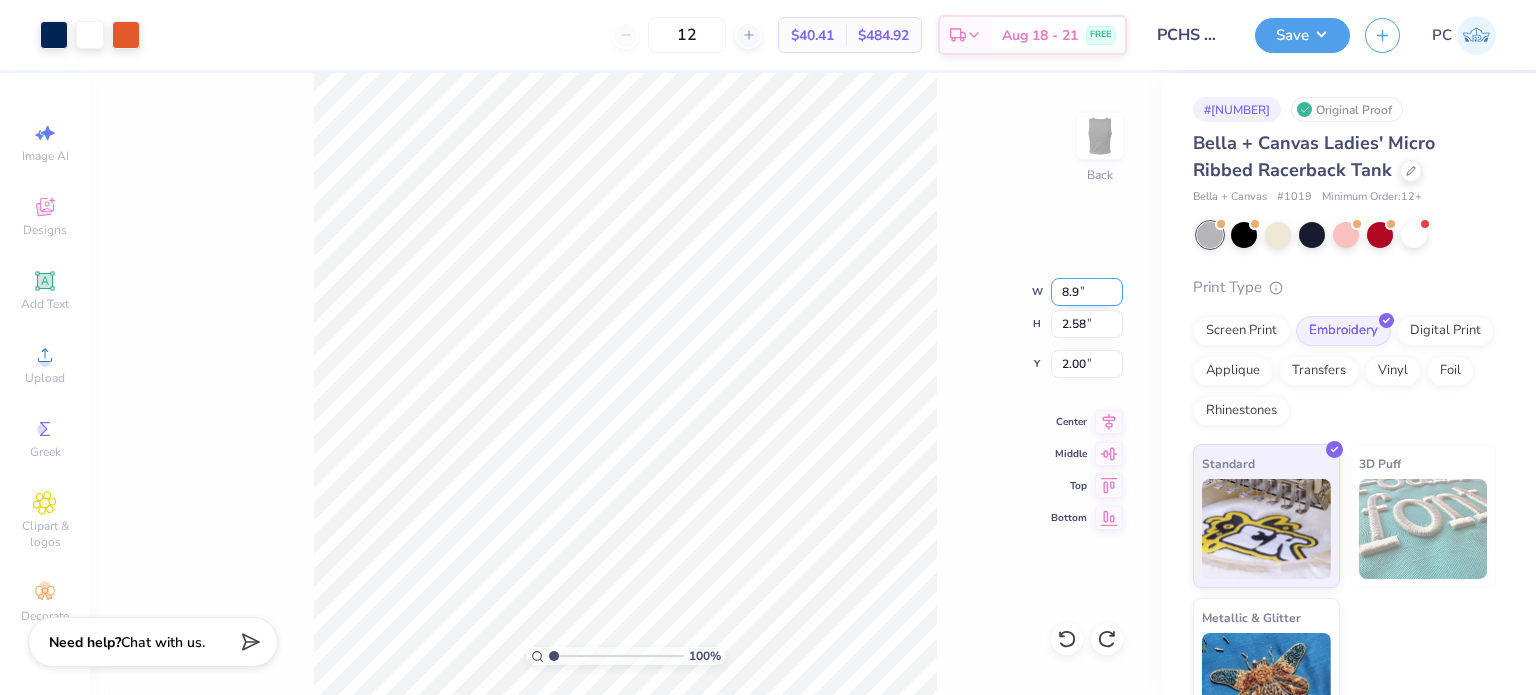 type on "8" 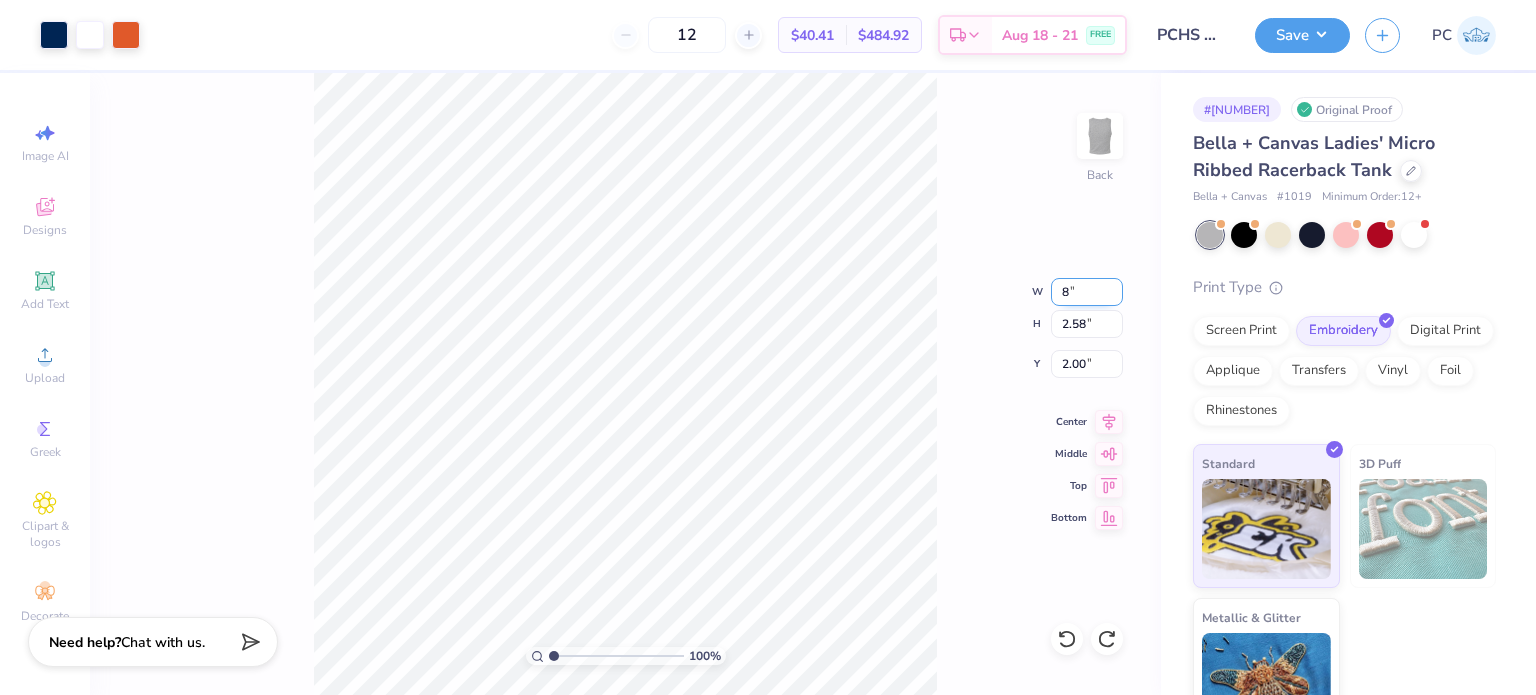 type on "8.00" 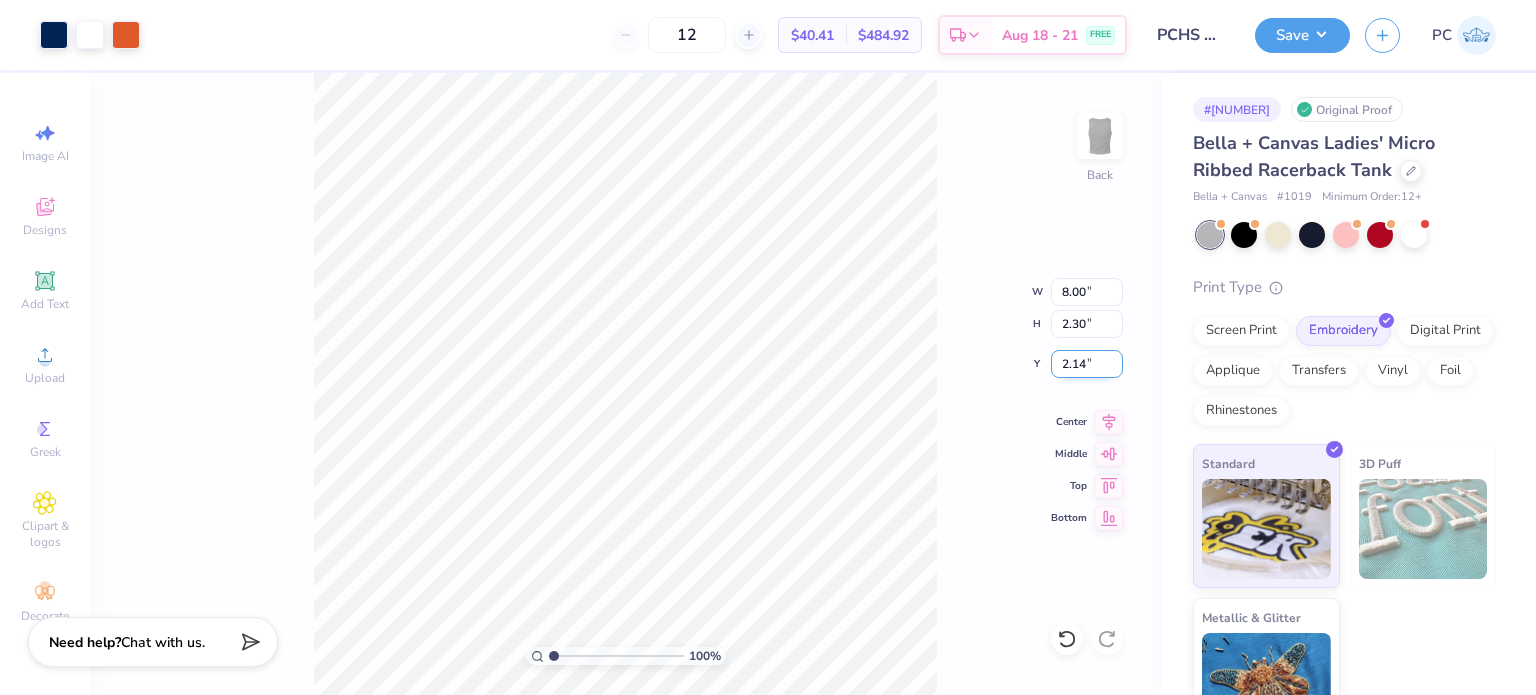 click on "2.14" at bounding box center [1087, 364] 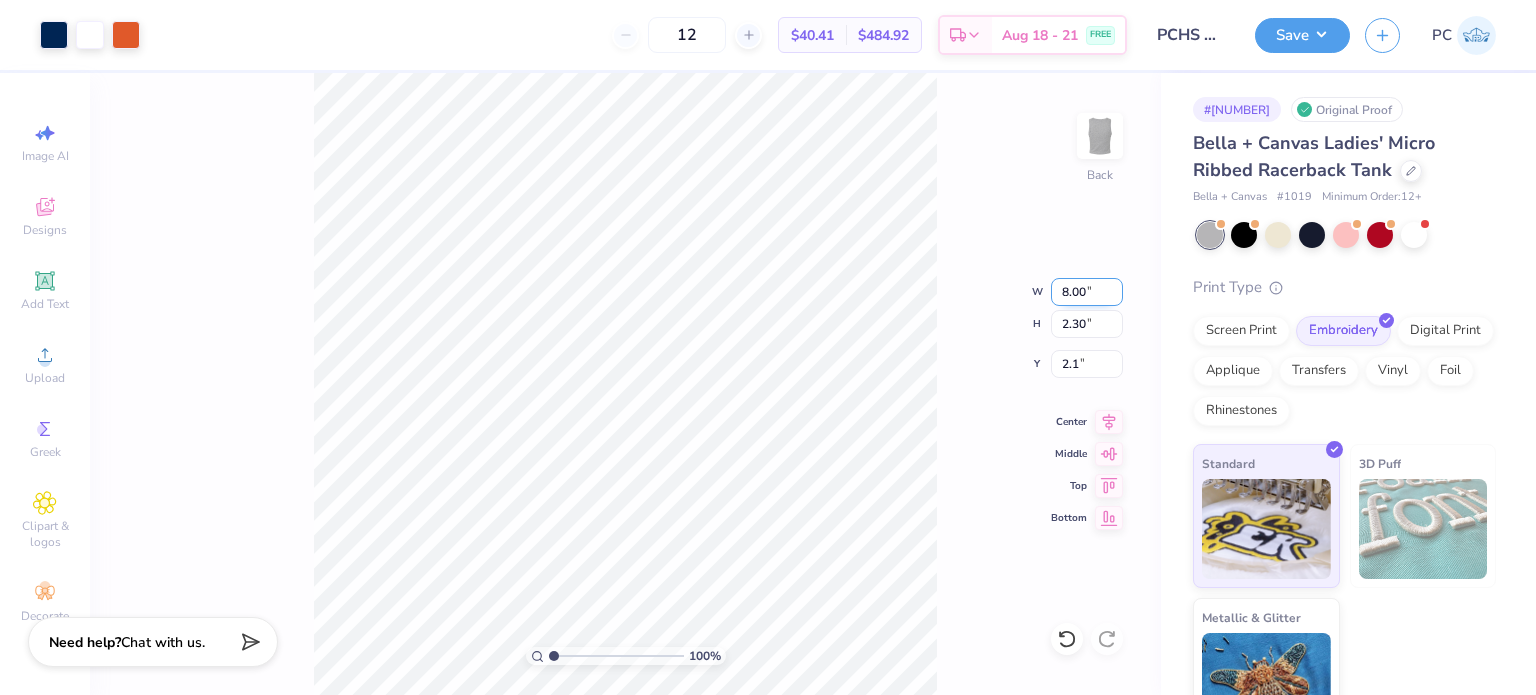 type on "2.10" 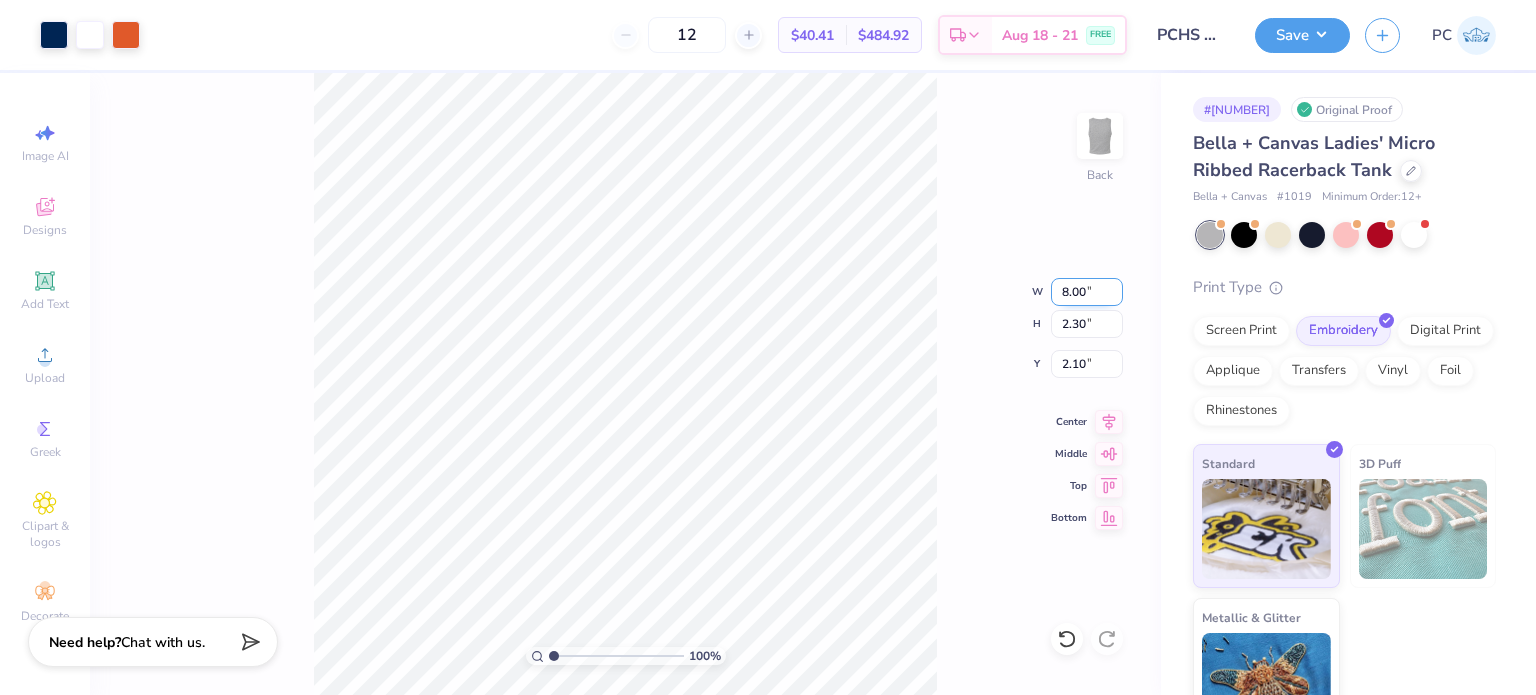 click on "8.00" at bounding box center [1087, 292] 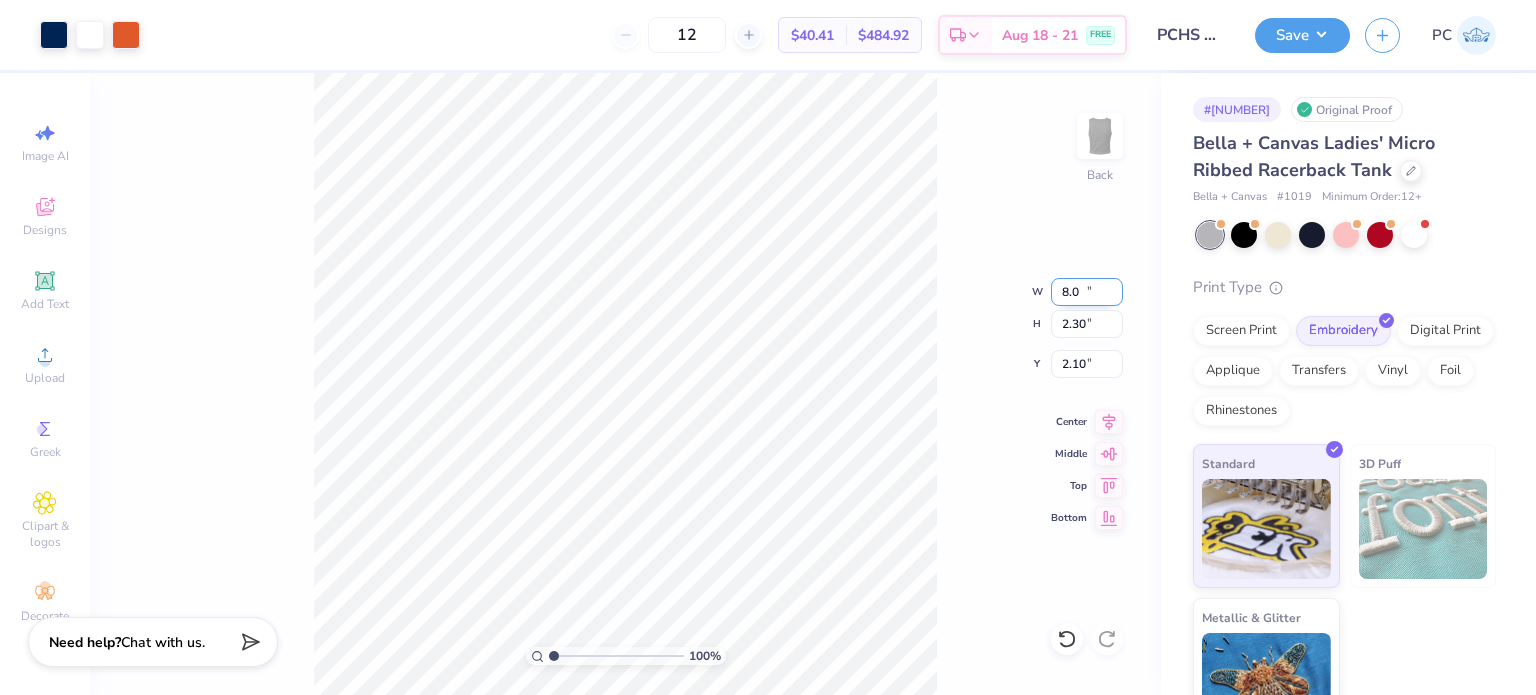 type on "8" 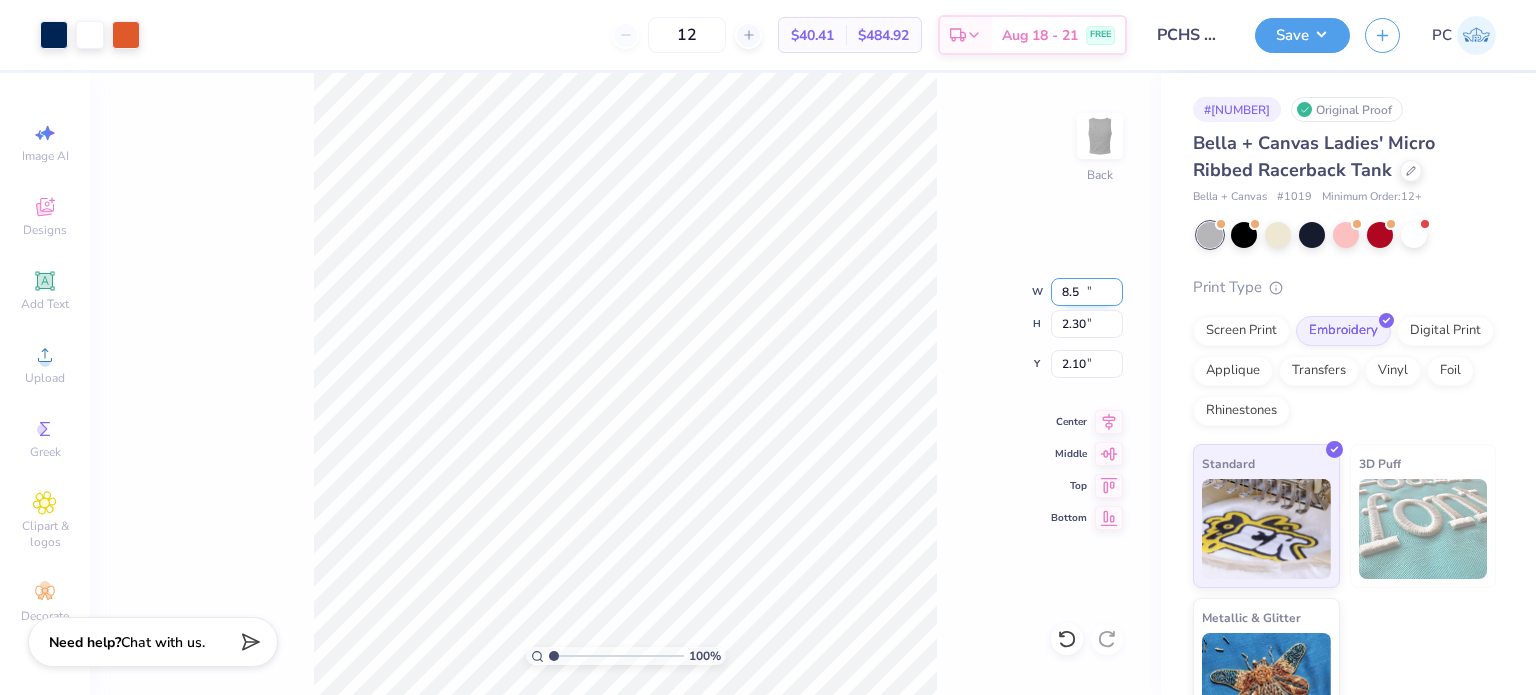 type on "8.50" 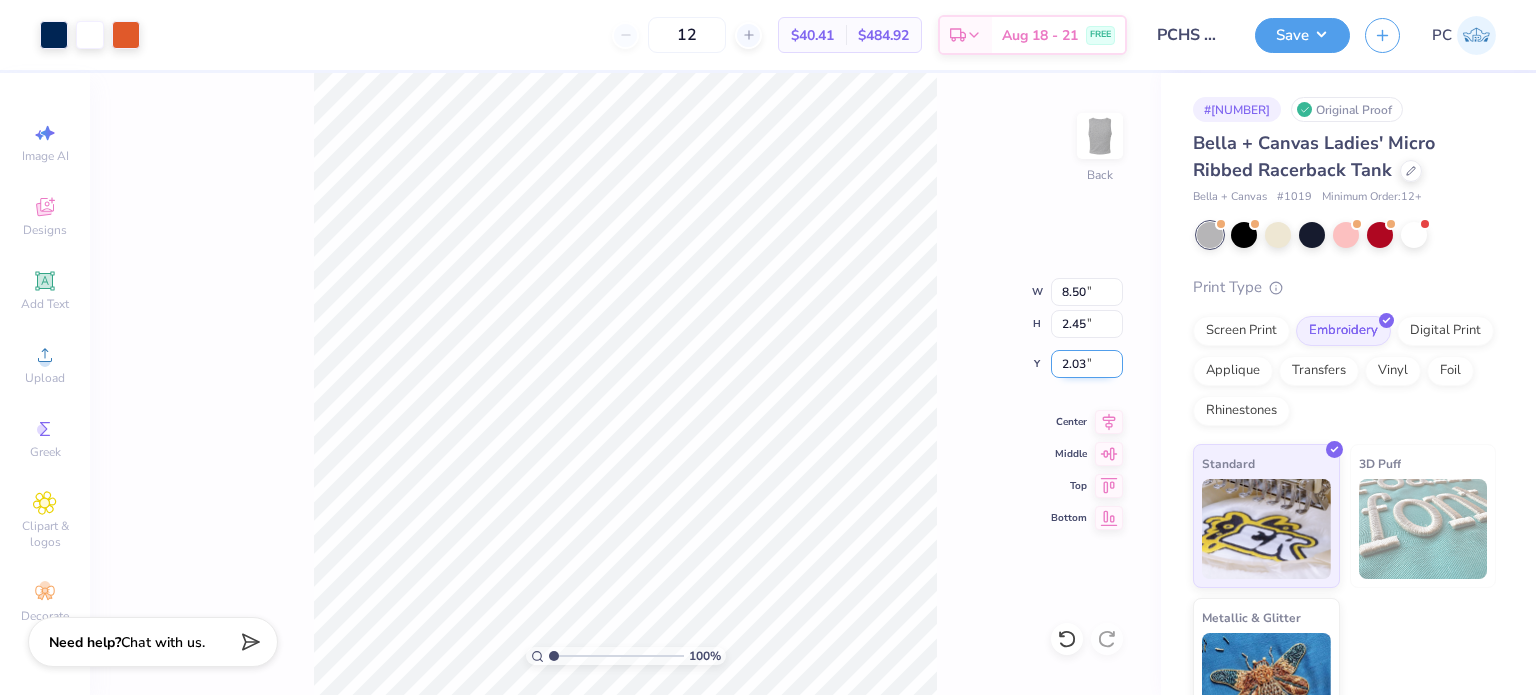 click on "2.03" at bounding box center (1087, 364) 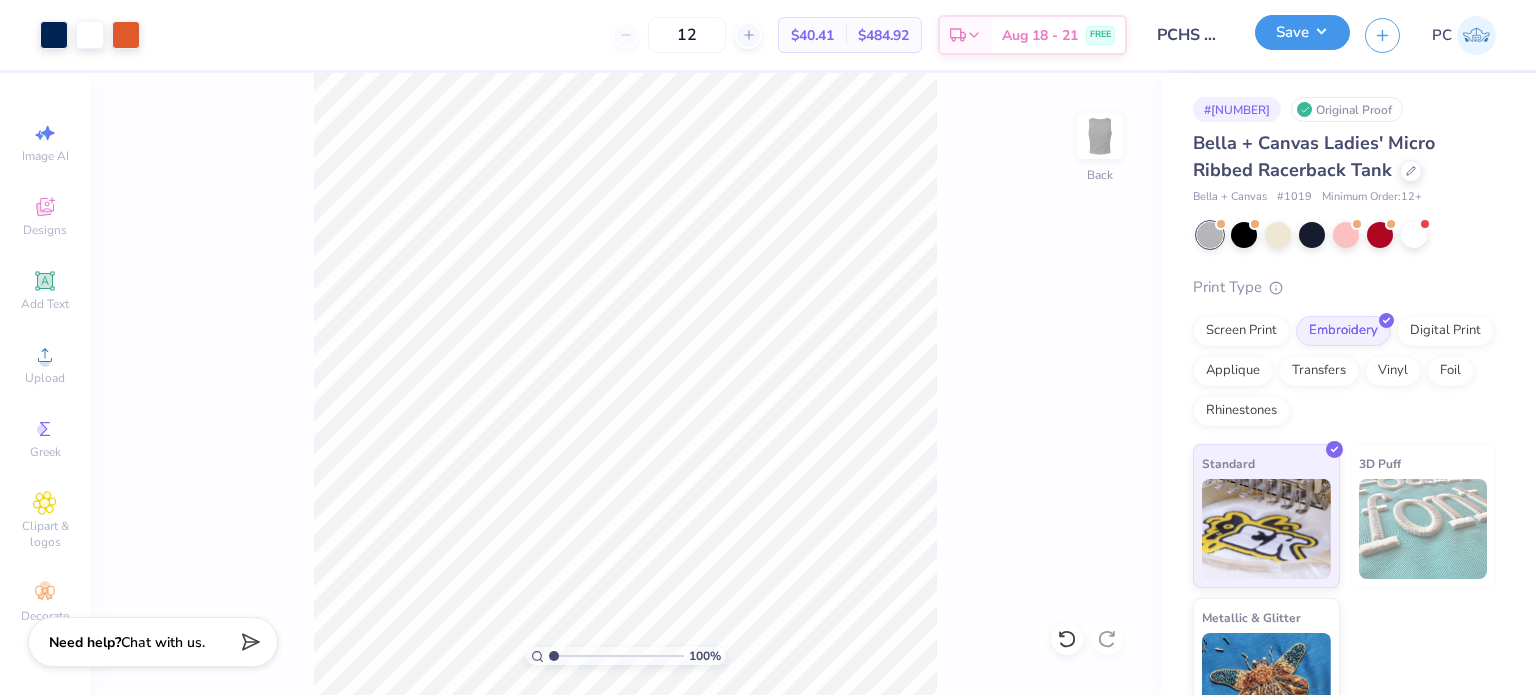 click on "Save" at bounding box center [1302, 32] 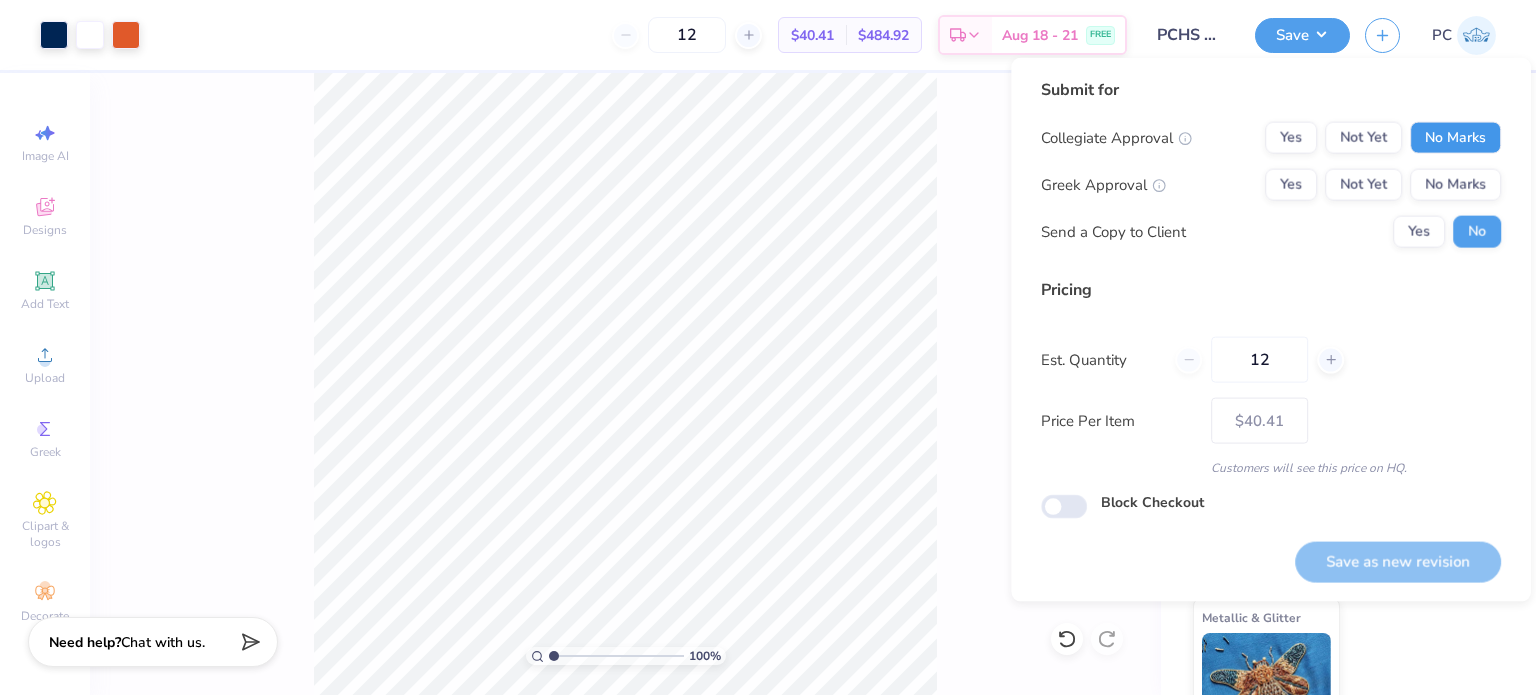 click on "No Marks" at bounding box center [1455, 138] 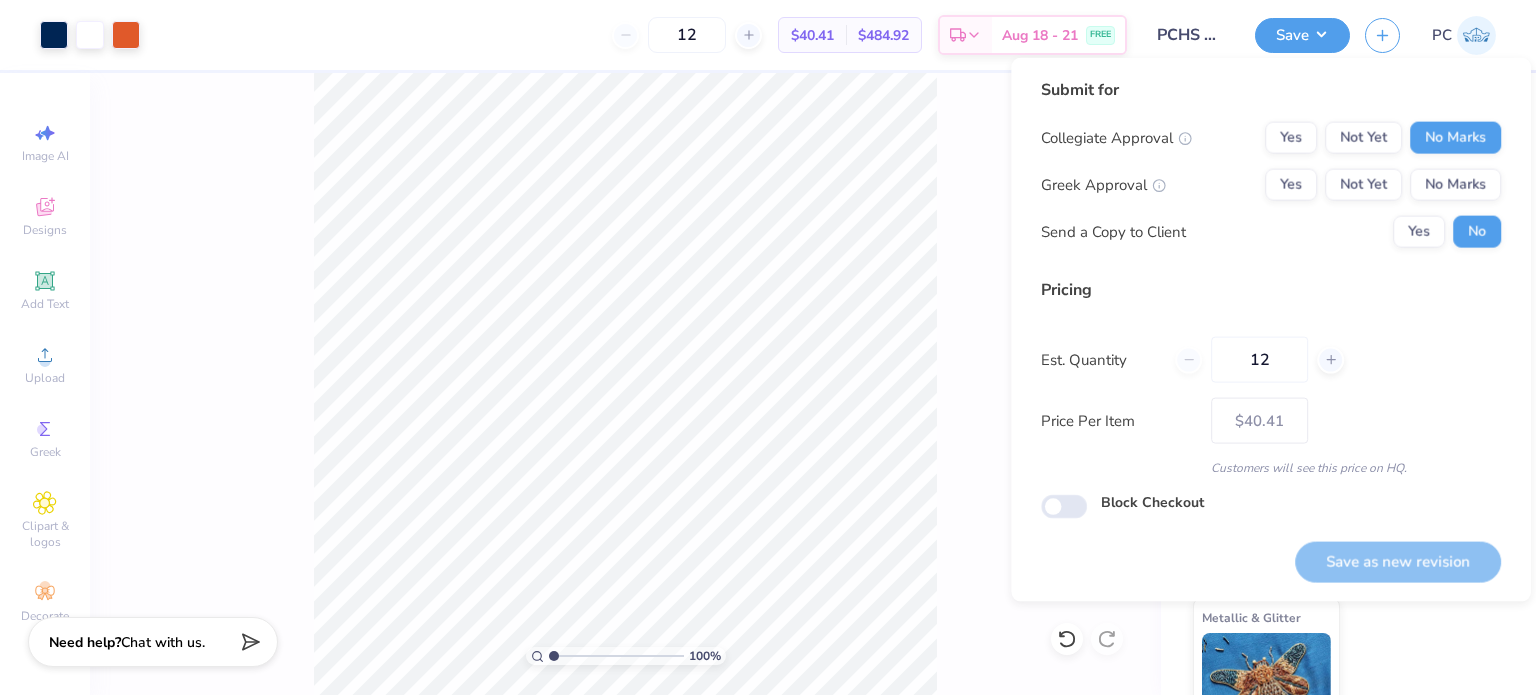 click on "Collegiate Approval Yes Not Yet No Marks Greek Approval Yes Not Yet No Marks Send a Copy to Client Yes No" at bounding box center [1271, 185] 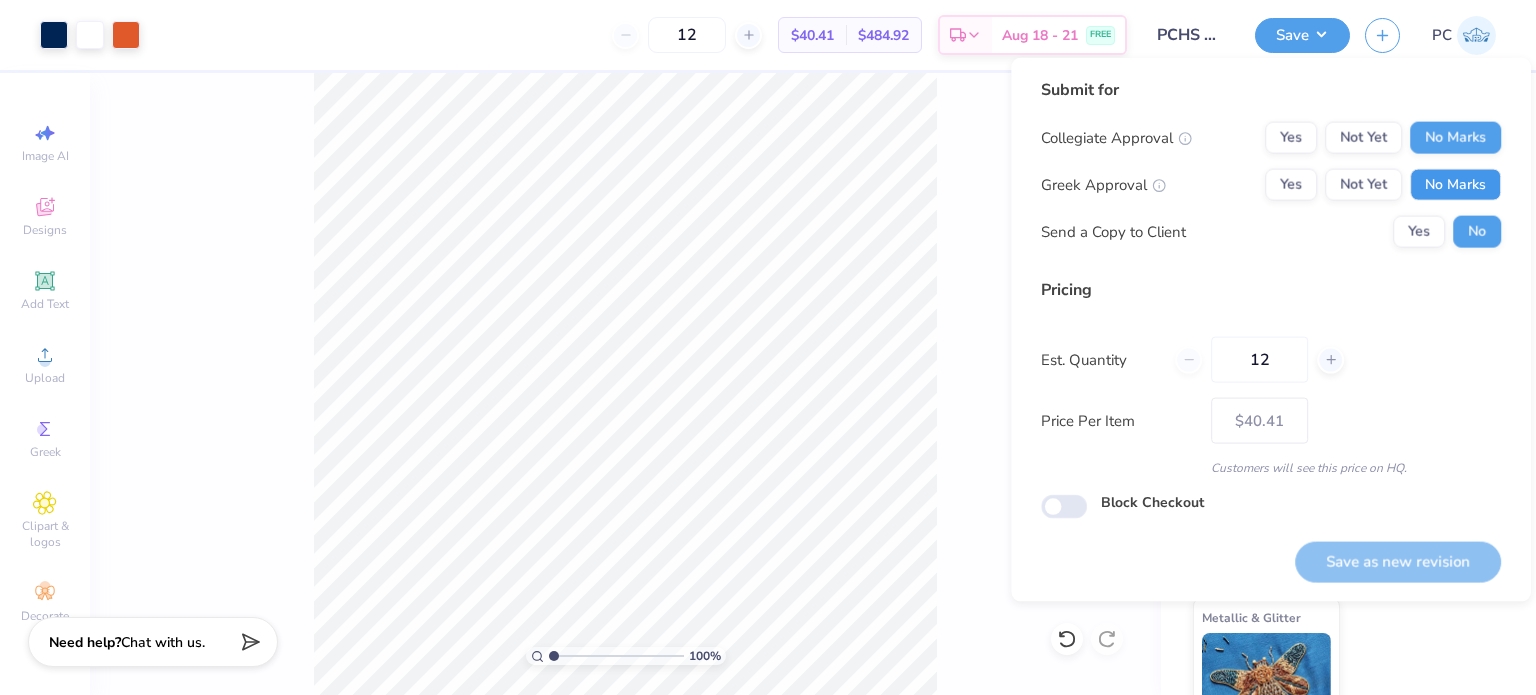 click on "No Marks" at bounding box center (1455, 185) 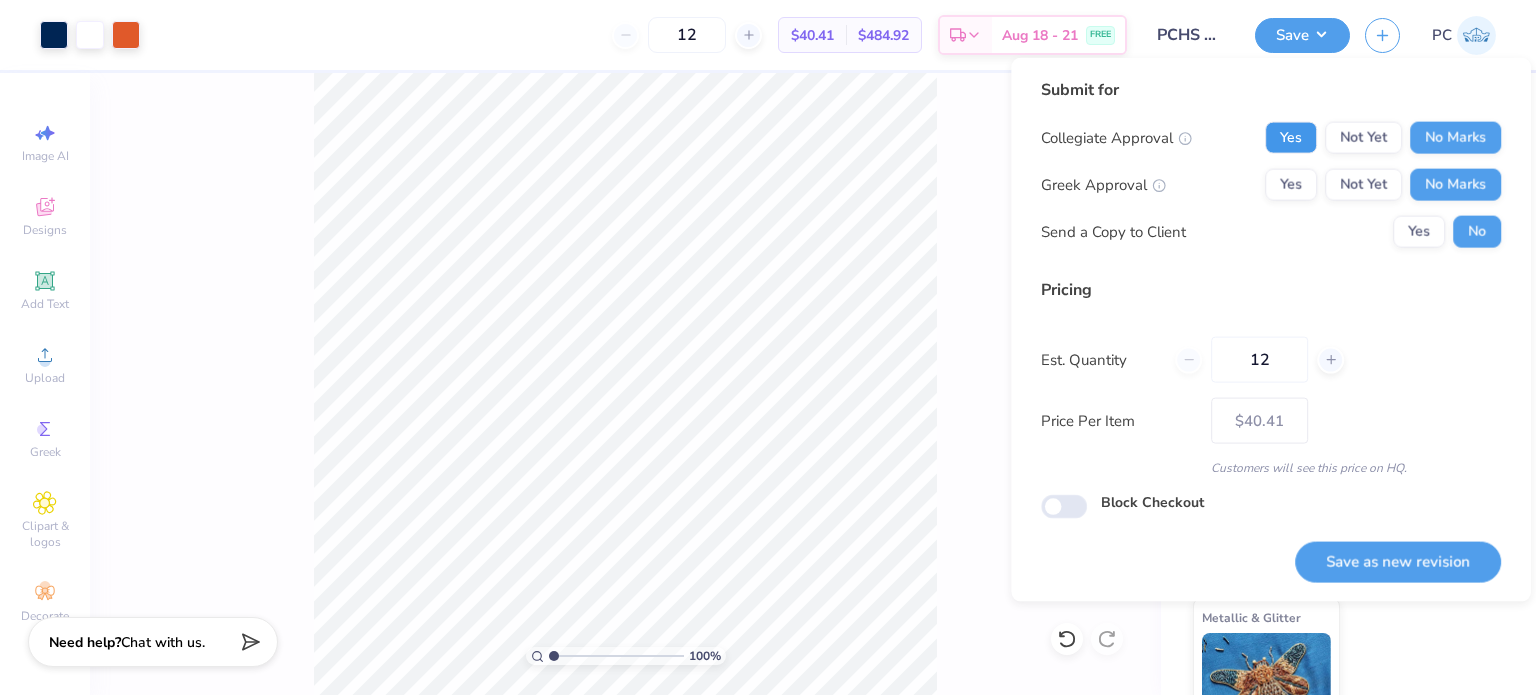click on "Yes" at bounding box center (1291, 138) 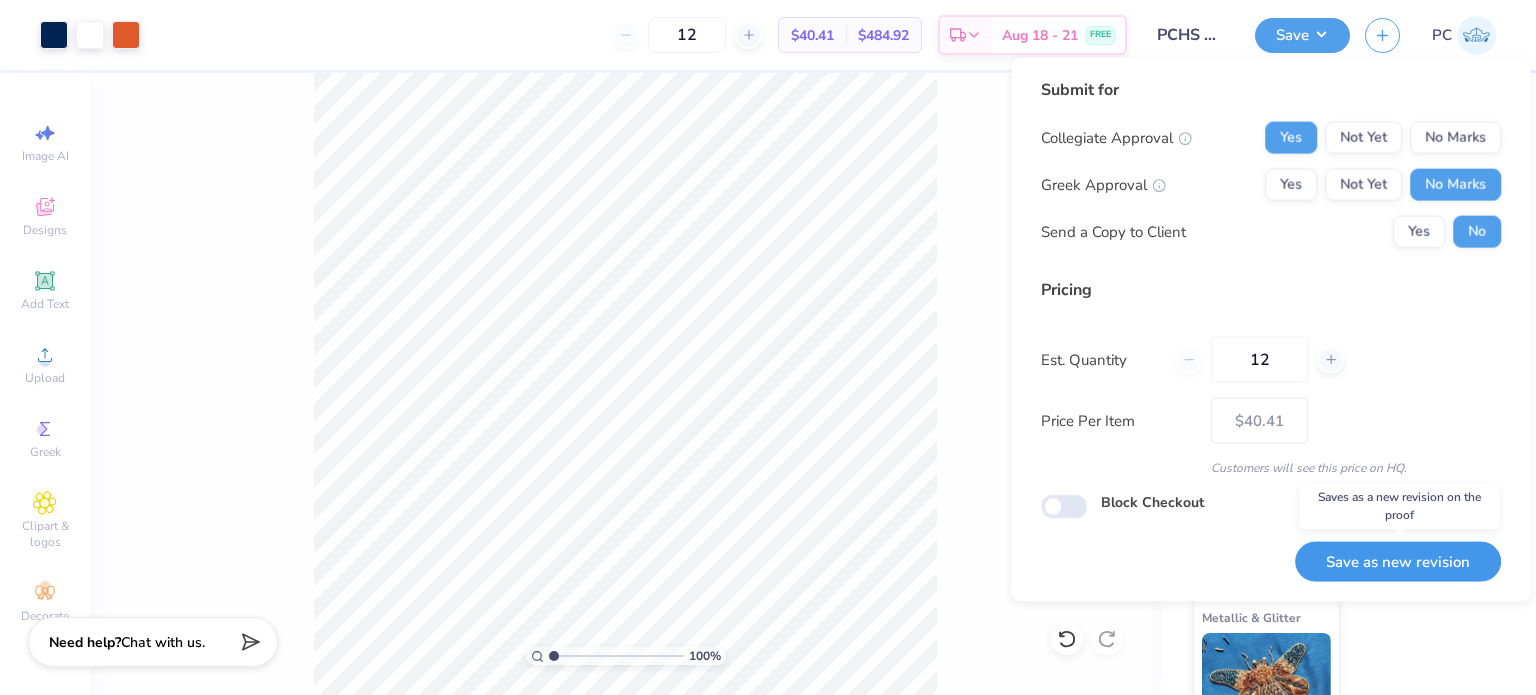 click on "Save as new revision" at bounding box center [1398, 561] 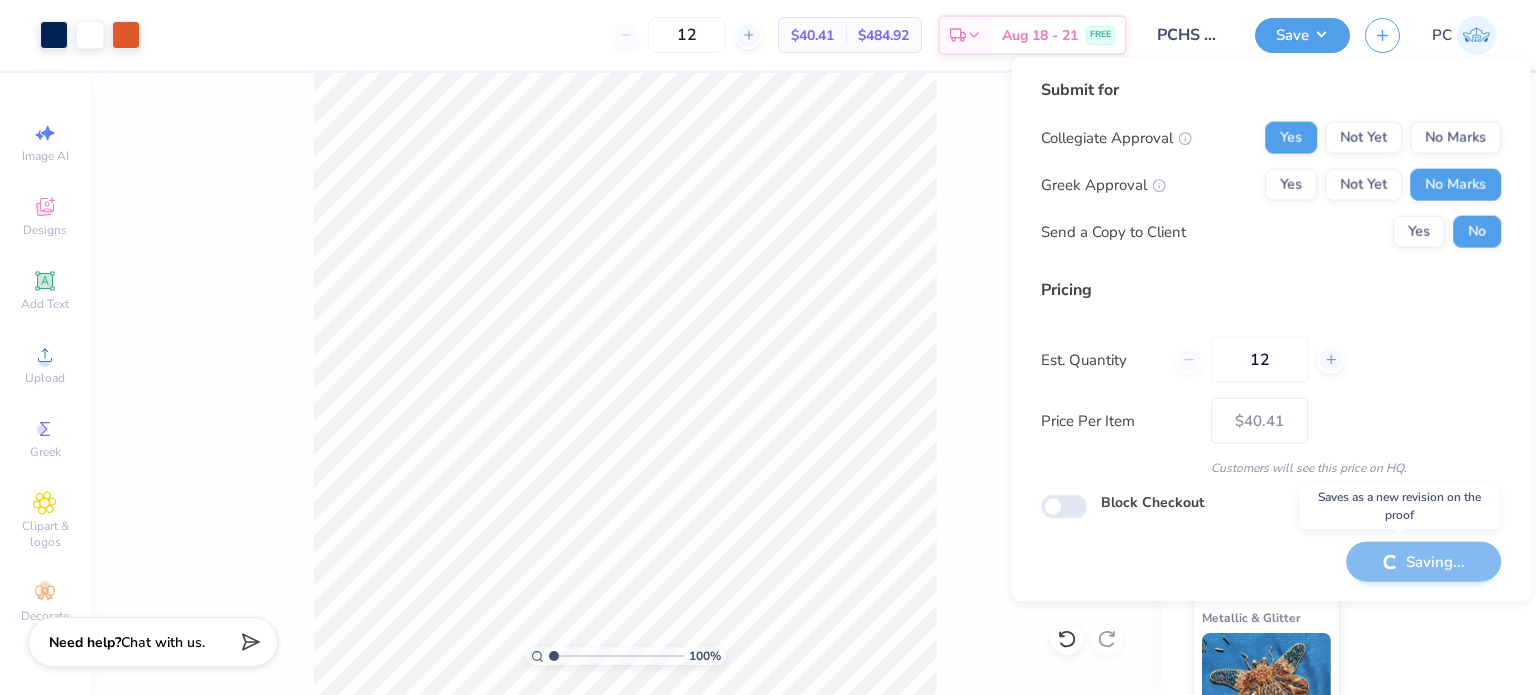 type on "– –" 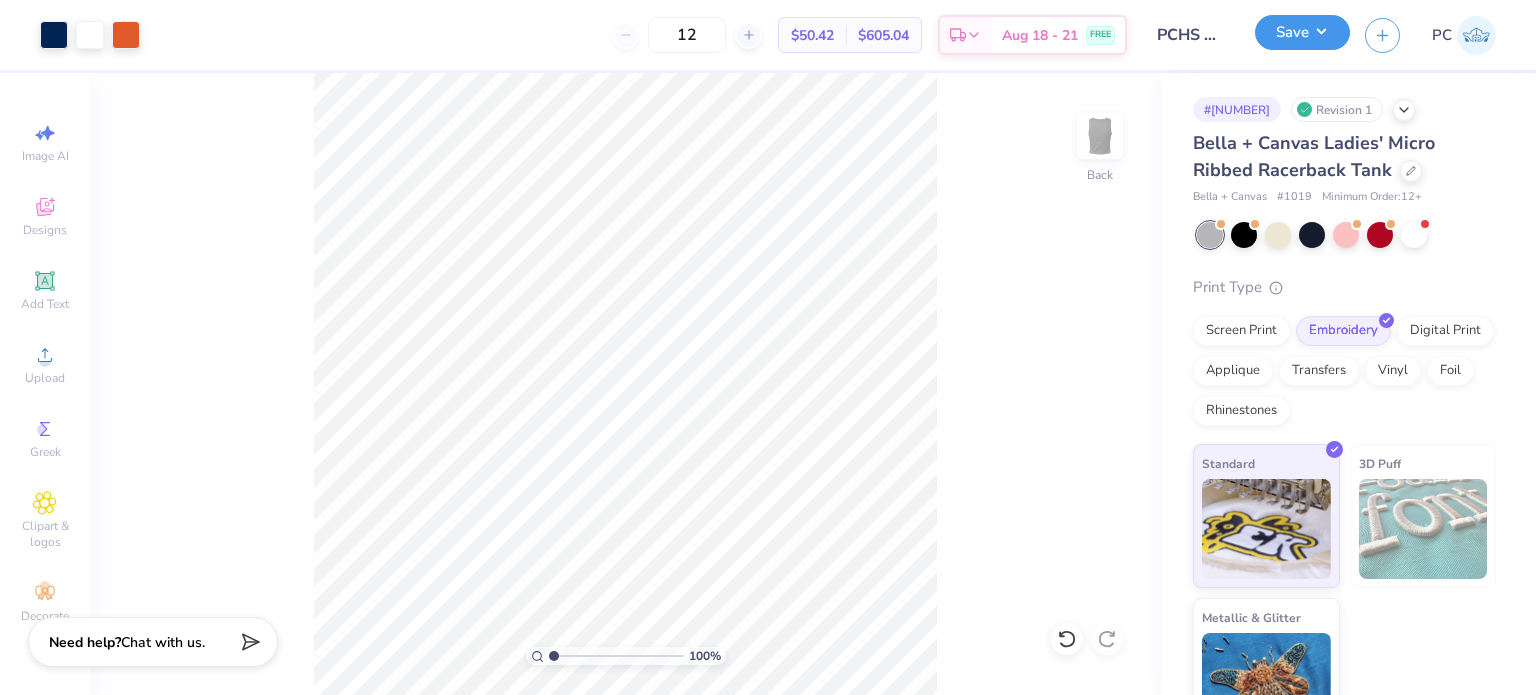 click on "Save" at bounding box center [1302, 32] 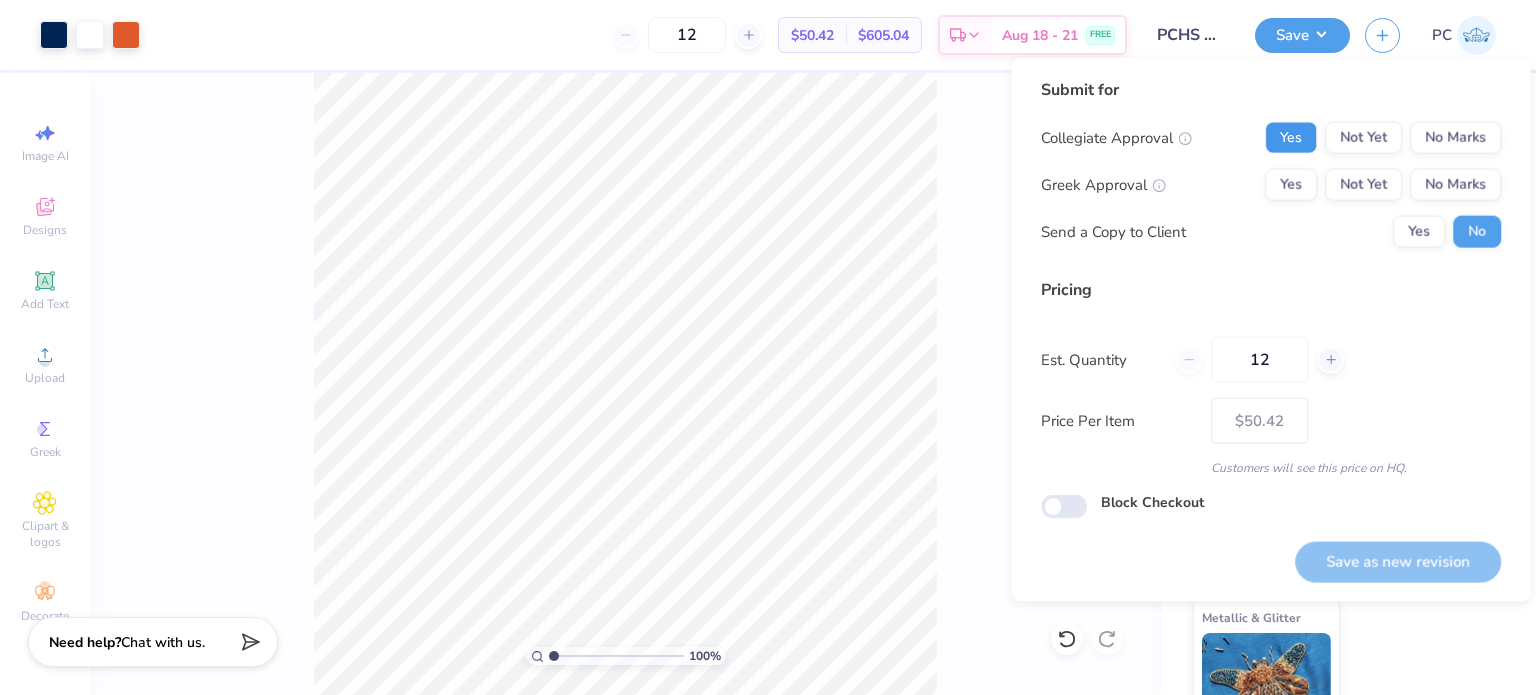 click on "Yes" at bounding box center [1291, 138] 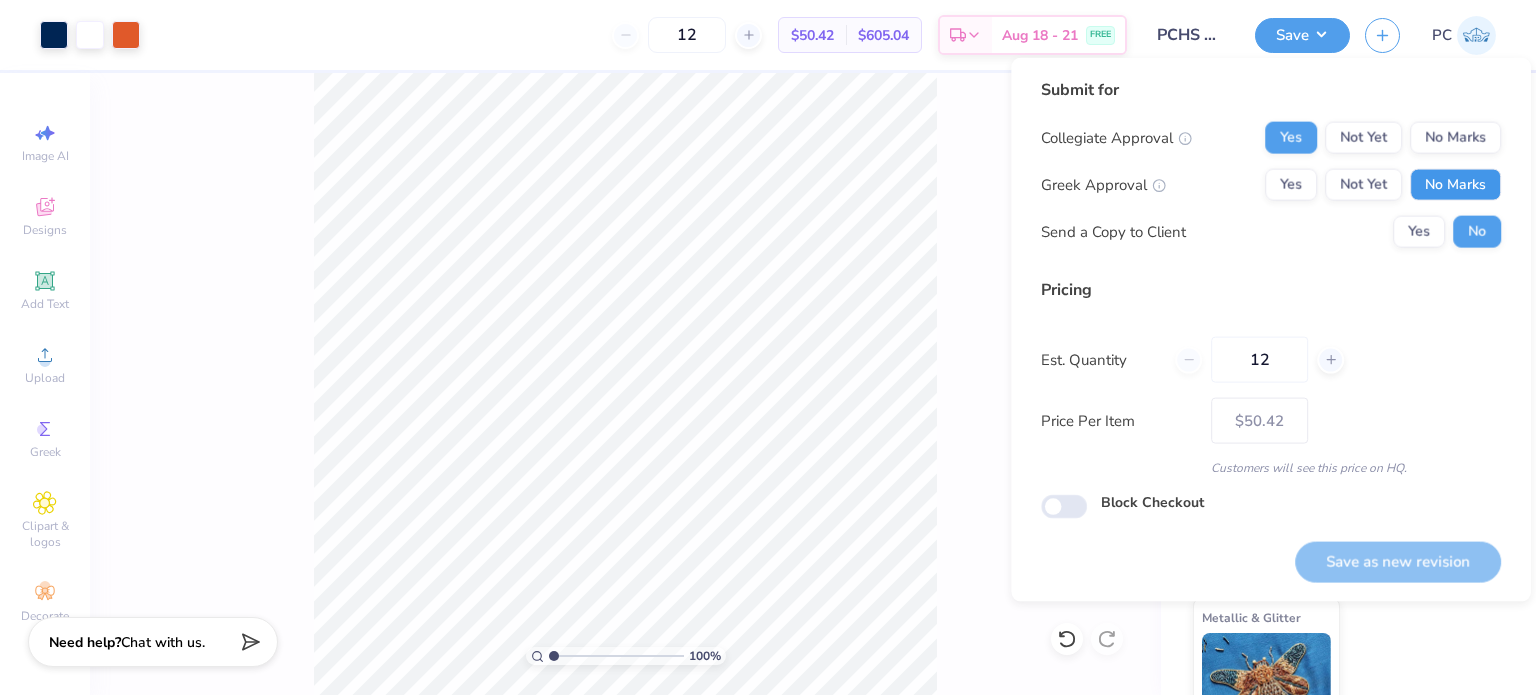 click on "No Marks" at bounding box center (1455, 185) 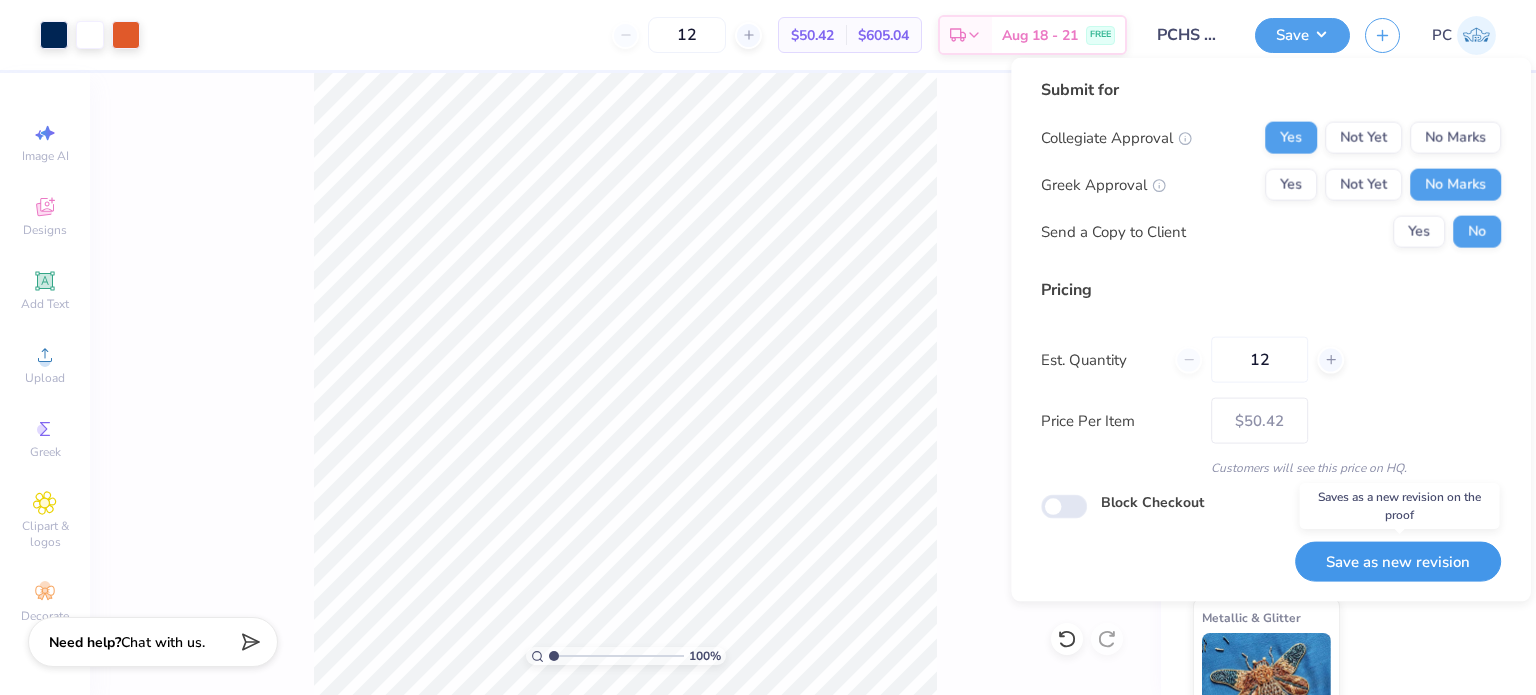 click on "Save as new revision" at bounding box center [1398, 561] 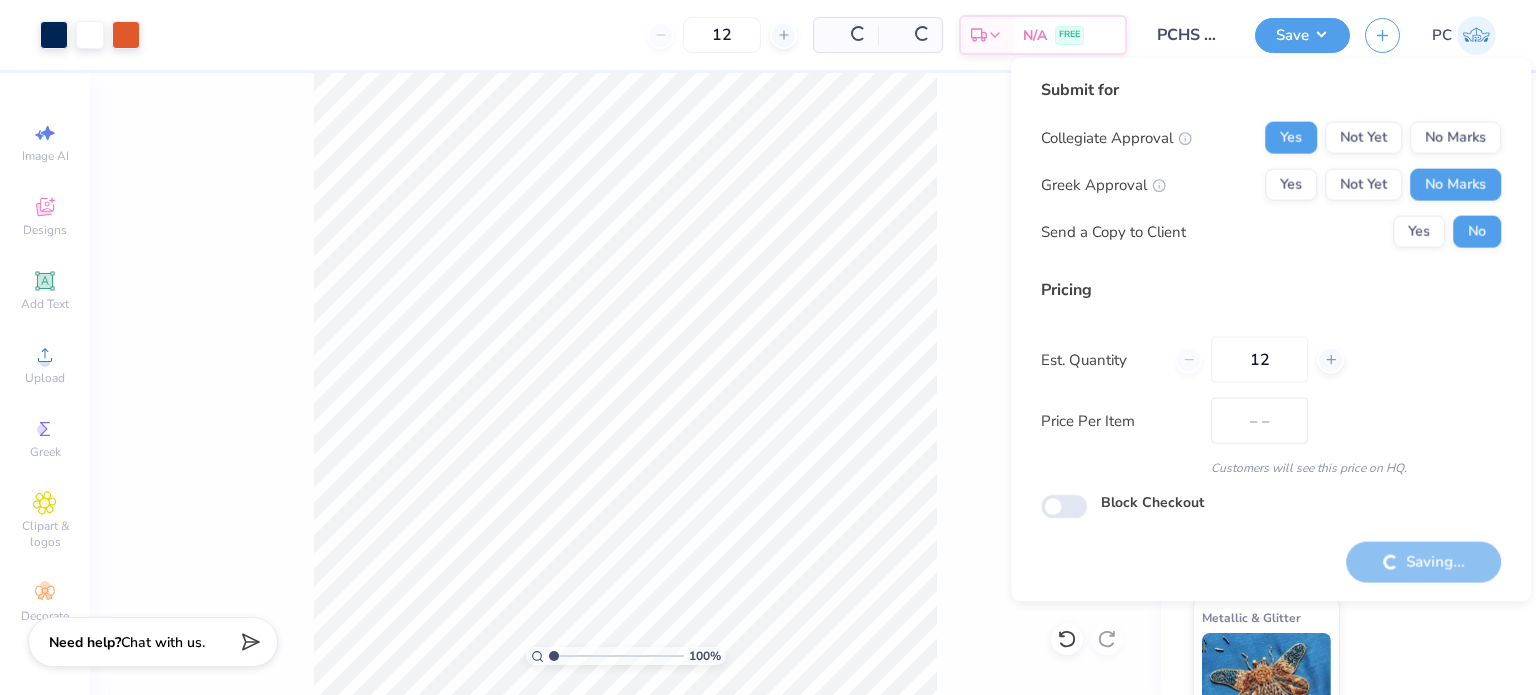 type on "$50.42" 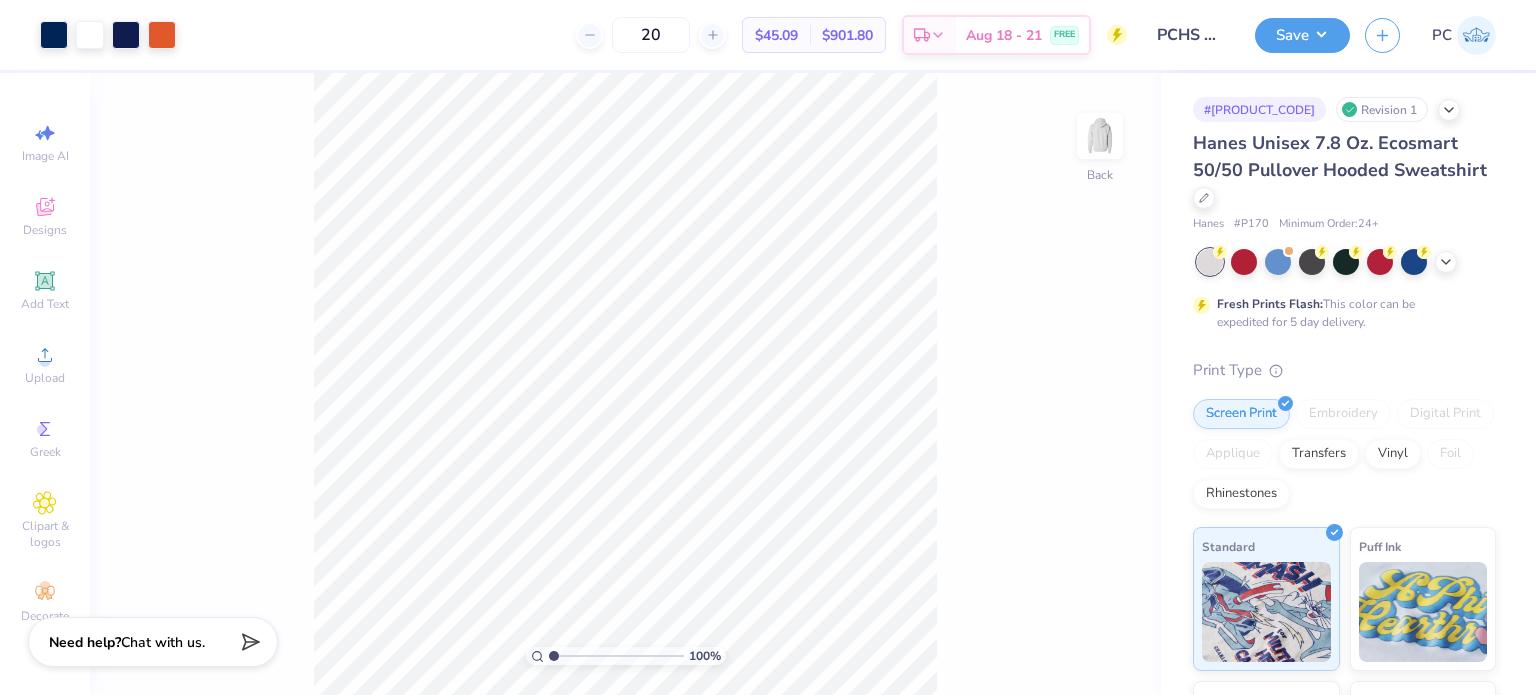 scroll, scrollTop: 0, scrollLeft: 0, axis: both 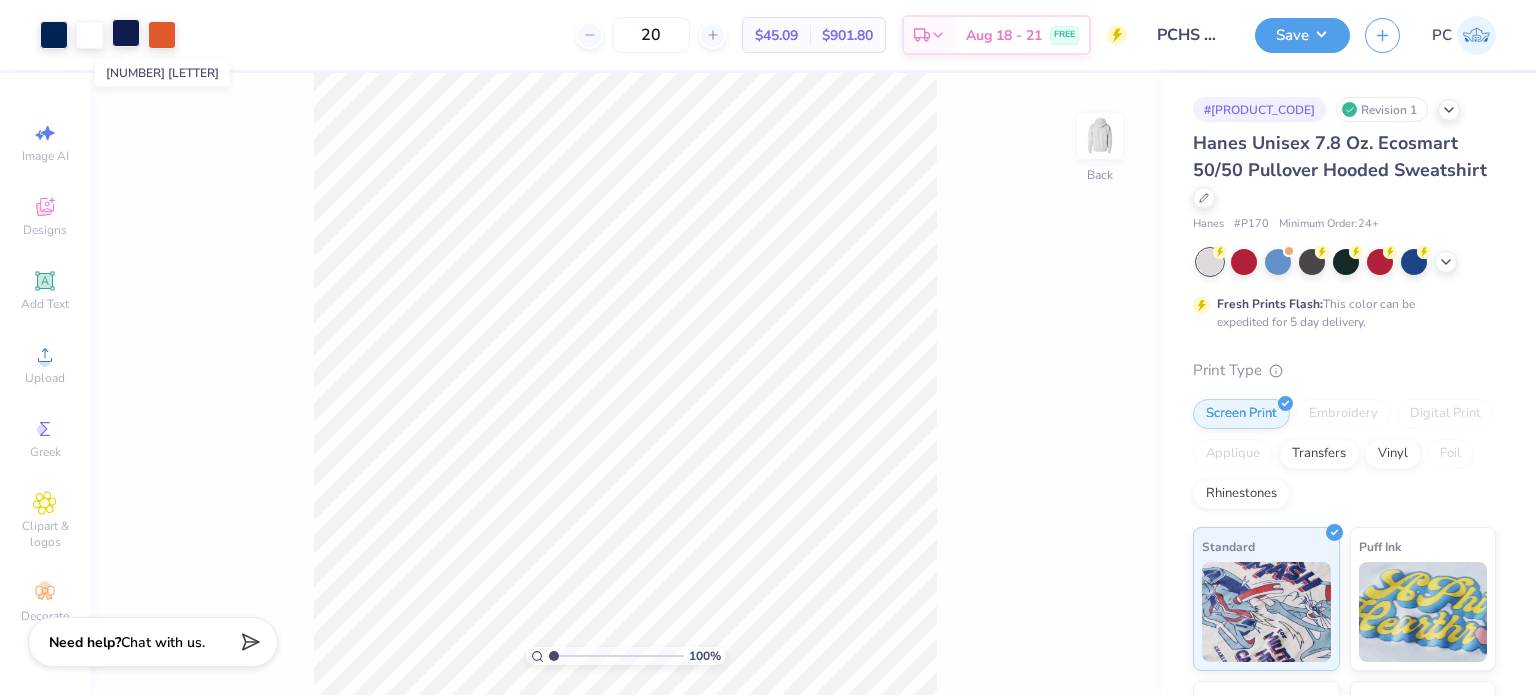 click at bounding box center (126, 33) 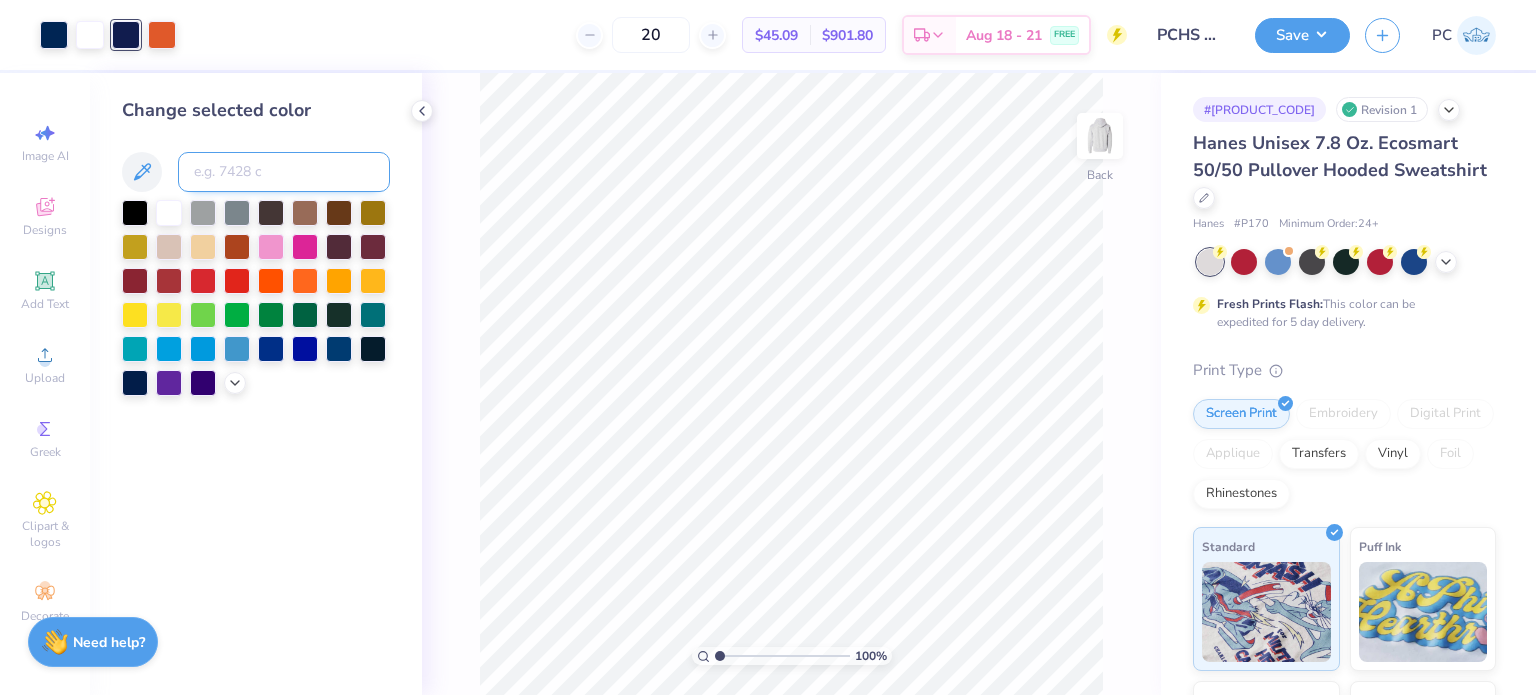 click at bounding box center [284, 172] 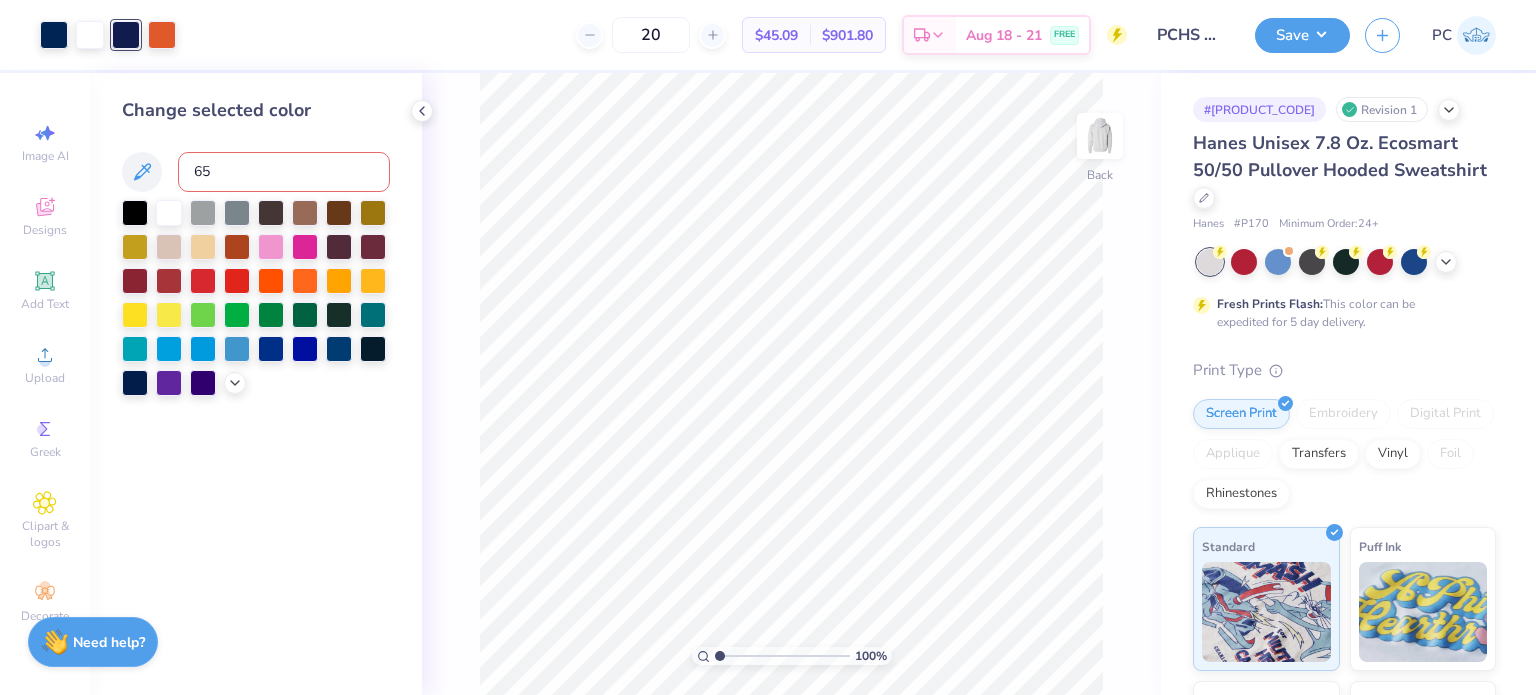 type on "655" 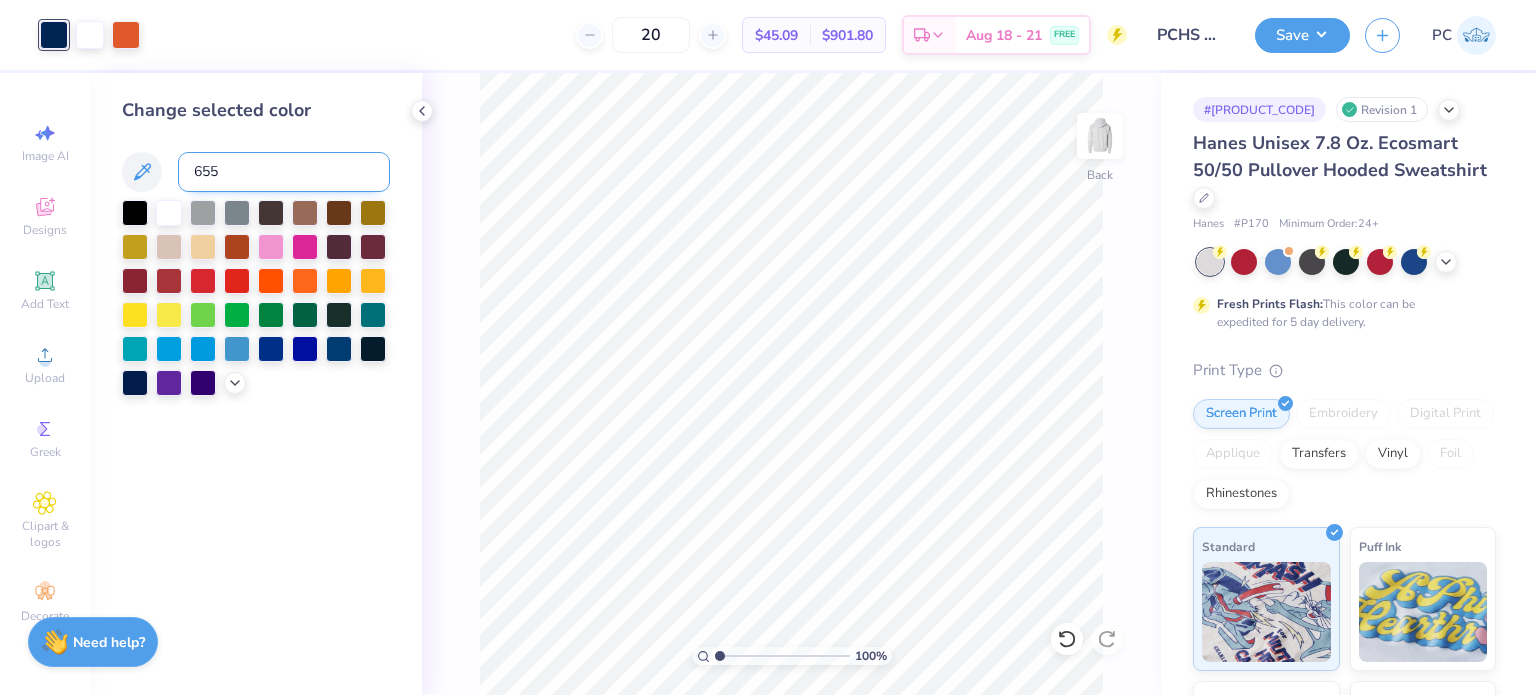 type 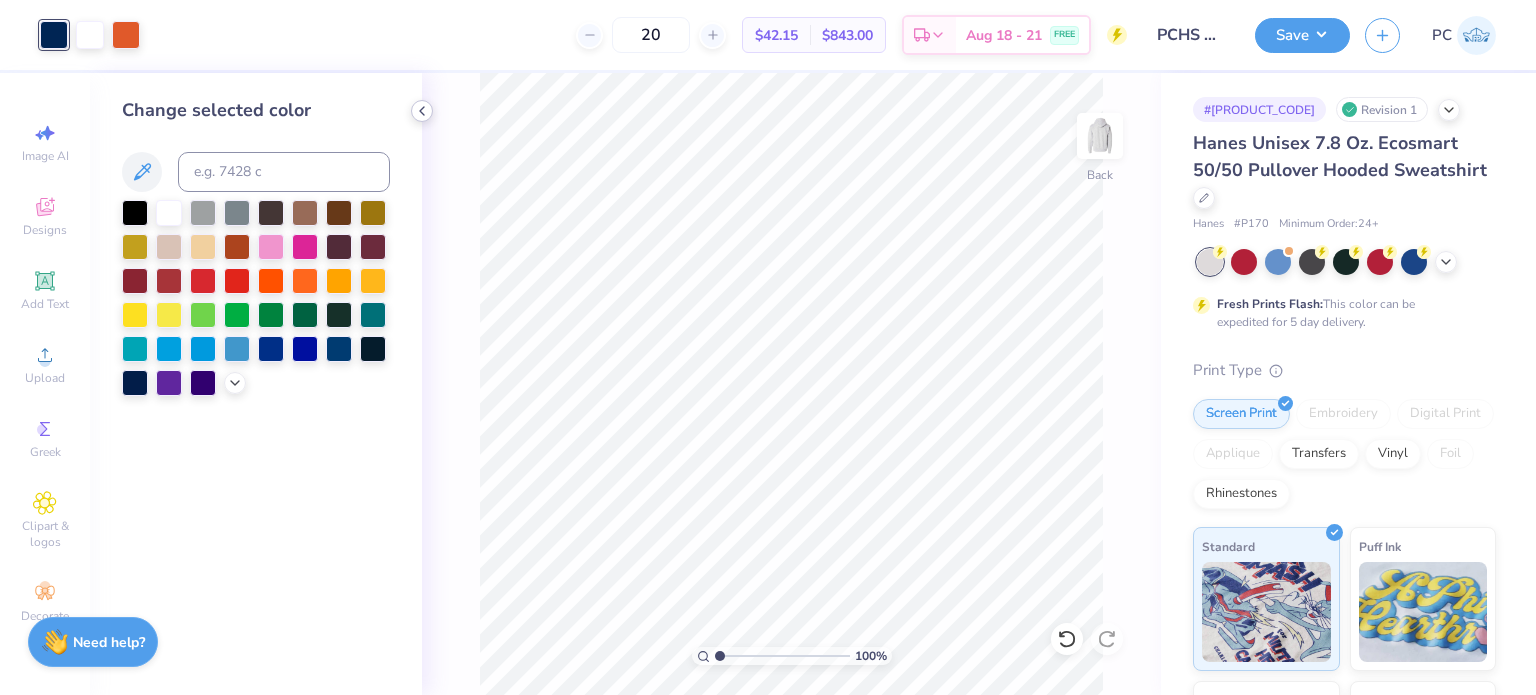 click 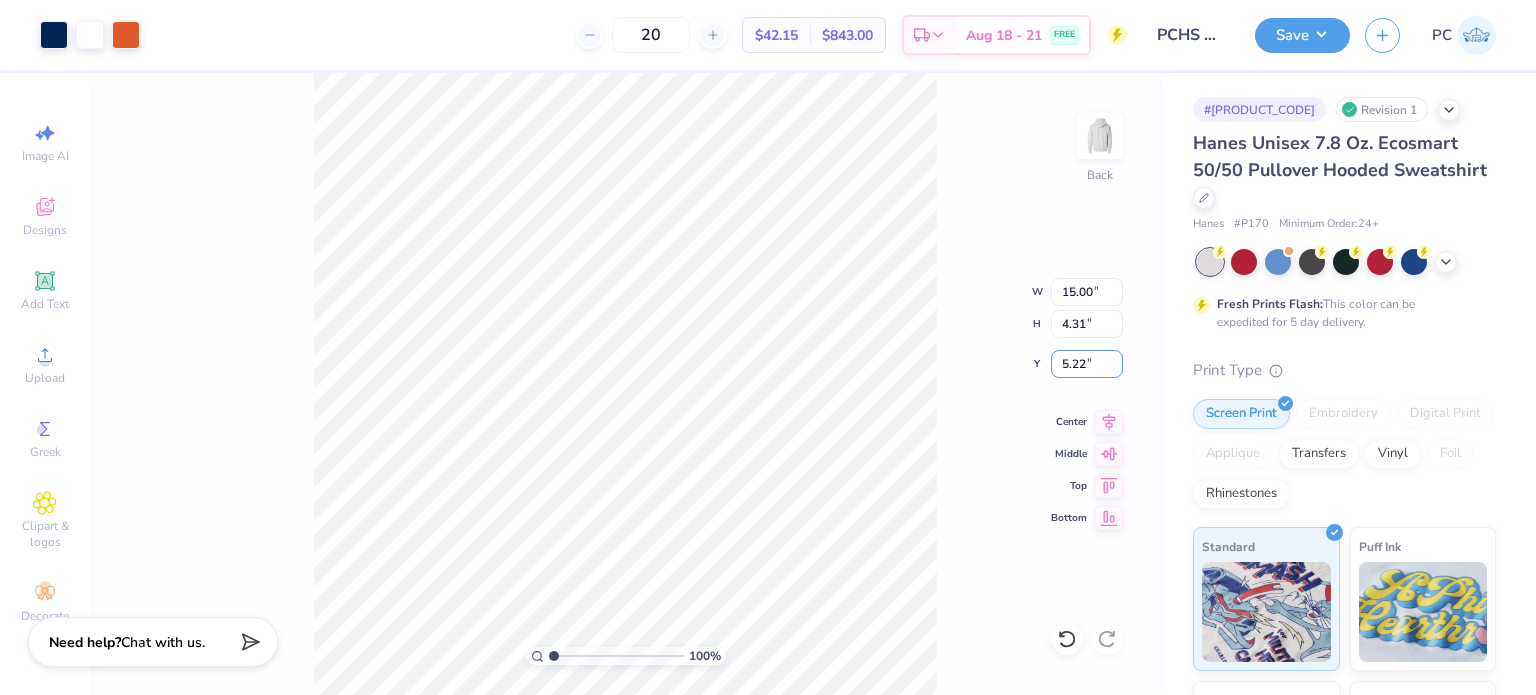 drag, startPoint x: 1090, startPoint y: 360, endPoint x: 1050, endPoint y: 356, distance: 40.1995 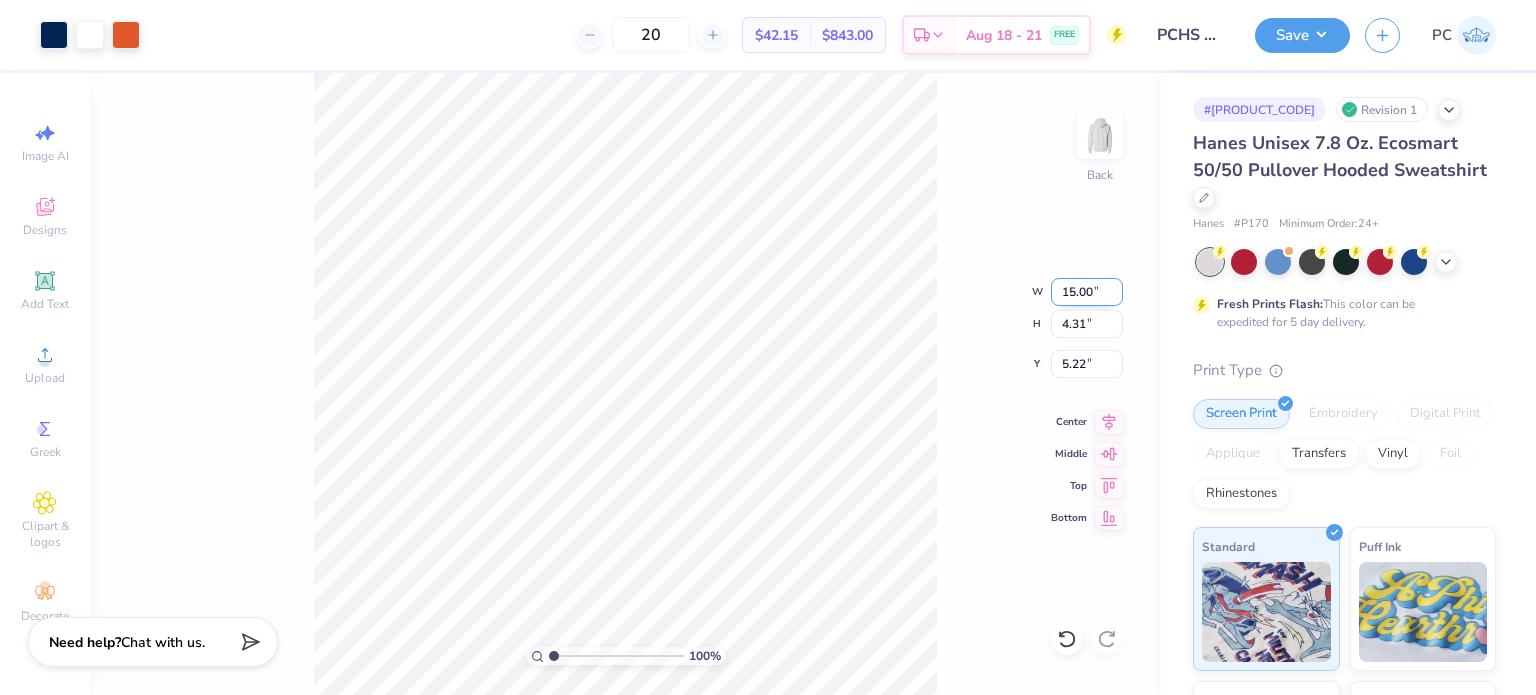 click on "15.00" at bounding box center [1087, 292] 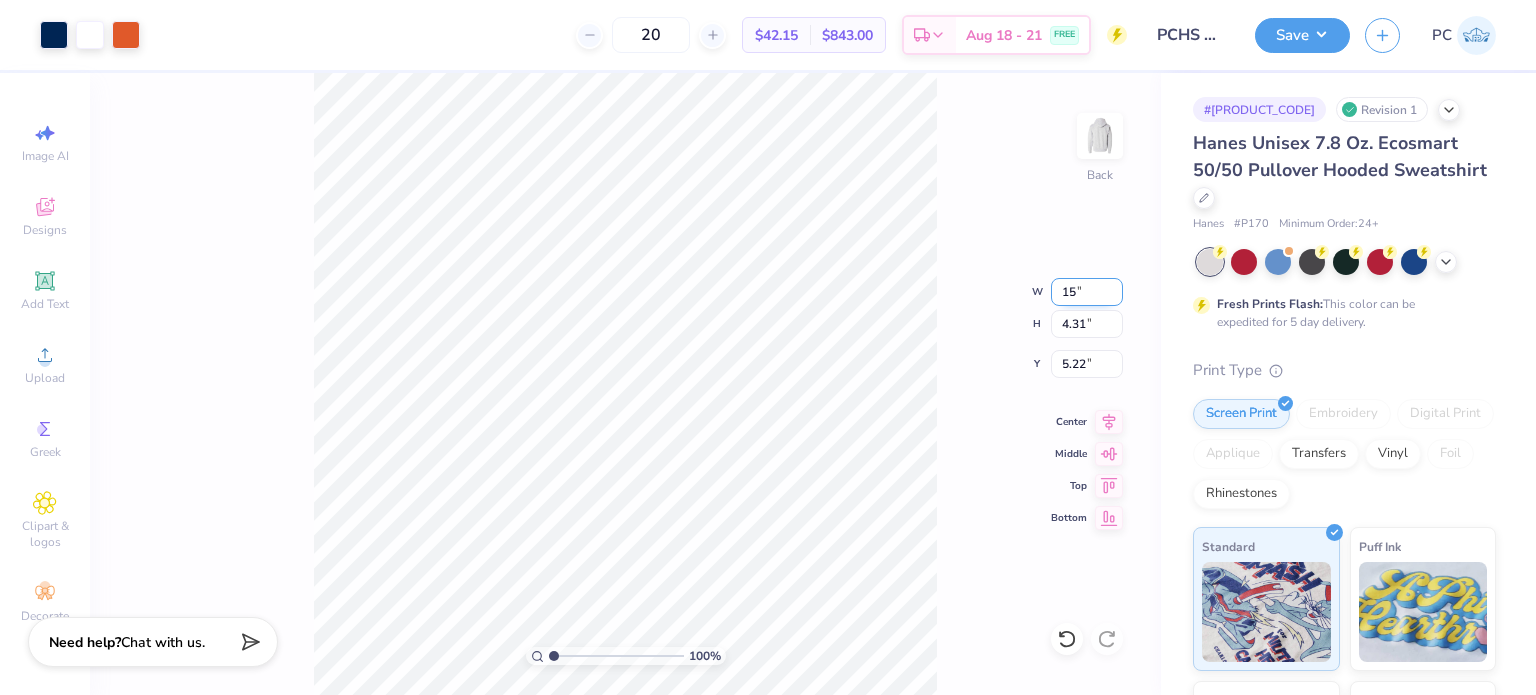 type on "1" 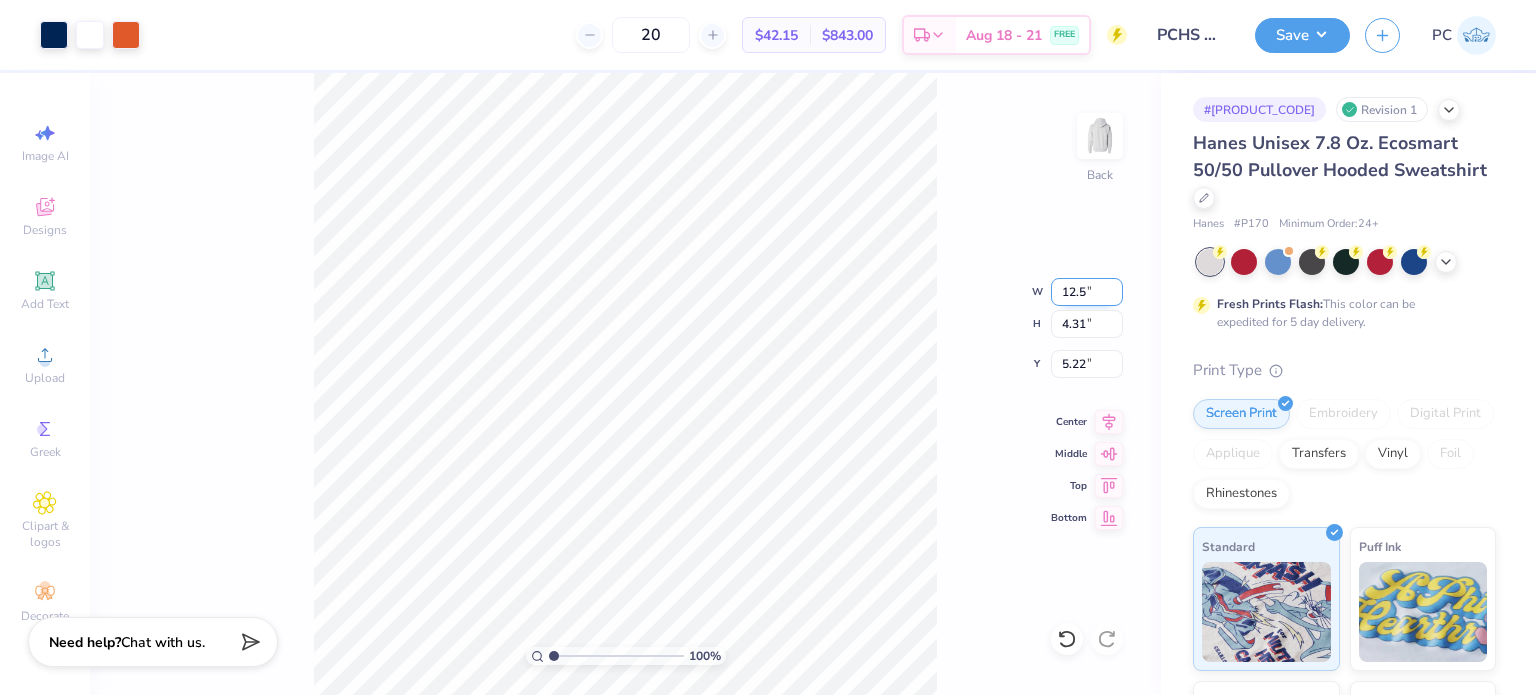 type on "12.50" 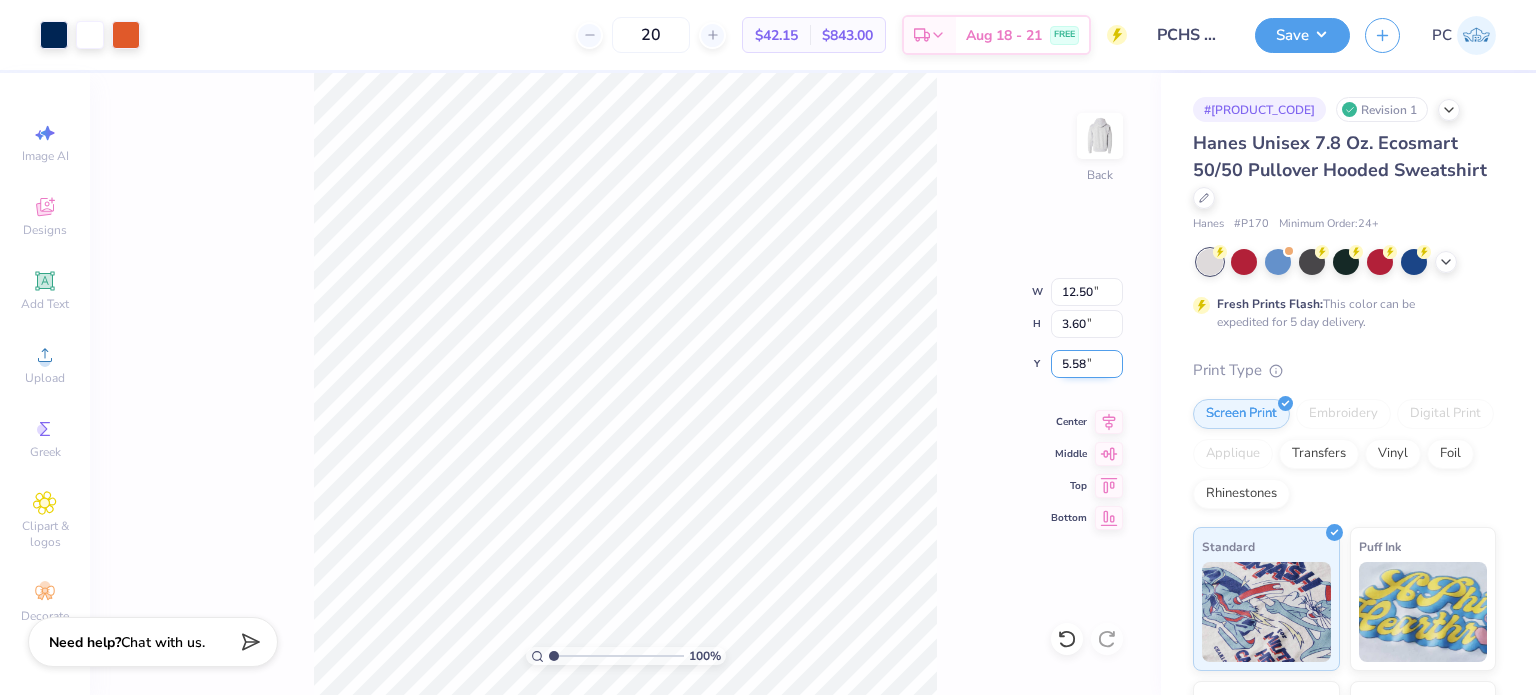 click on "5.58" at bounding box center (1087, 364) 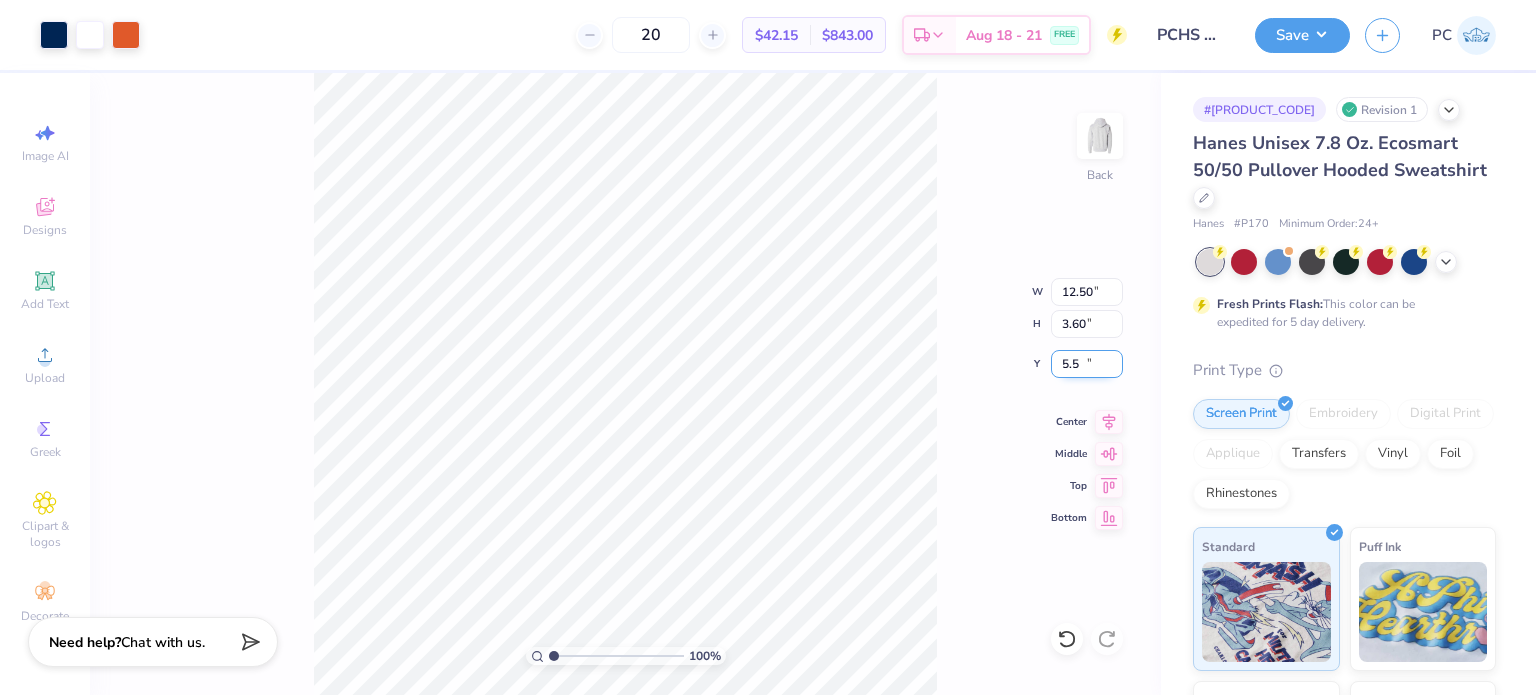 type on "5" 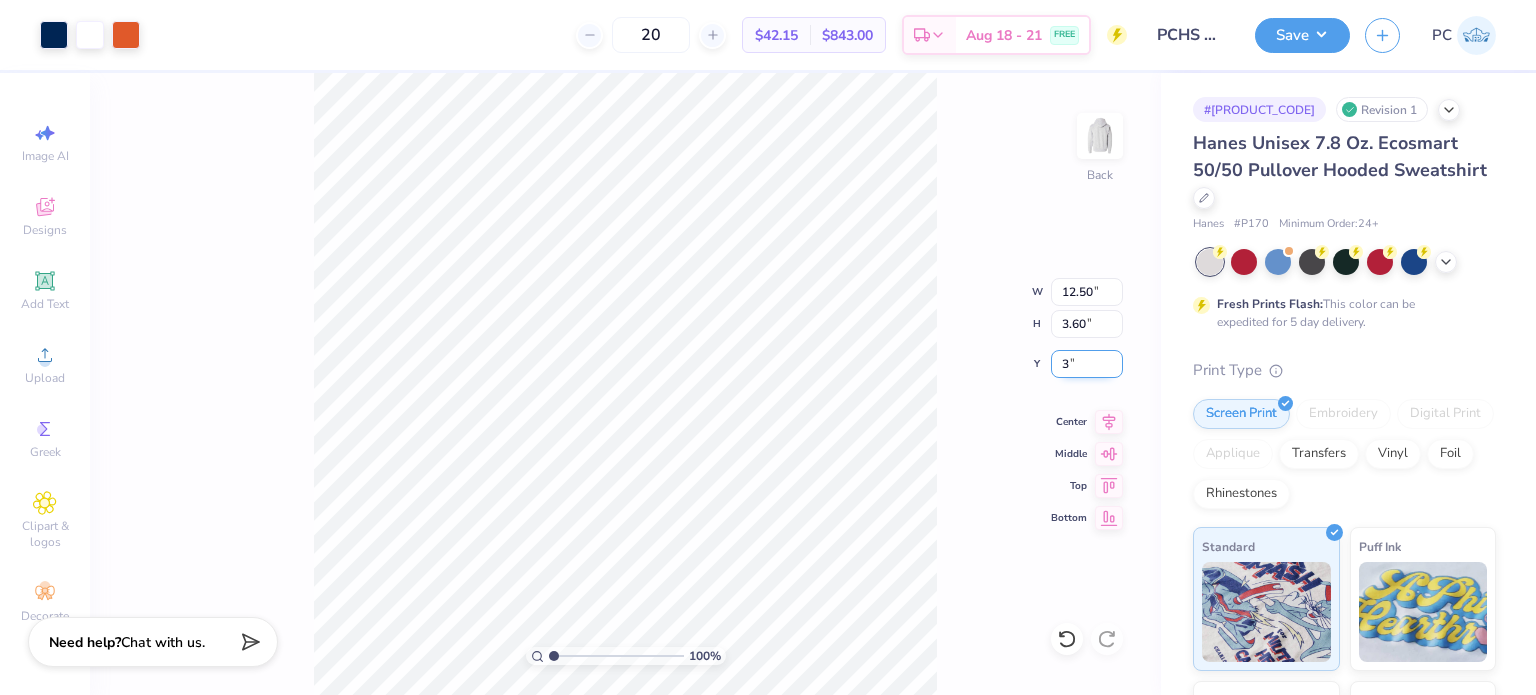 type on "3.00" 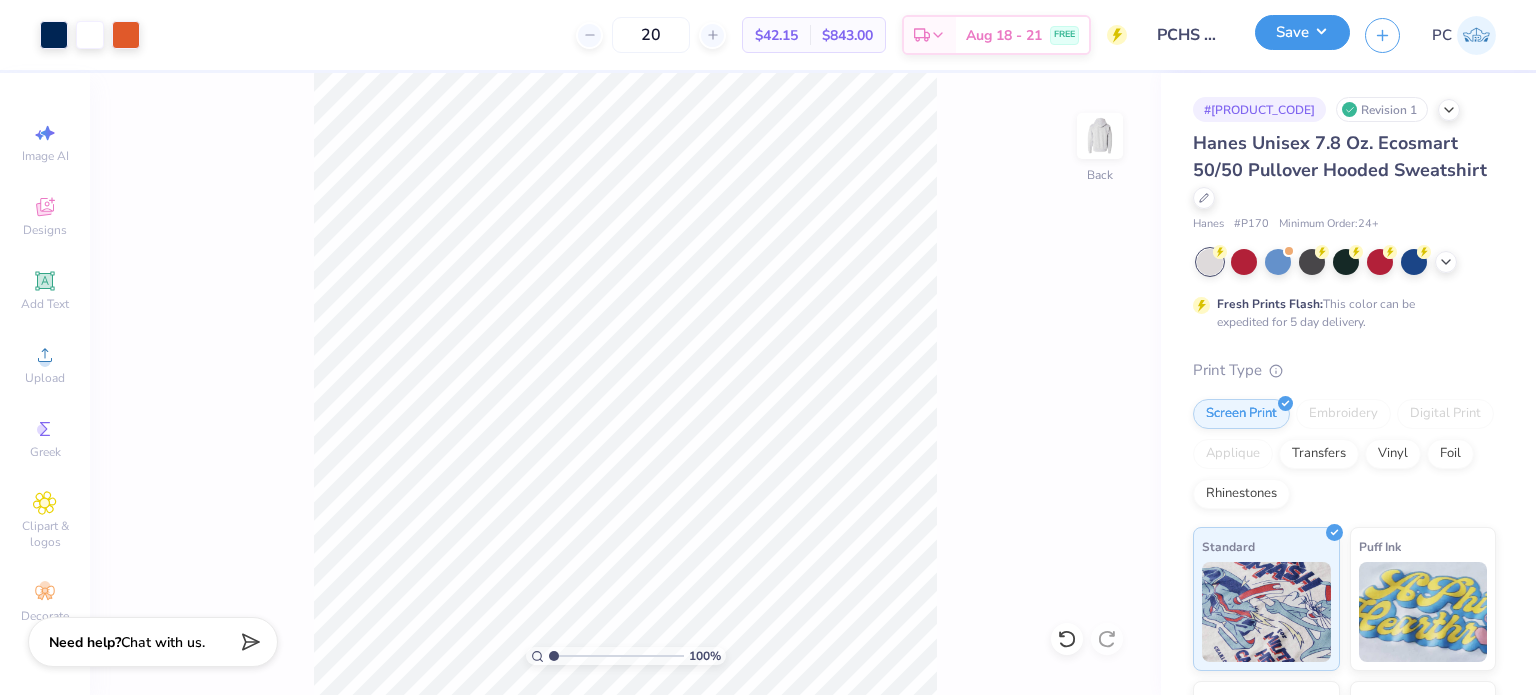 click on "Save" at bounding box center [1302, 32] 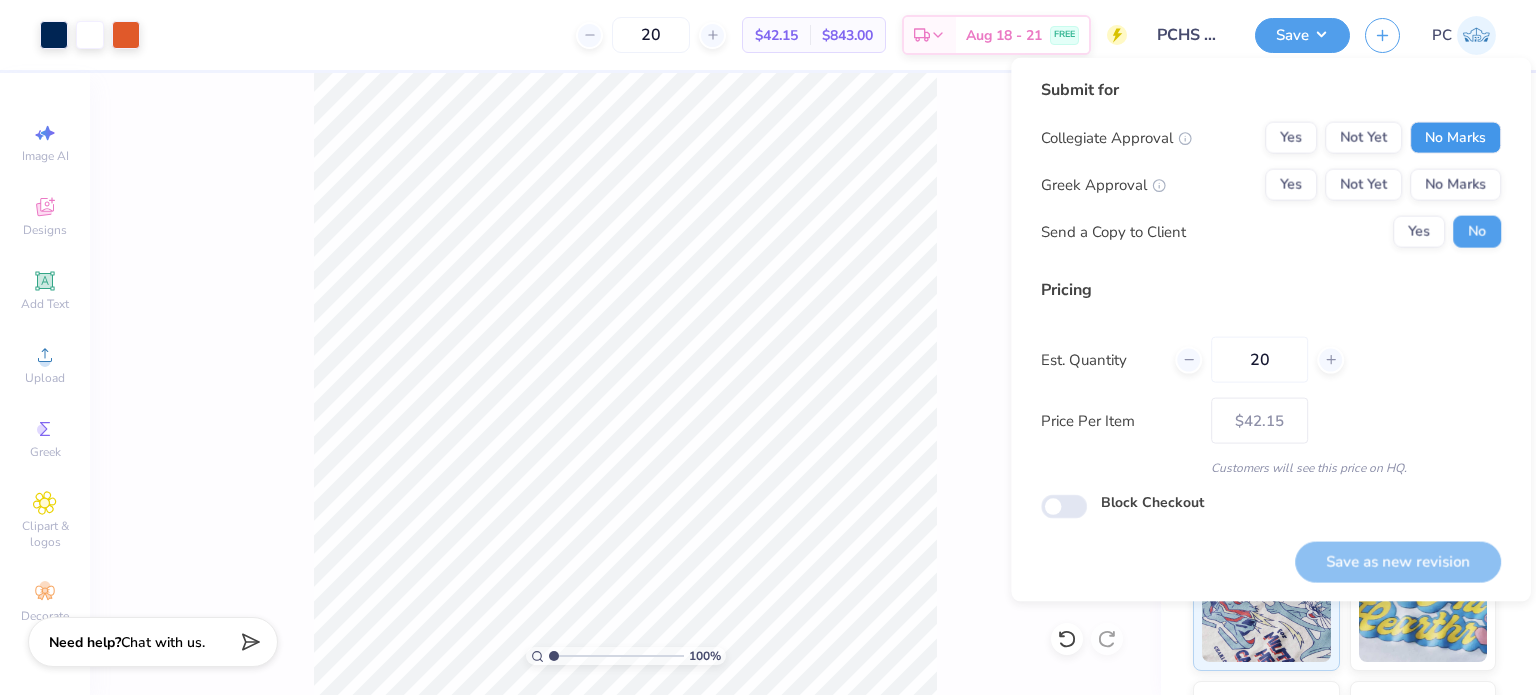 click on "No Marks" at bounding box center (1455, 138) 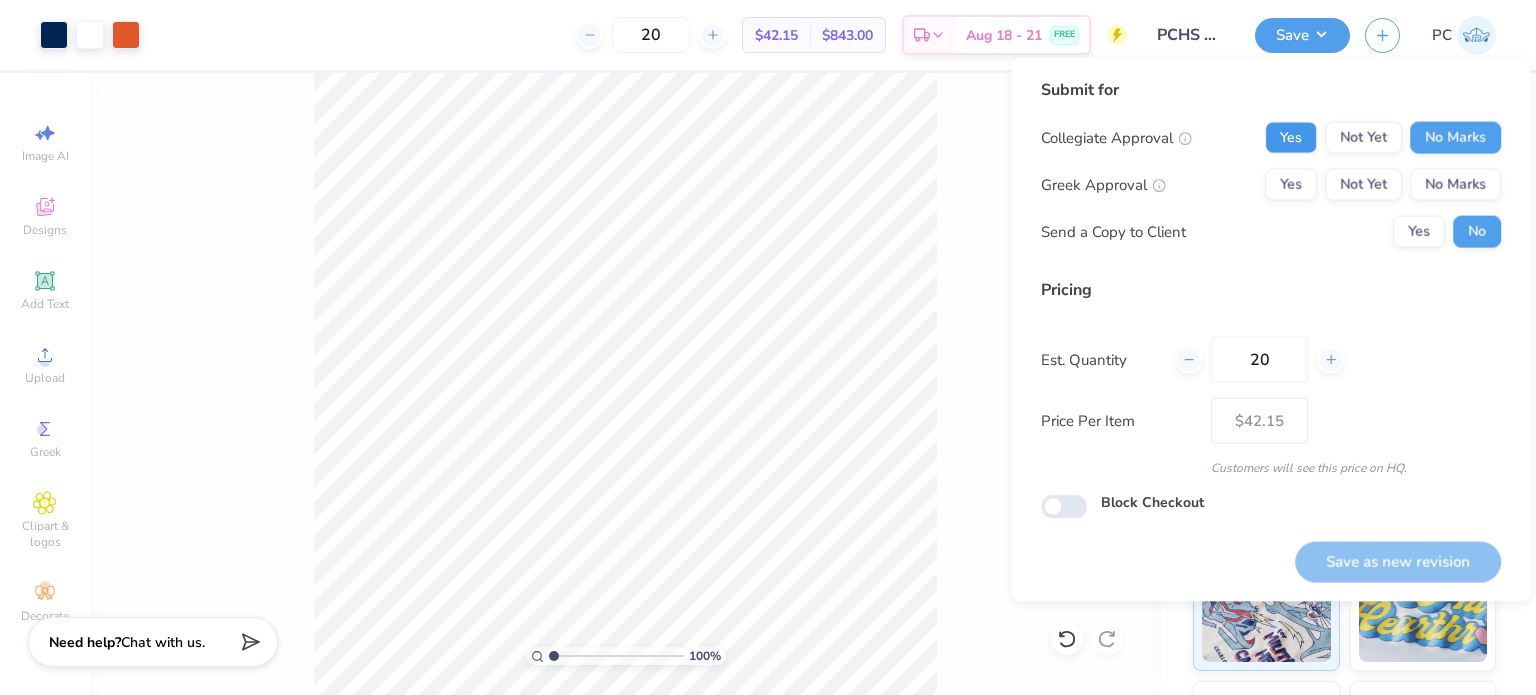 click on "Yes" at bounding box center (1291, 138) 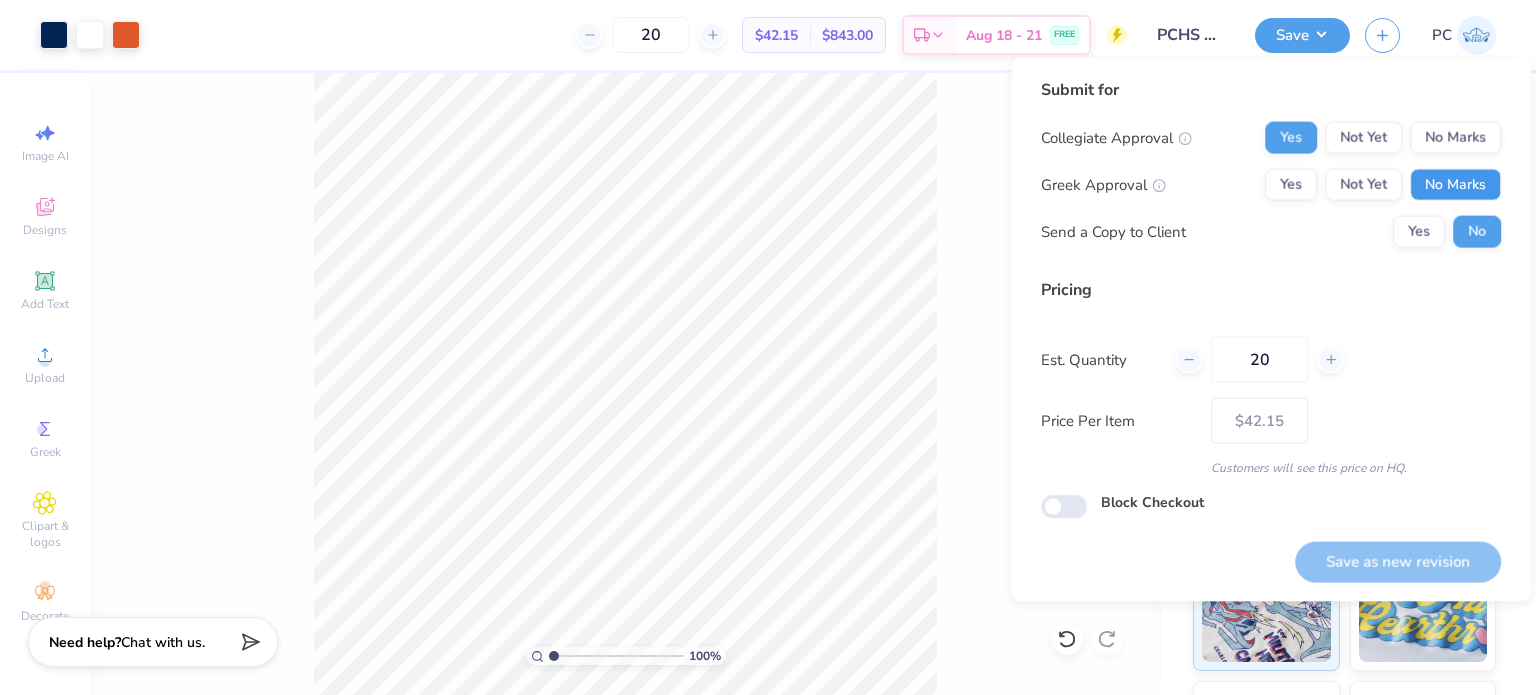 click on "No Marks" at bounding box center (1455, 185) 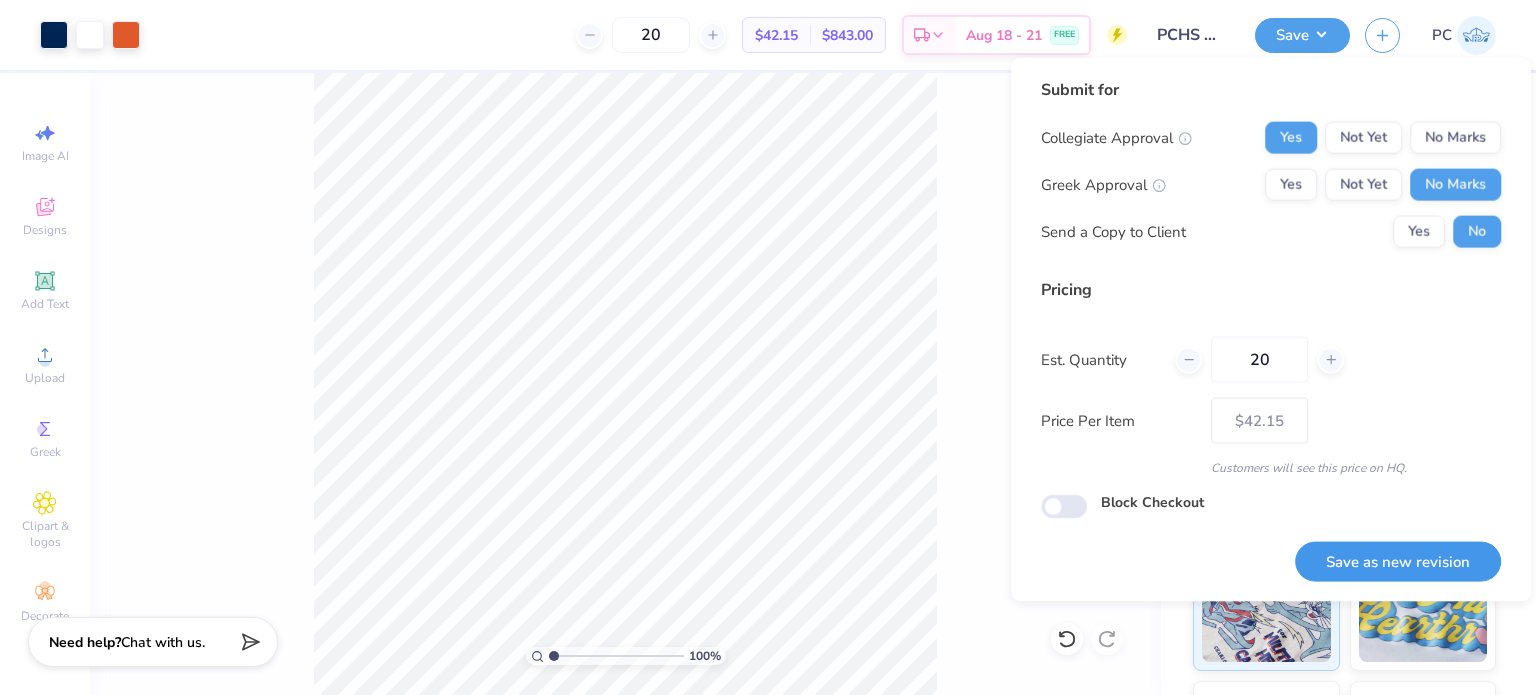 click on "Save as new revision" at bounding box center (1398, 561) 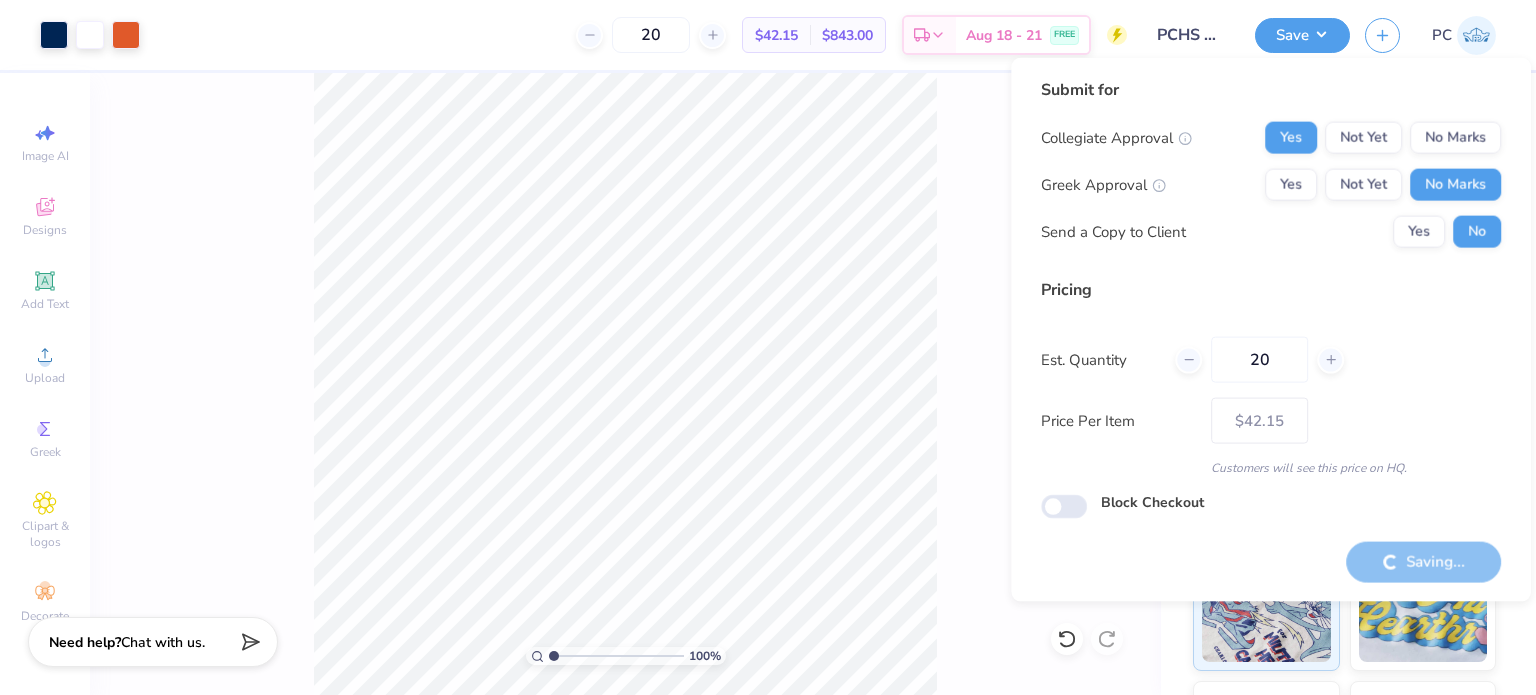 type on "– –" 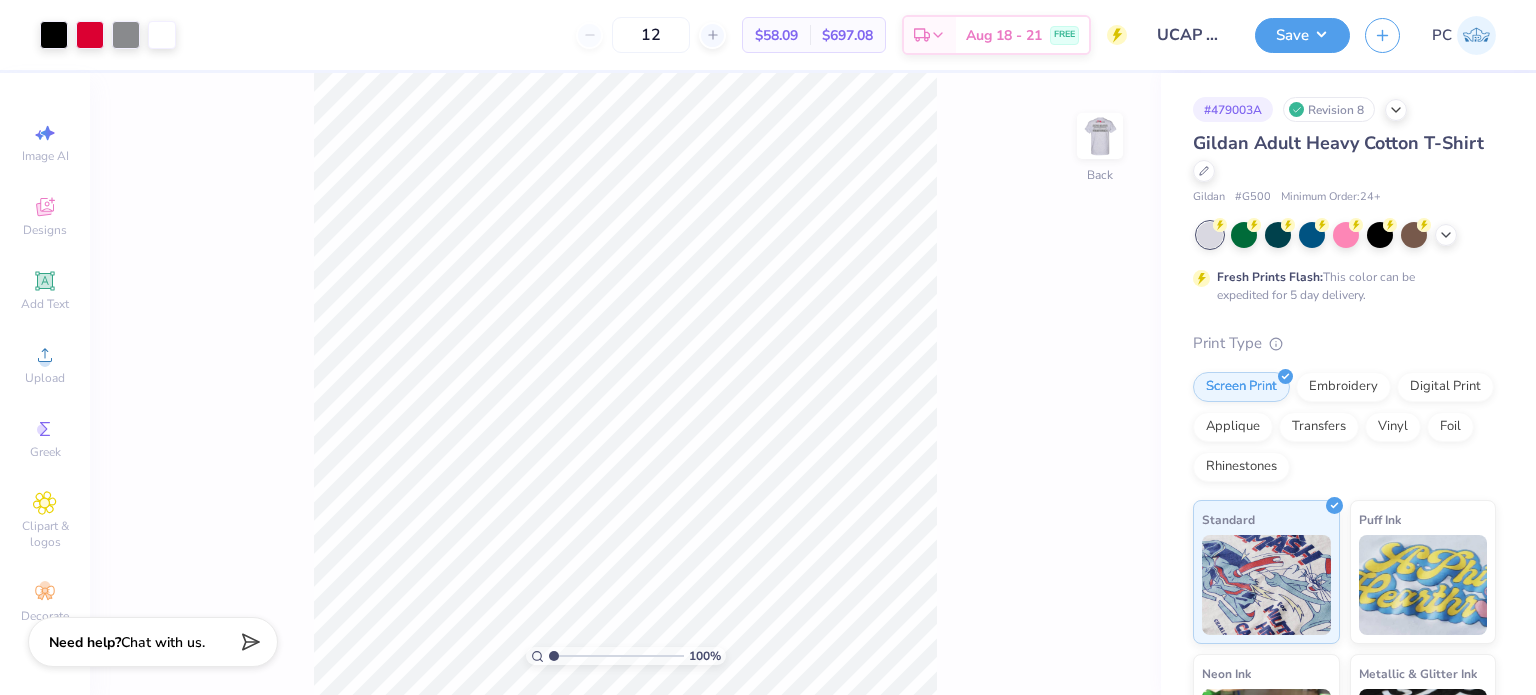 scroll, scrollTop: 0, scrollLeft: 0, axis: both 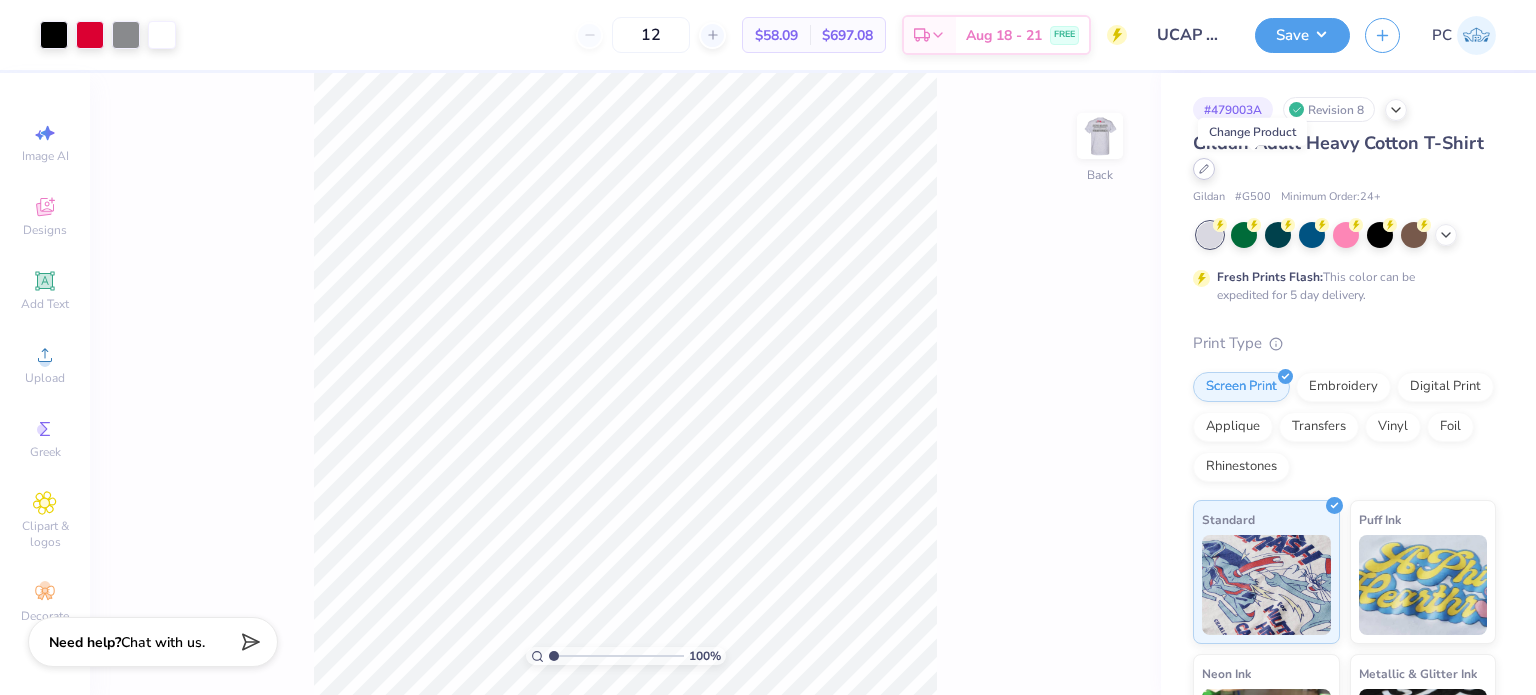 click 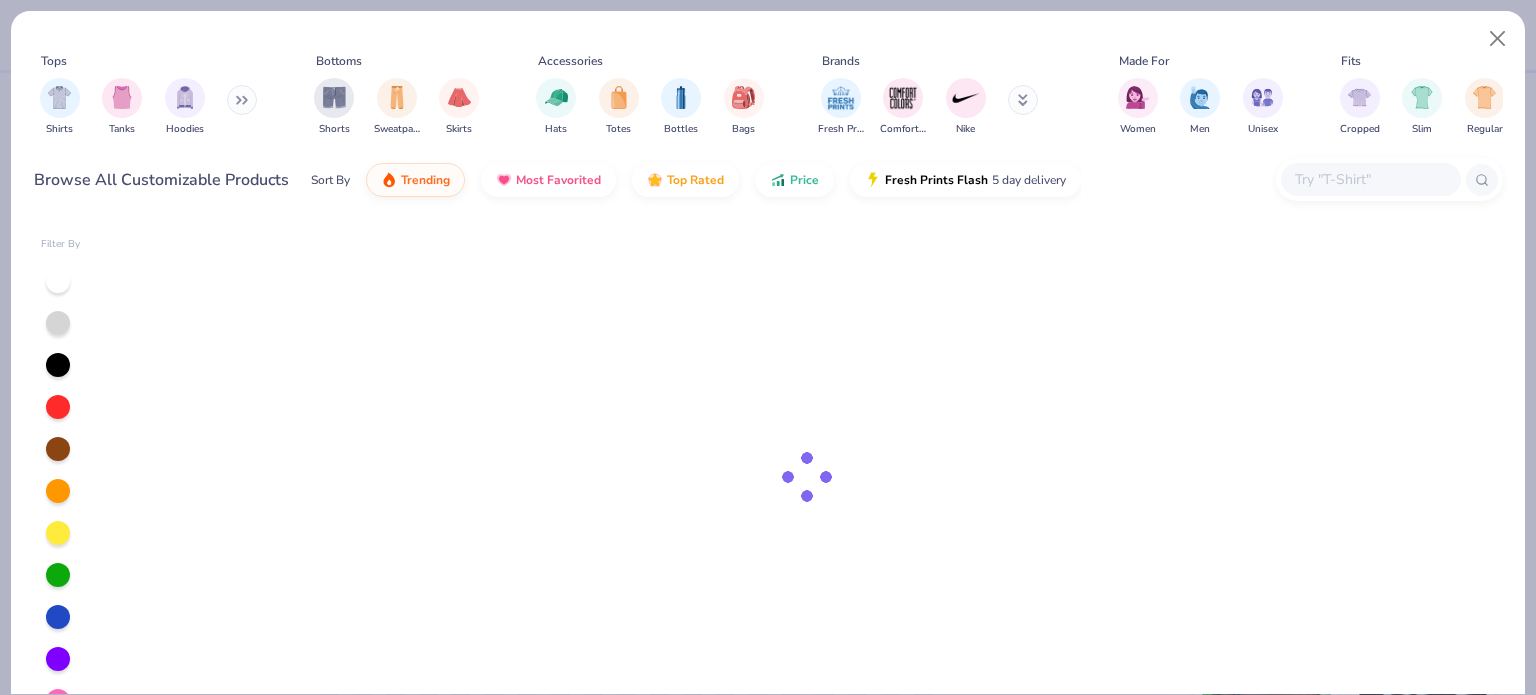 click at bounding box center [1370, 179] 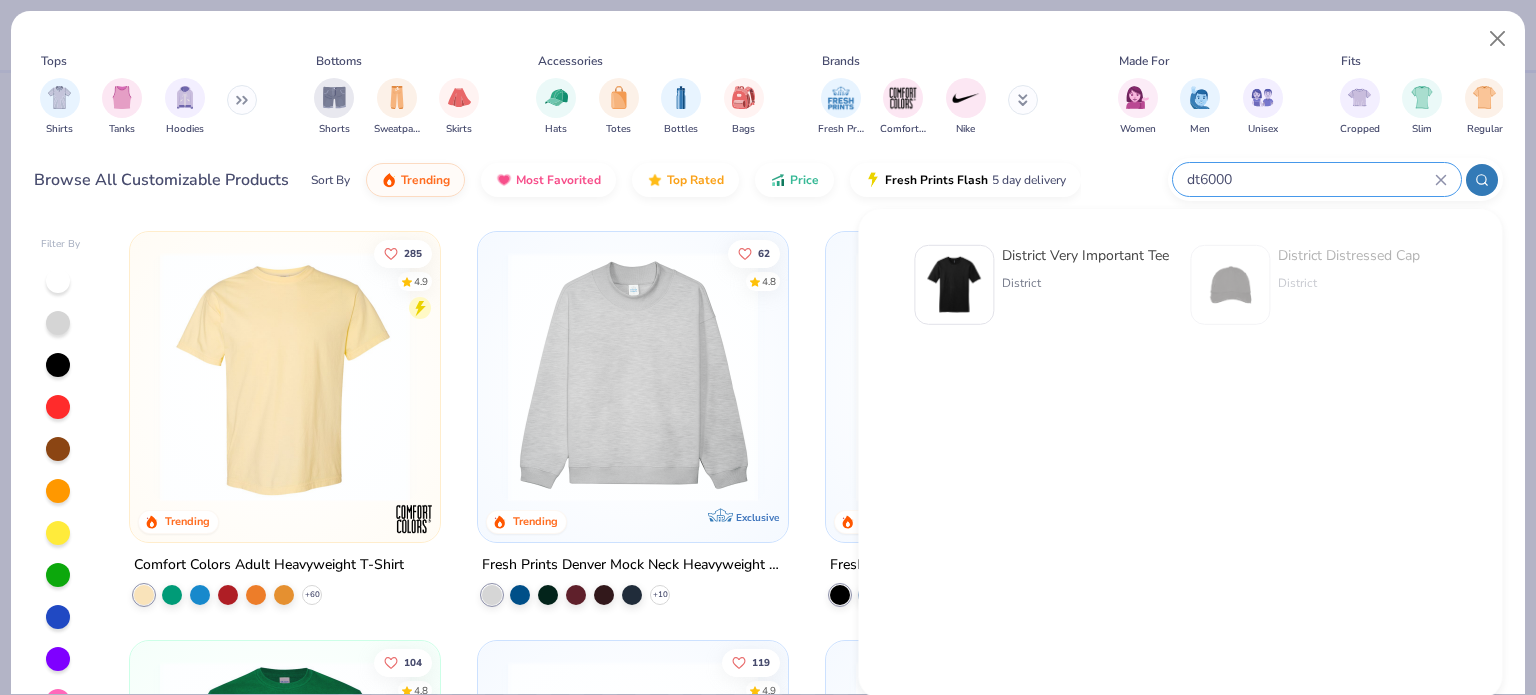 type on "dt6000" 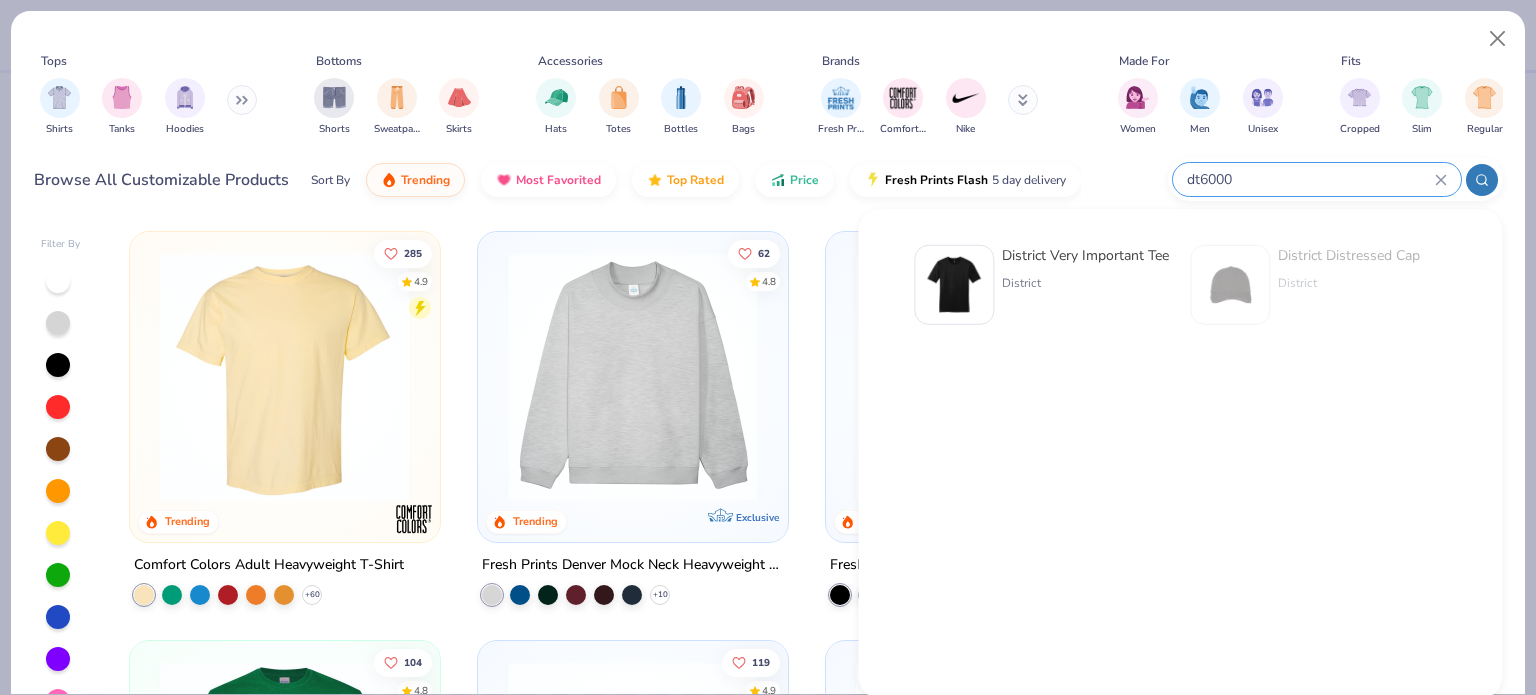 click at bounding box center (954, 285) 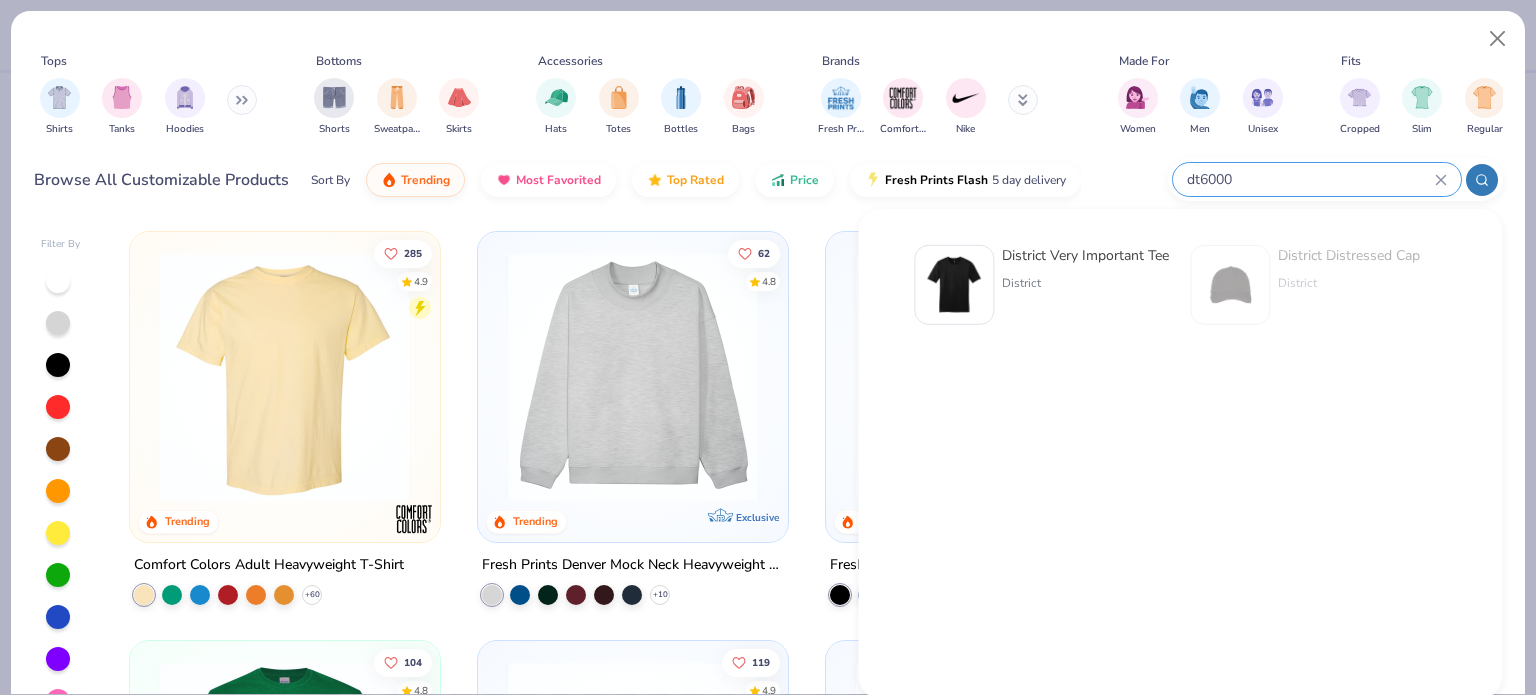 type 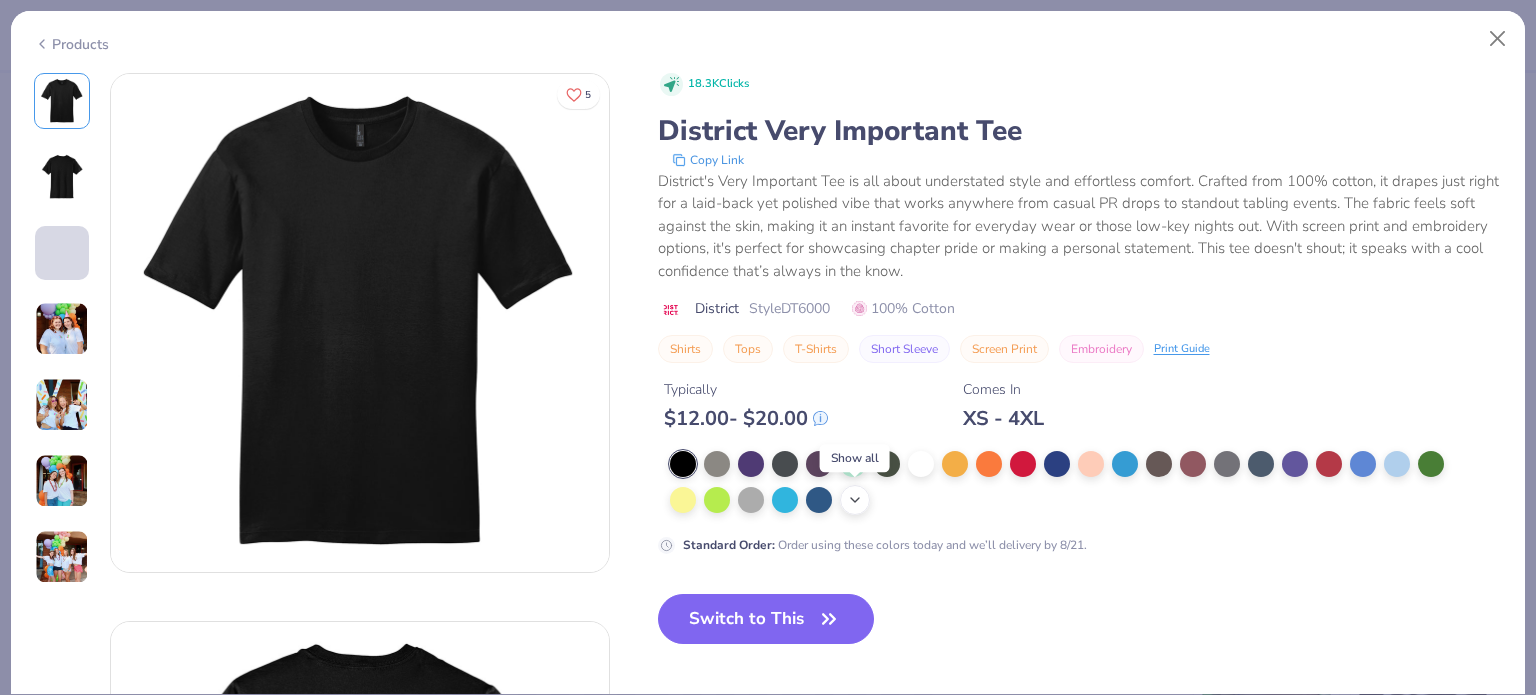 click on "+ 22" at bounding box center (855, 500) 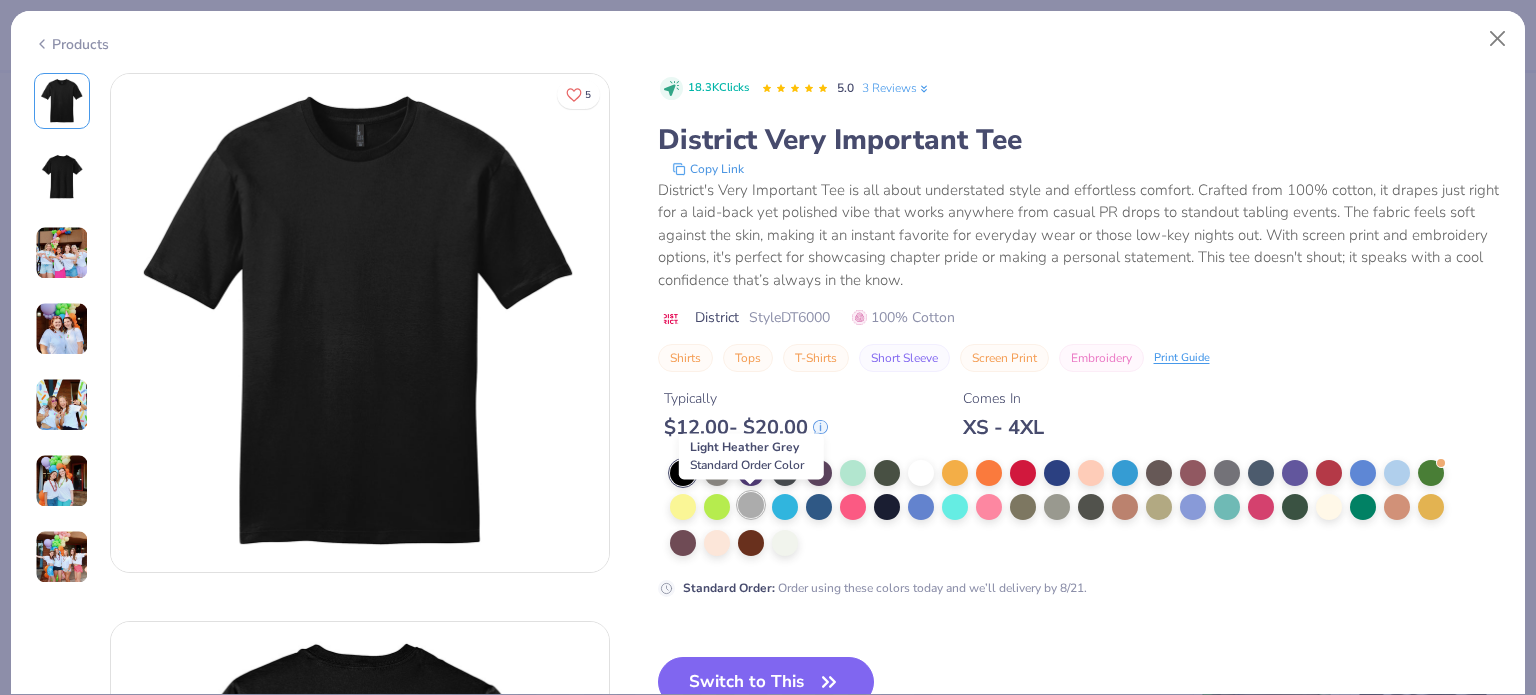 click at bounding box center (751, 505) 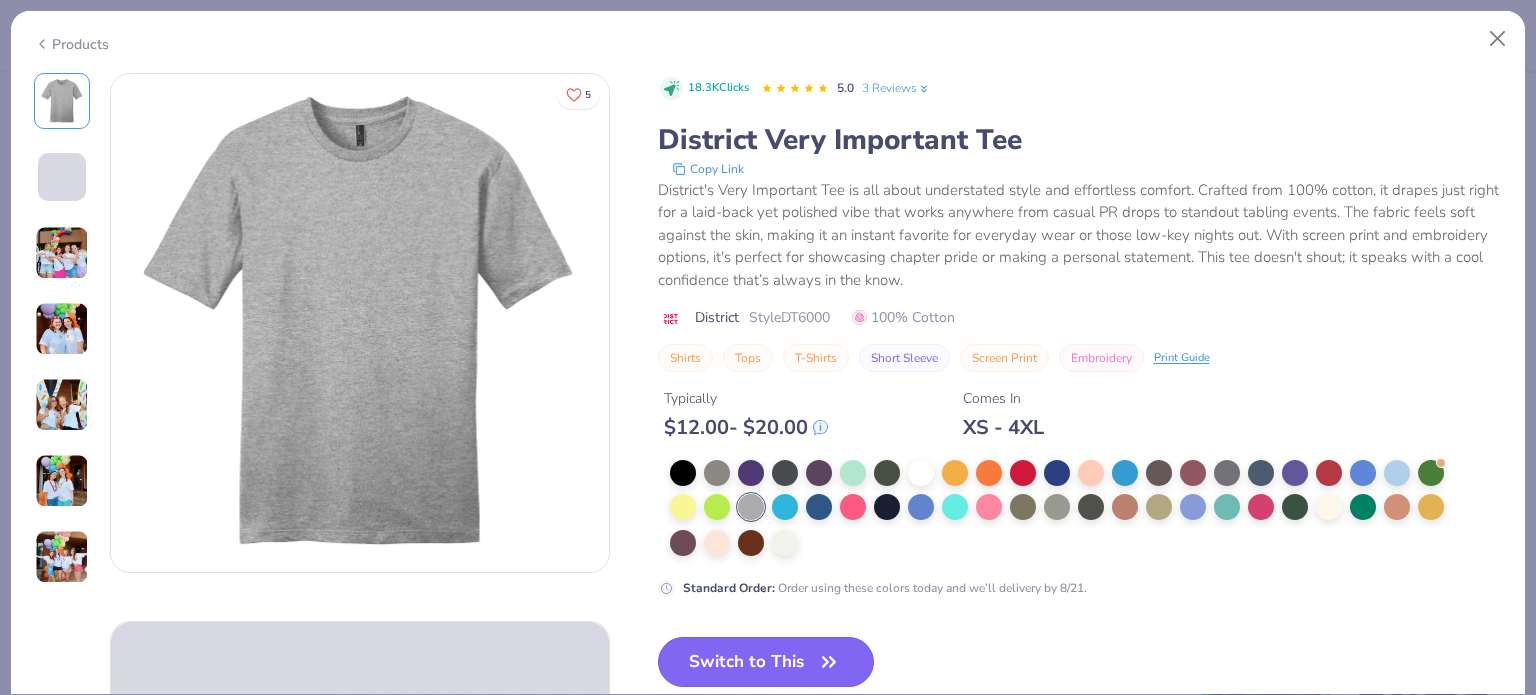 click on "Switch to This" at bounding box center [766, 662] 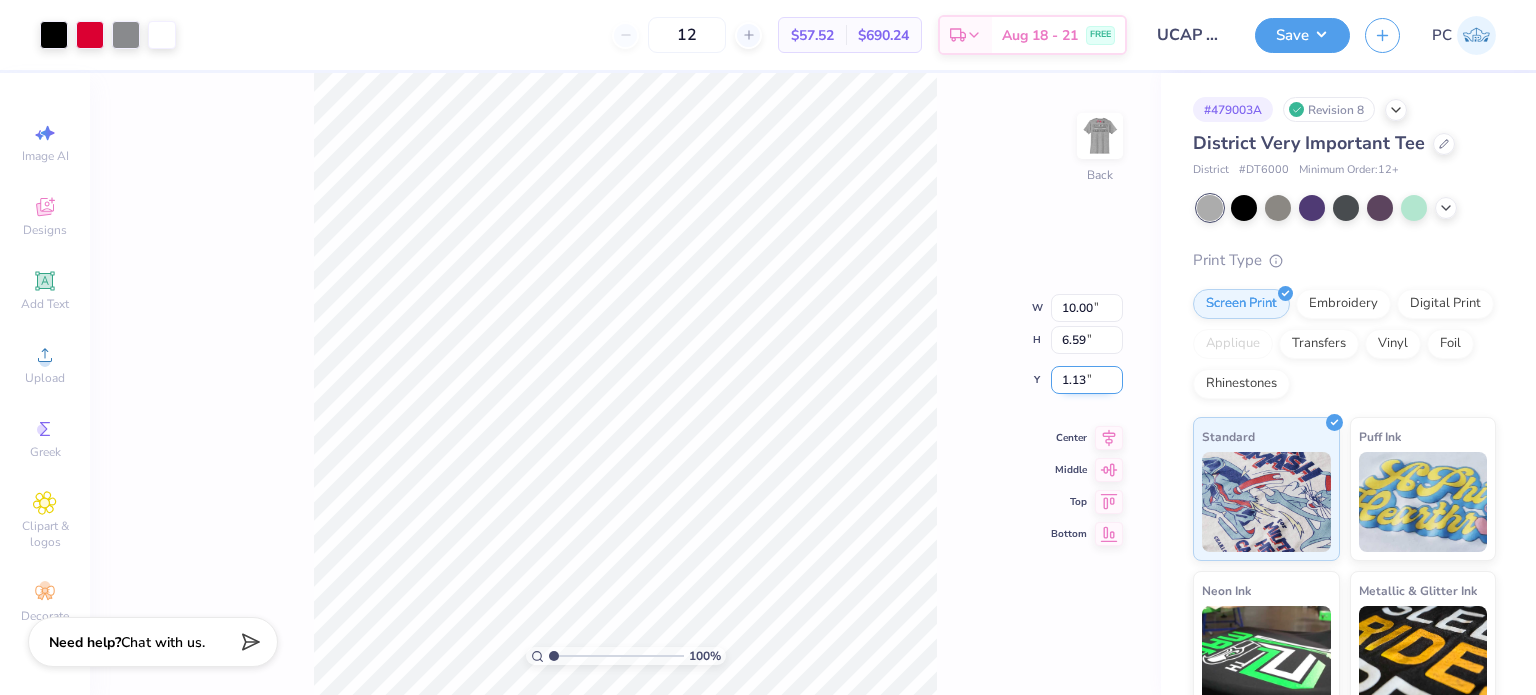 drag, startPoint x: 1089, startPoint y: 374, endPoint x: 1066, endPoint y: 380, distance: 23.769728 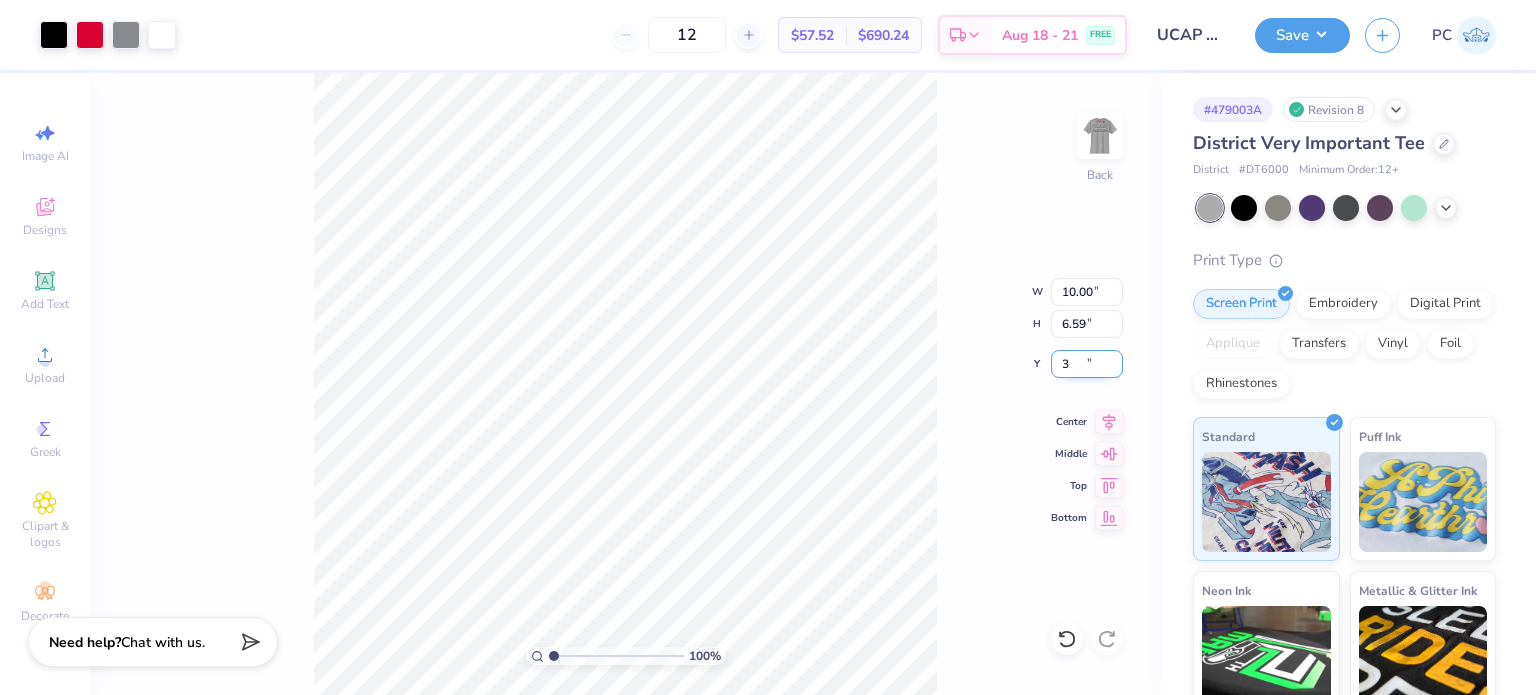 type on "3.00" 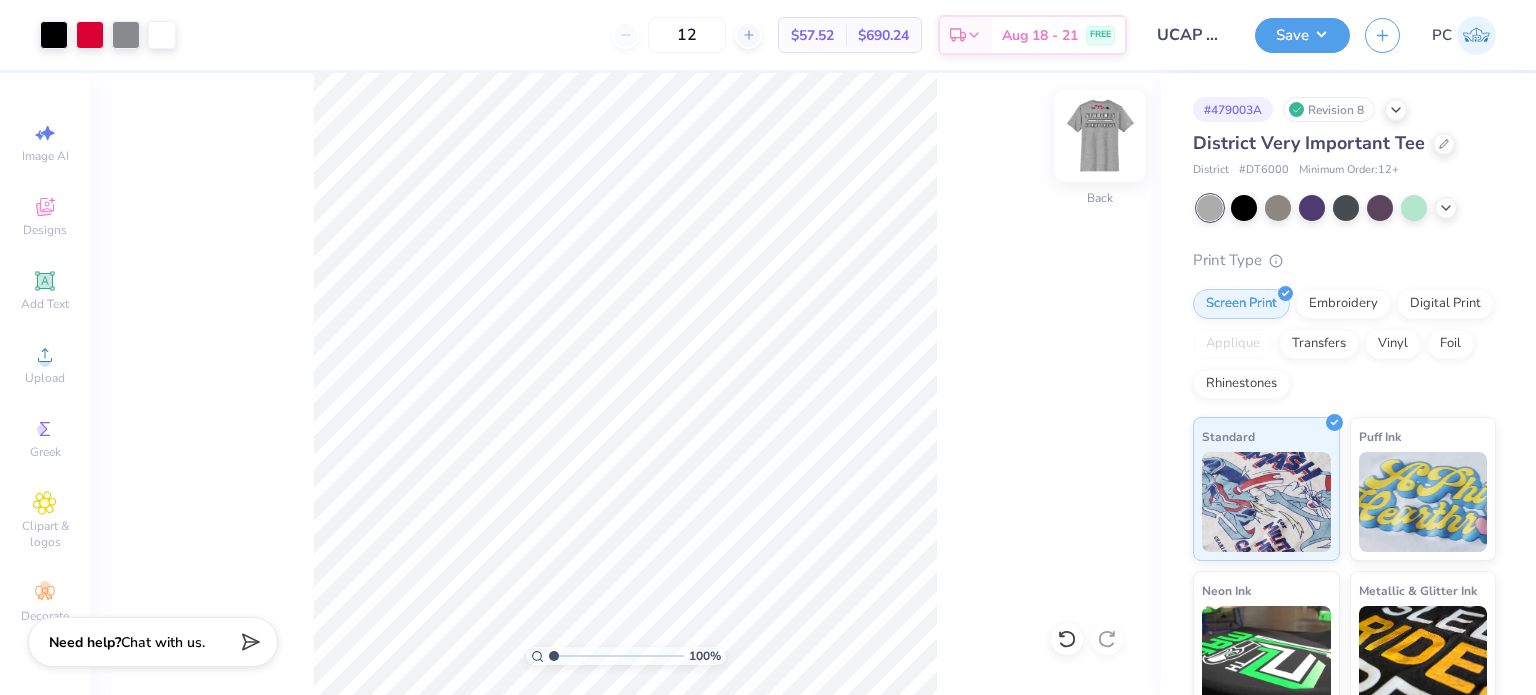 click at bounding box center (1100, 136) 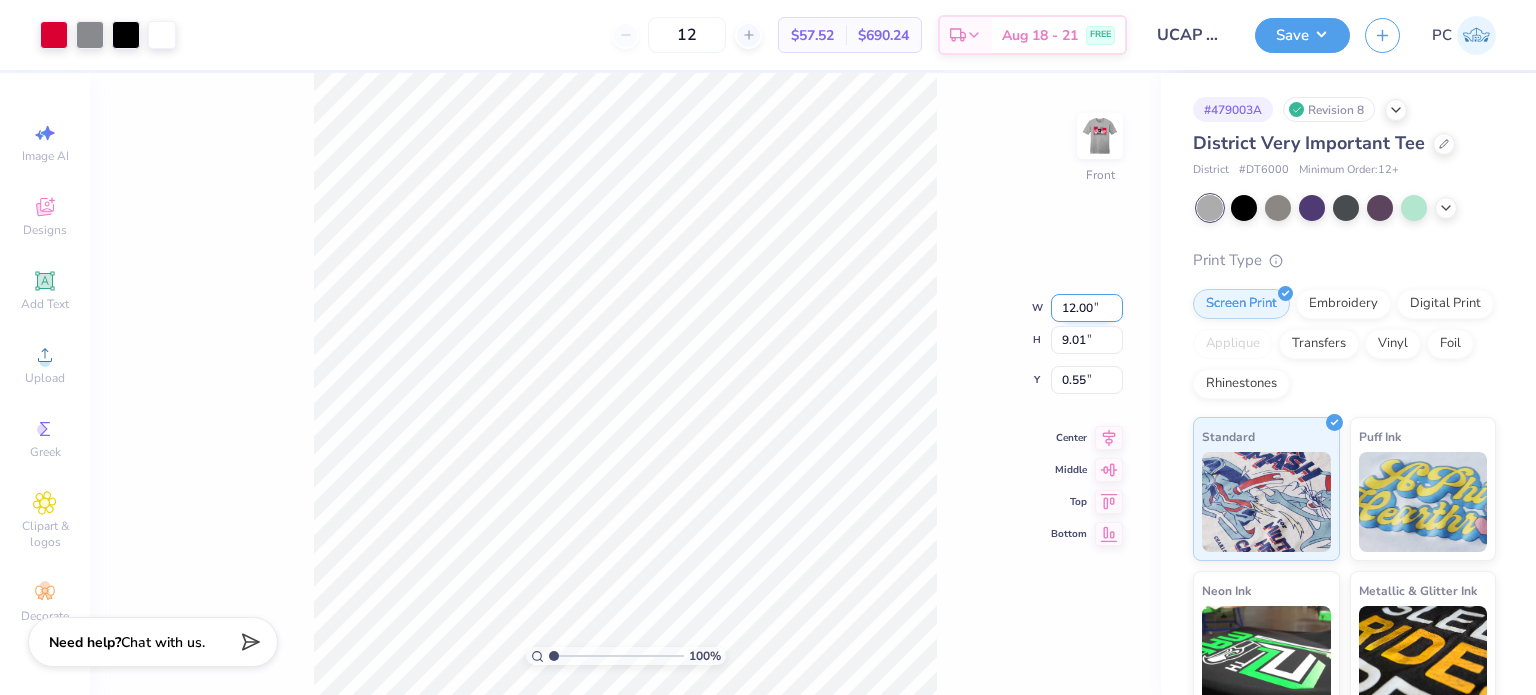 click on "12.00" at bounding box center [1087, 308] 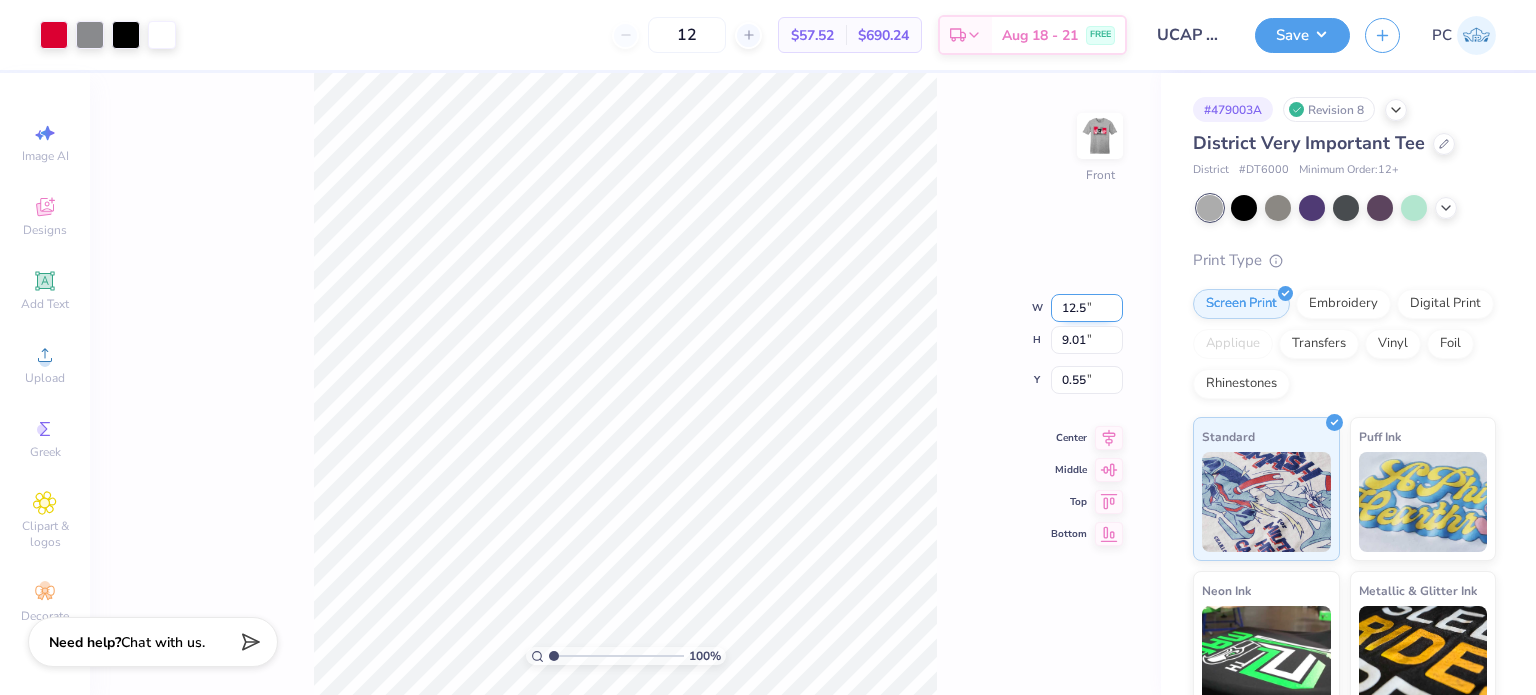type on "12.50" 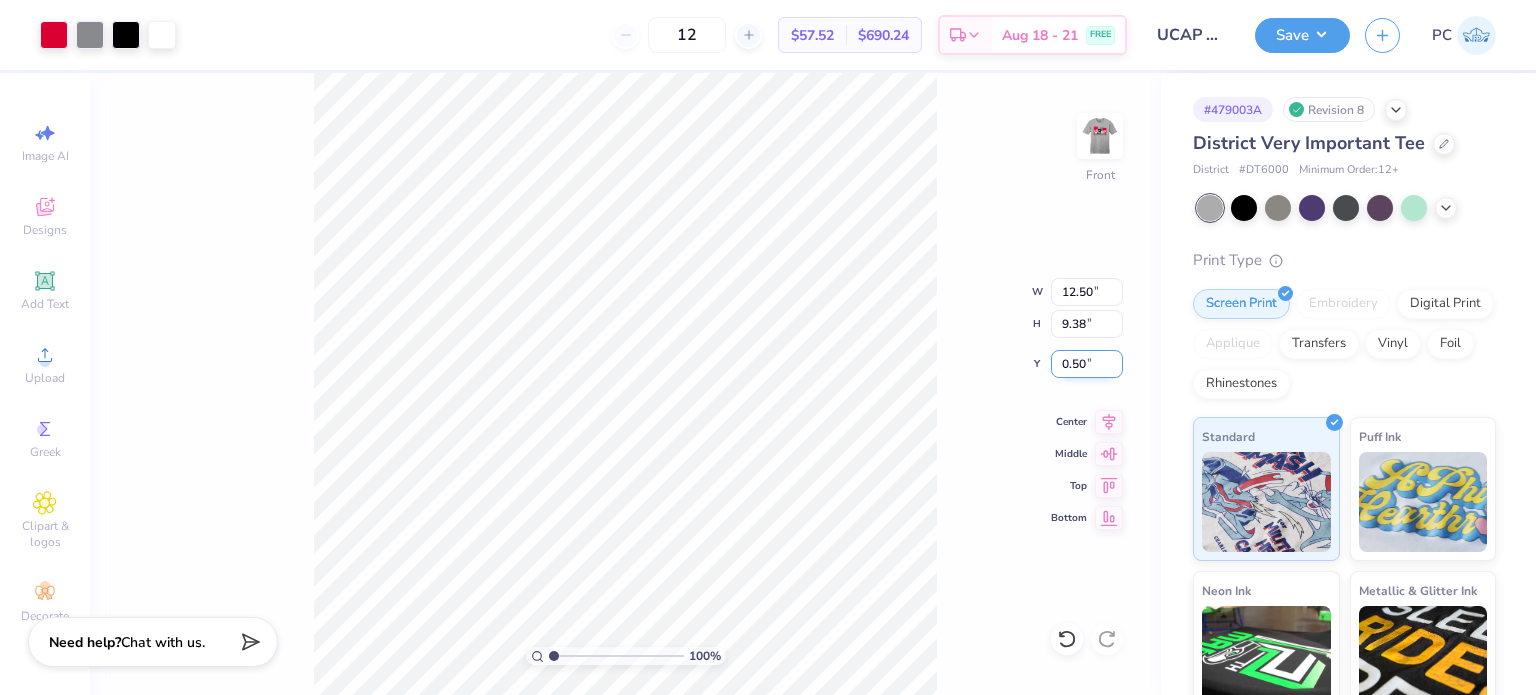 click on "0.50" at bounding box center [1087, 364] 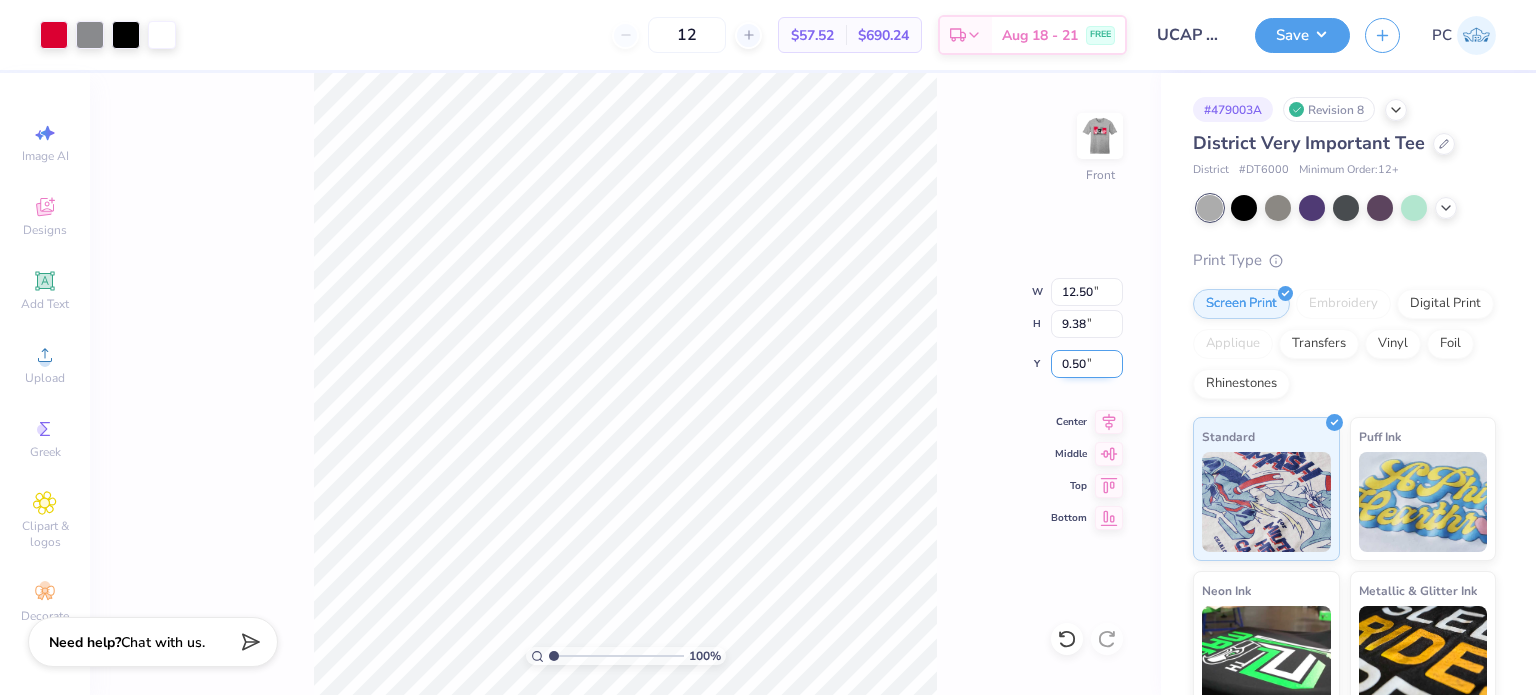 click on "0.50" at bounding box center [1087, 364] 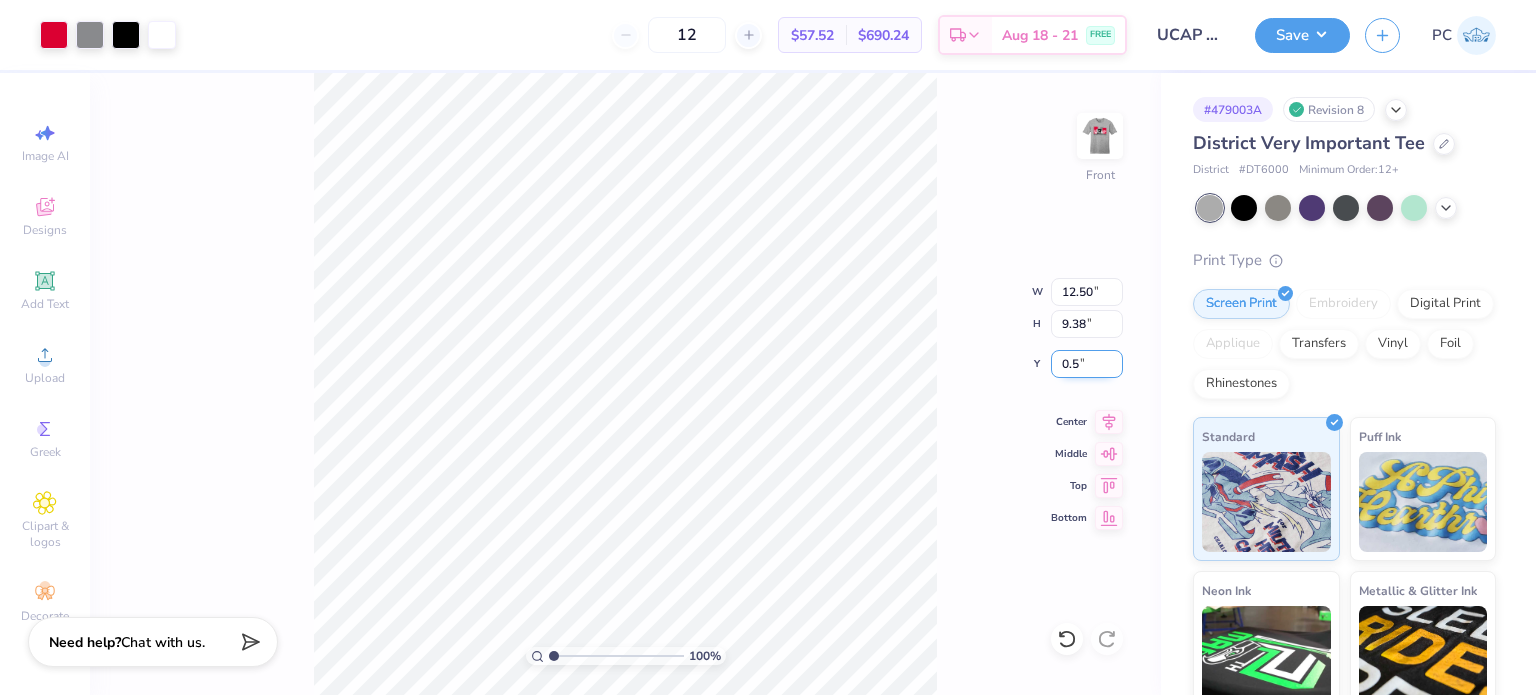 type on "0" 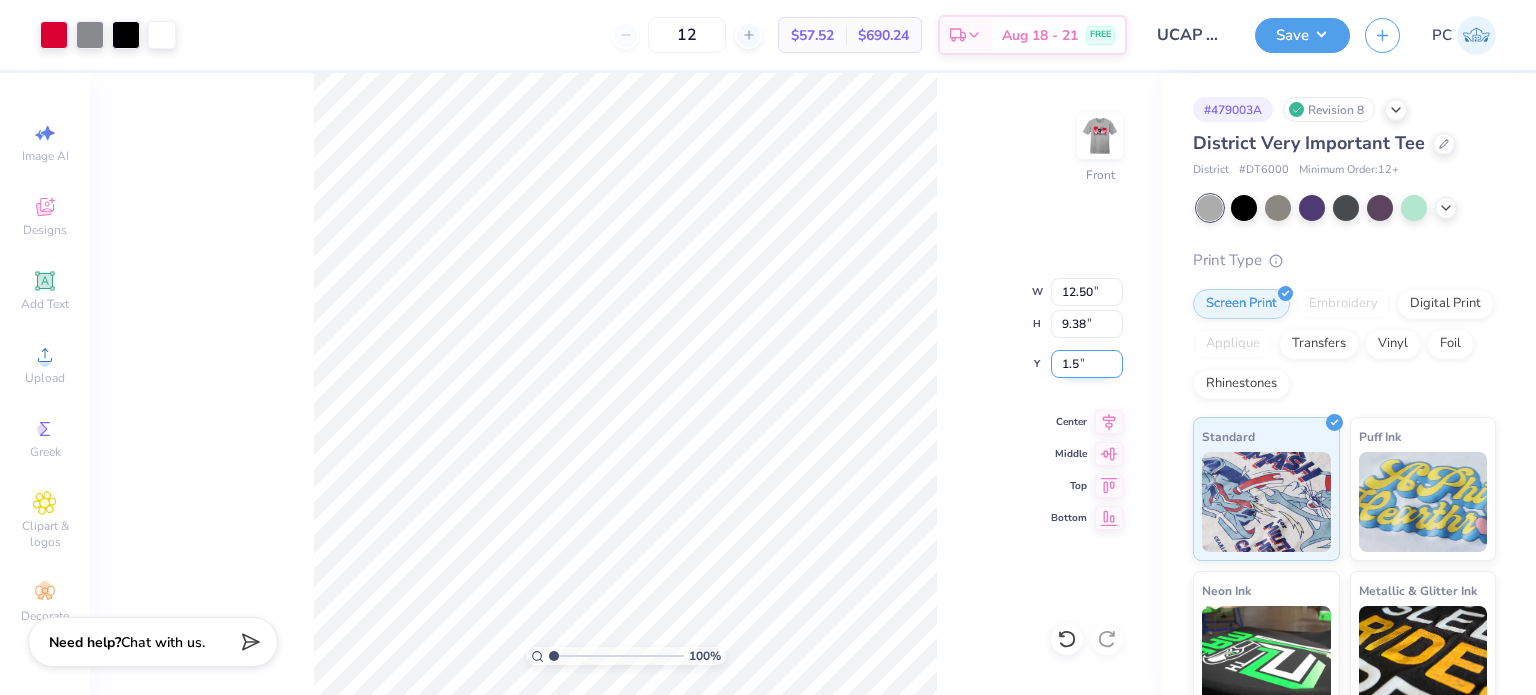 type on "1.50" 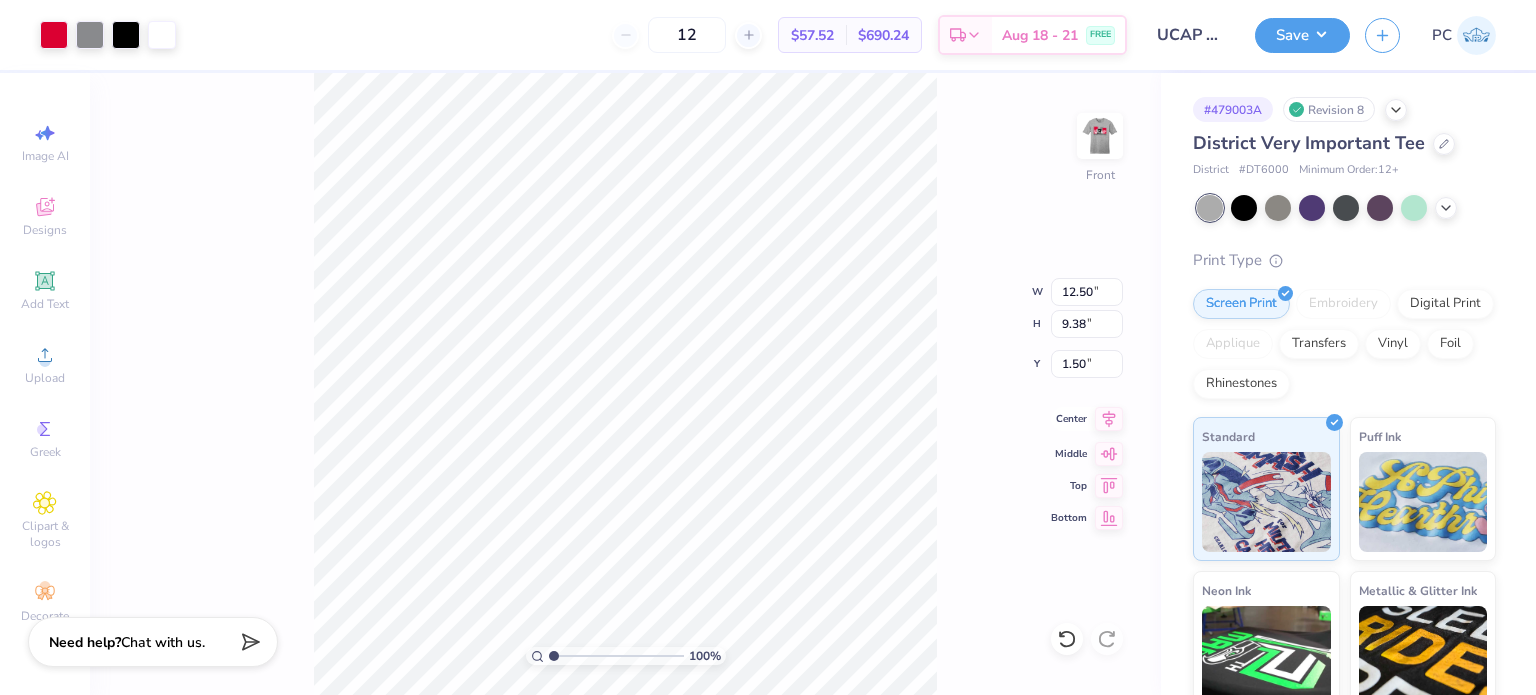 click 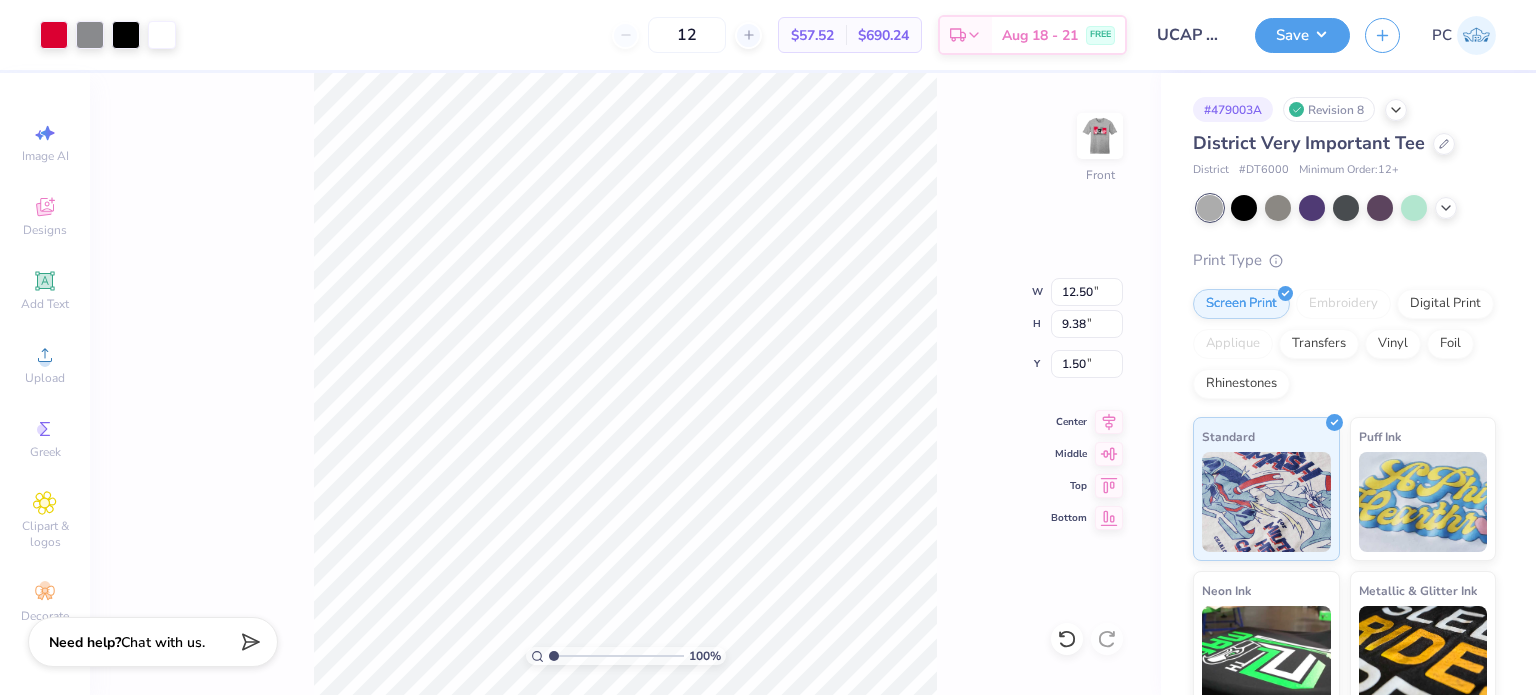 click on "100  % Front W 12.50 12.50 " H 9.38 9.38 " Y 1.50 1.50 " Center Middle Top Bottom" at bounding box center [625, 384] 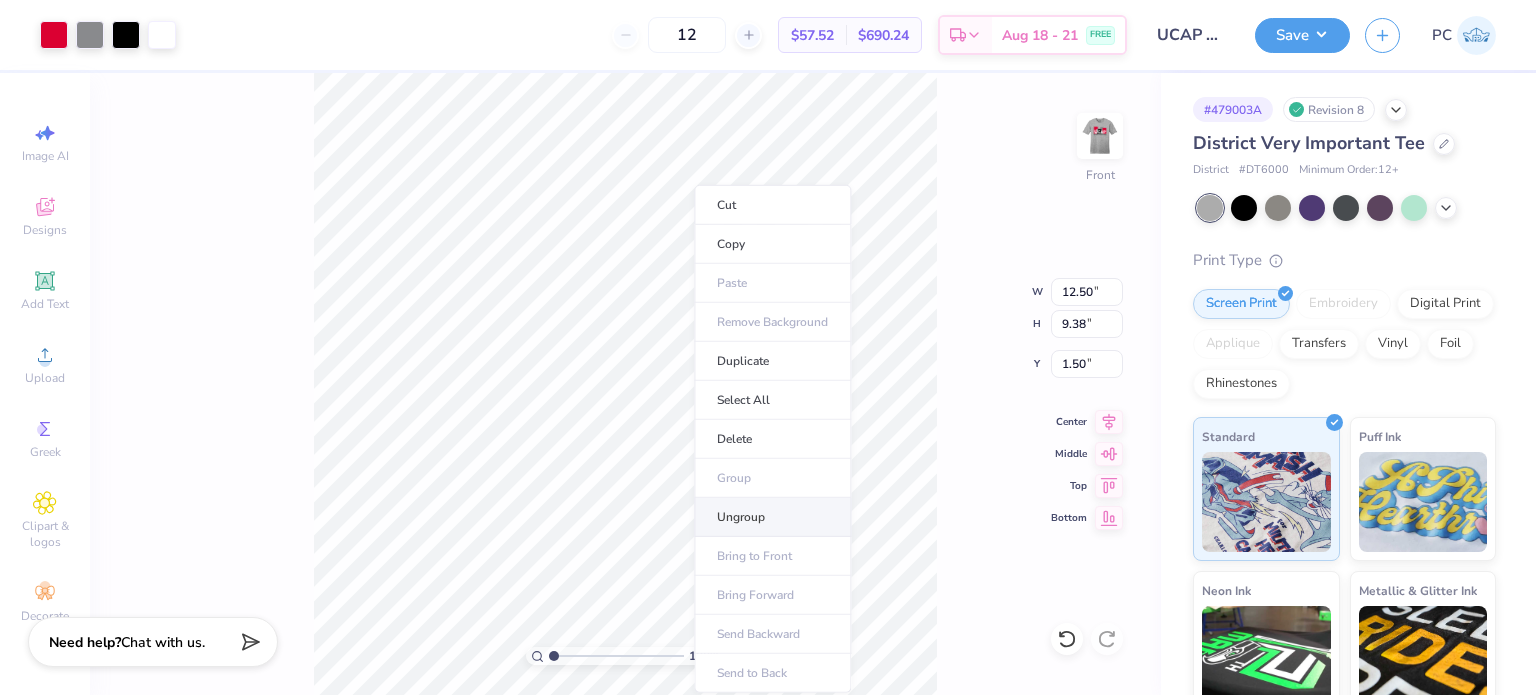 click on "Ungroup" at bounding box center (772, 517) 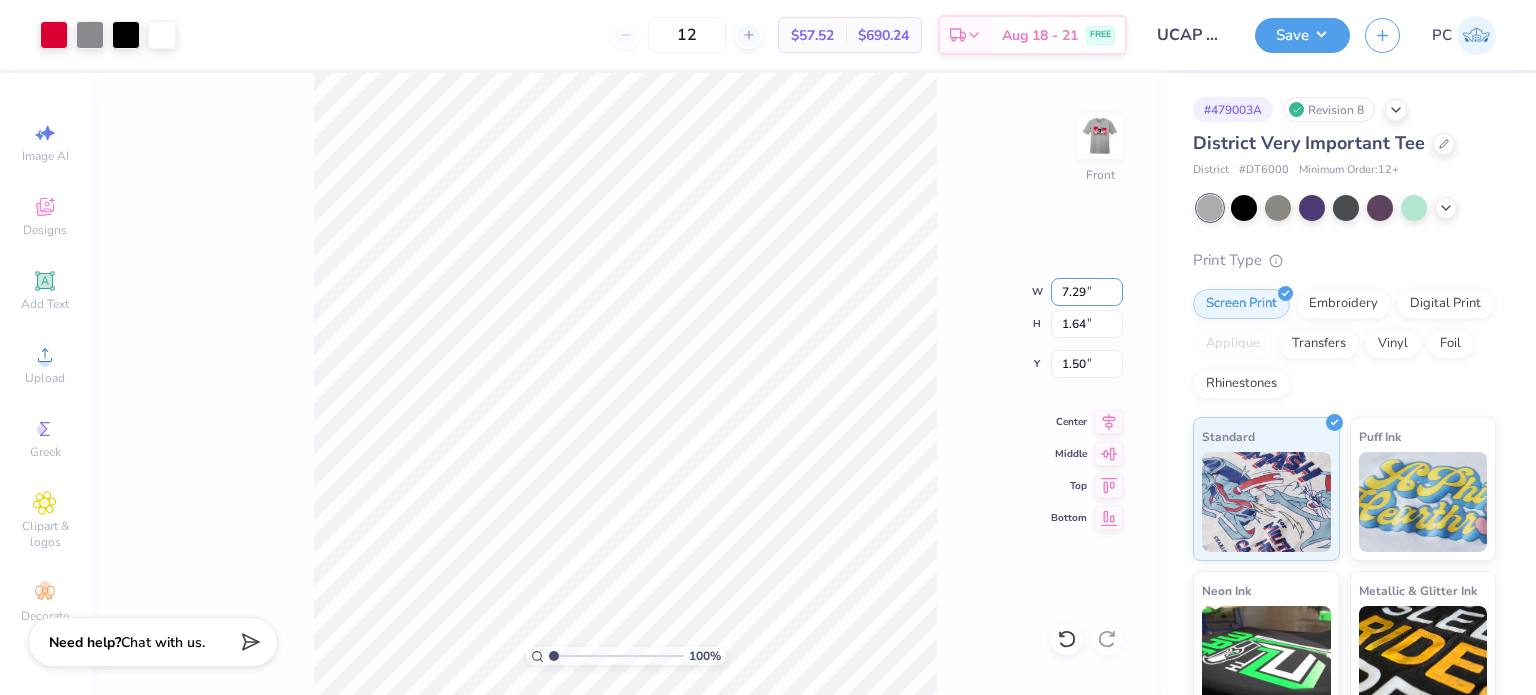 drag, startPoint x: 1089, startPoint y: 299, endPoint x: 1044, endPoint y: 293, distance: 45.39824 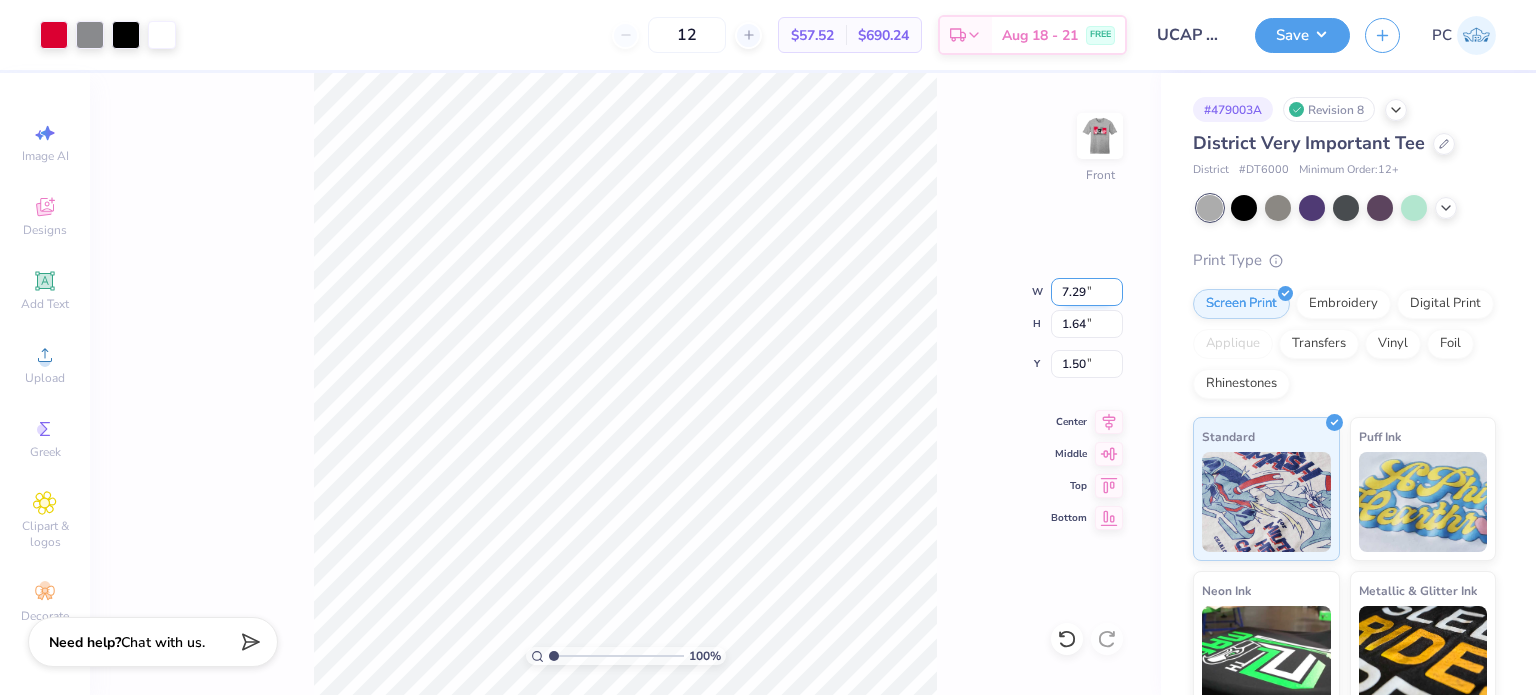 click on "7.29" at bounding box center (1087, 292) 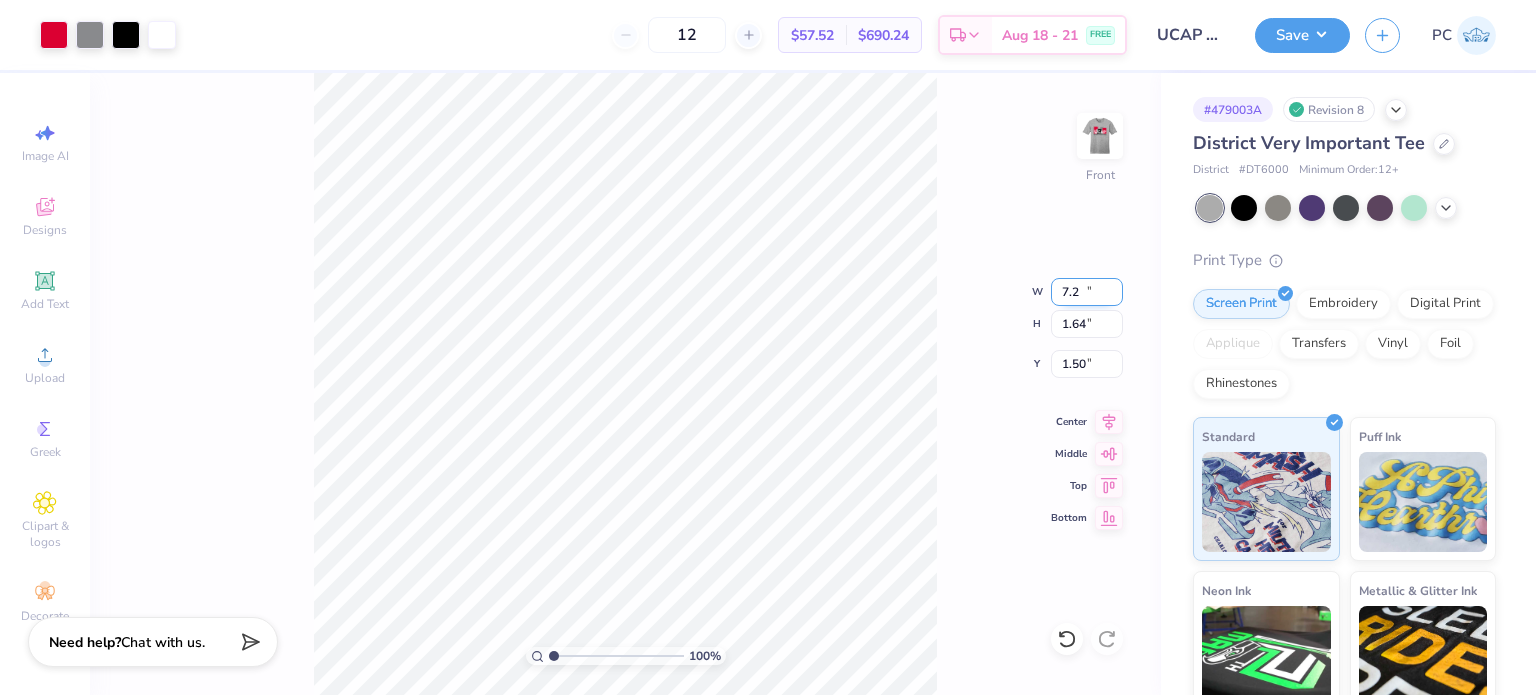 type on "7" 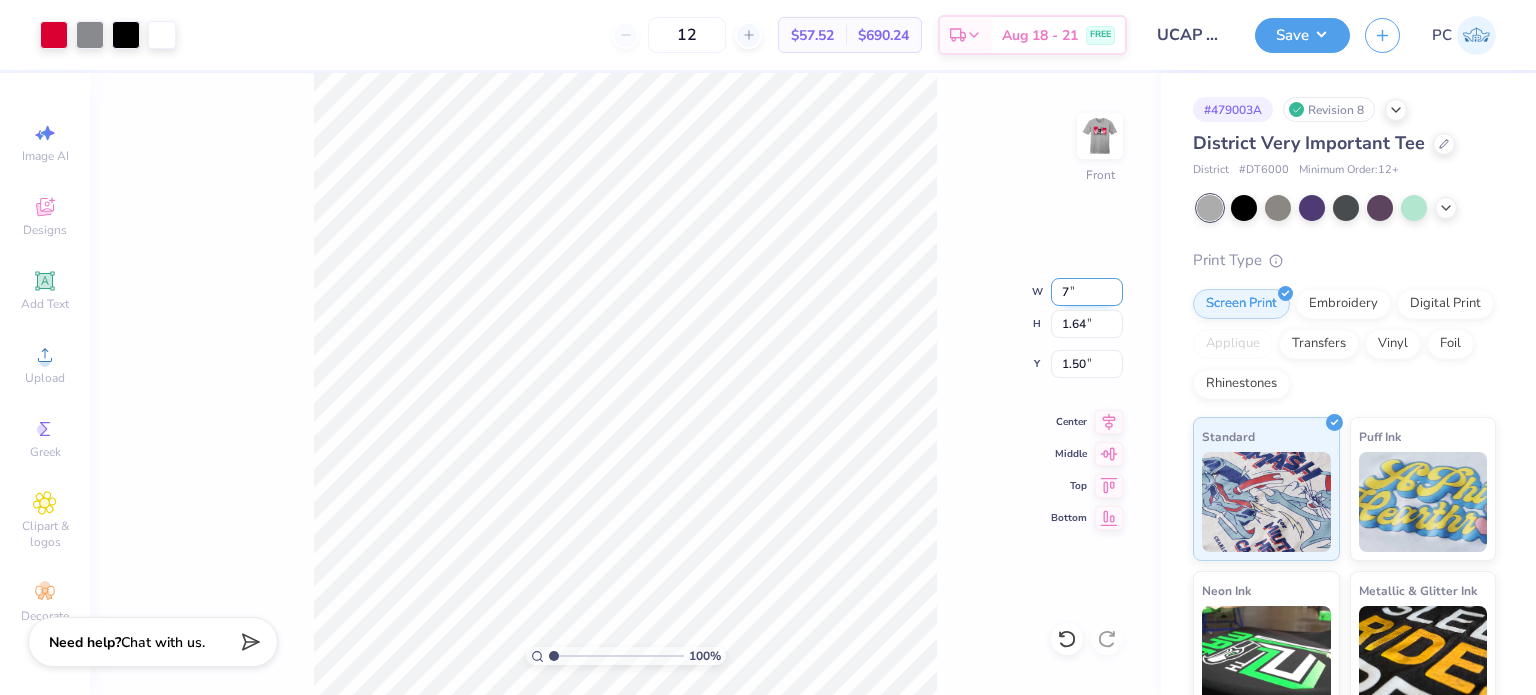 type on "7.00" 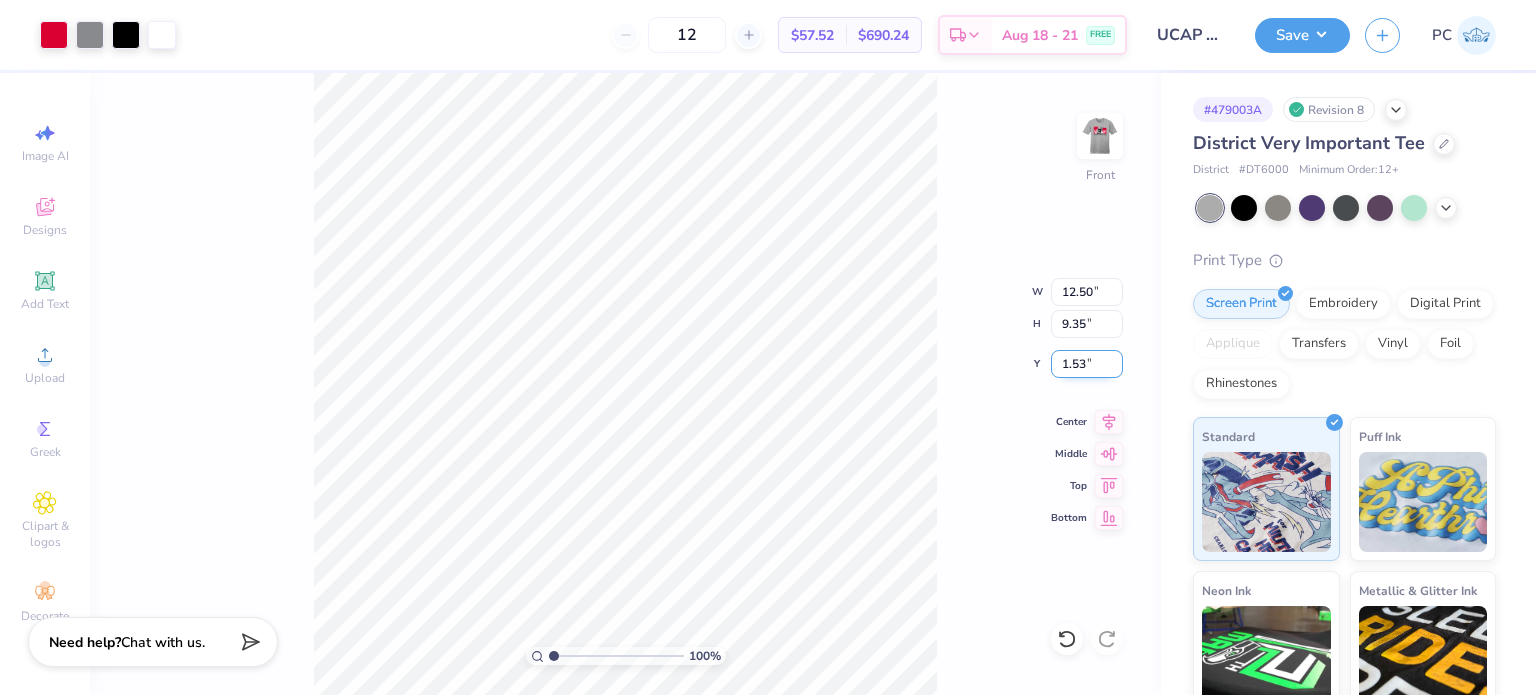 click on "1.53" at bounding box center [1087, 364] 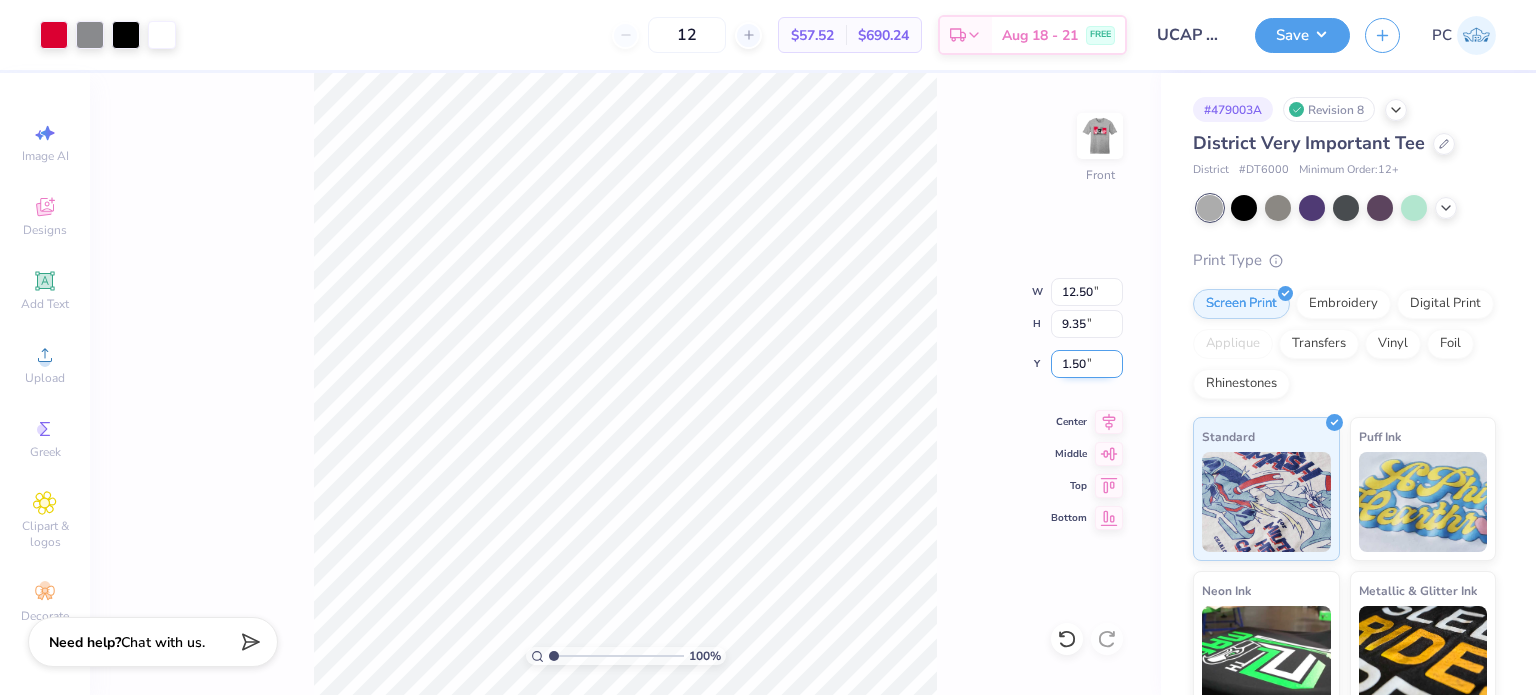 type on "1.50" 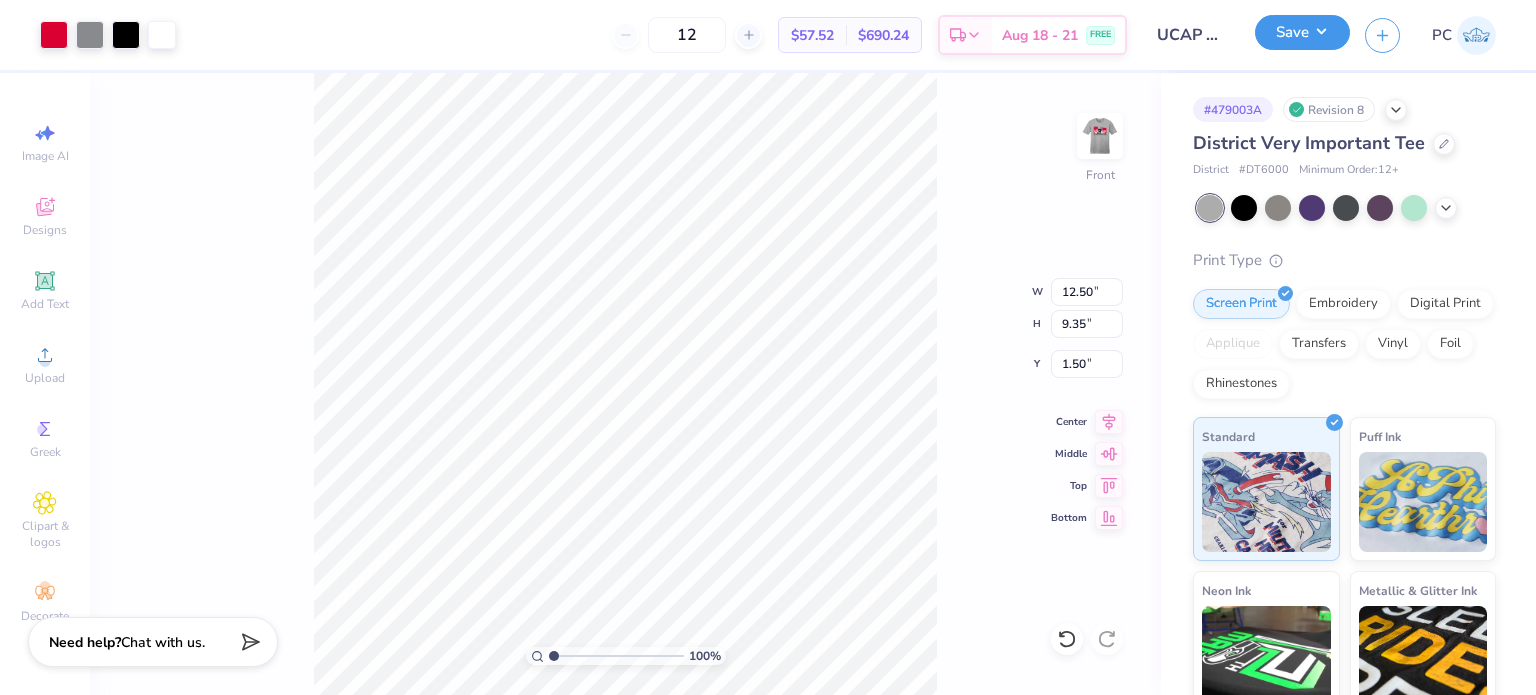 click on "Save" at bounding box center (1302, 32) 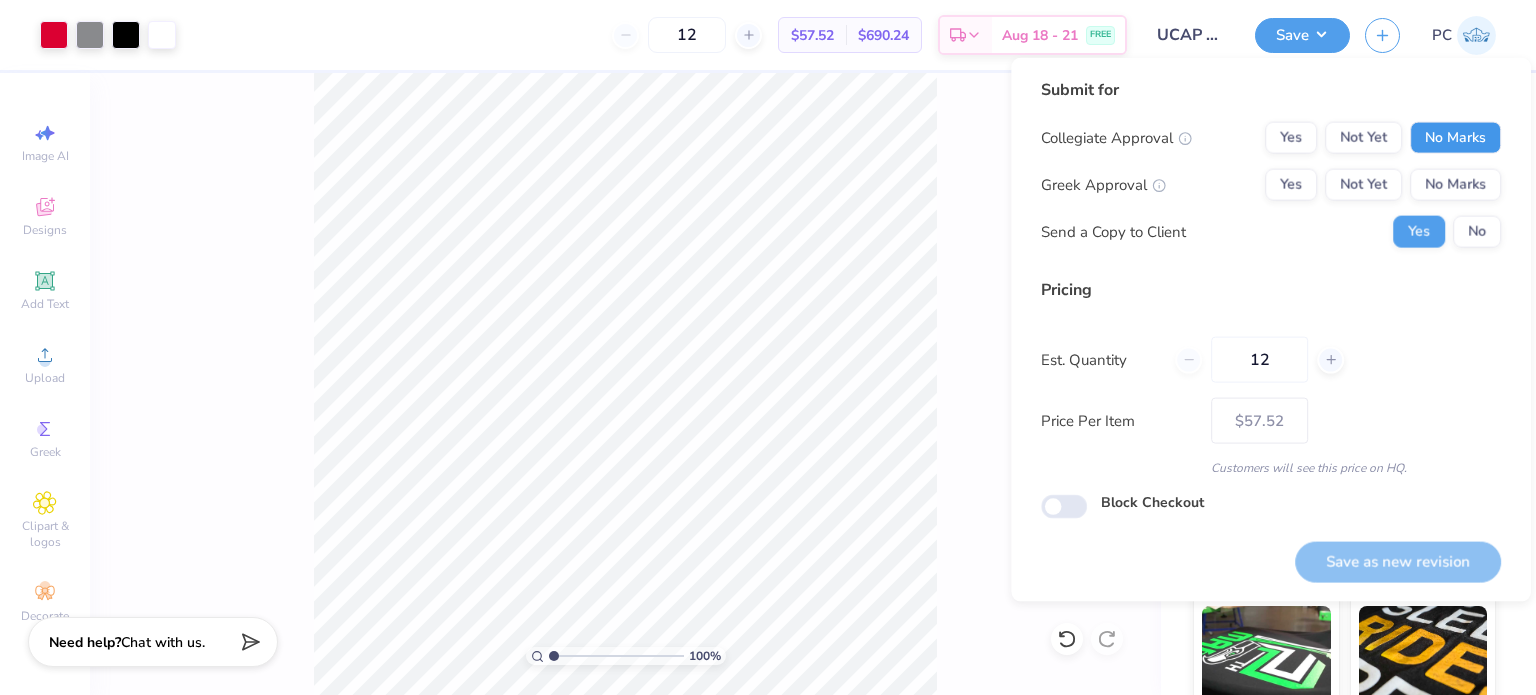 click on "No Marks" at bounding box center (1455, 138) 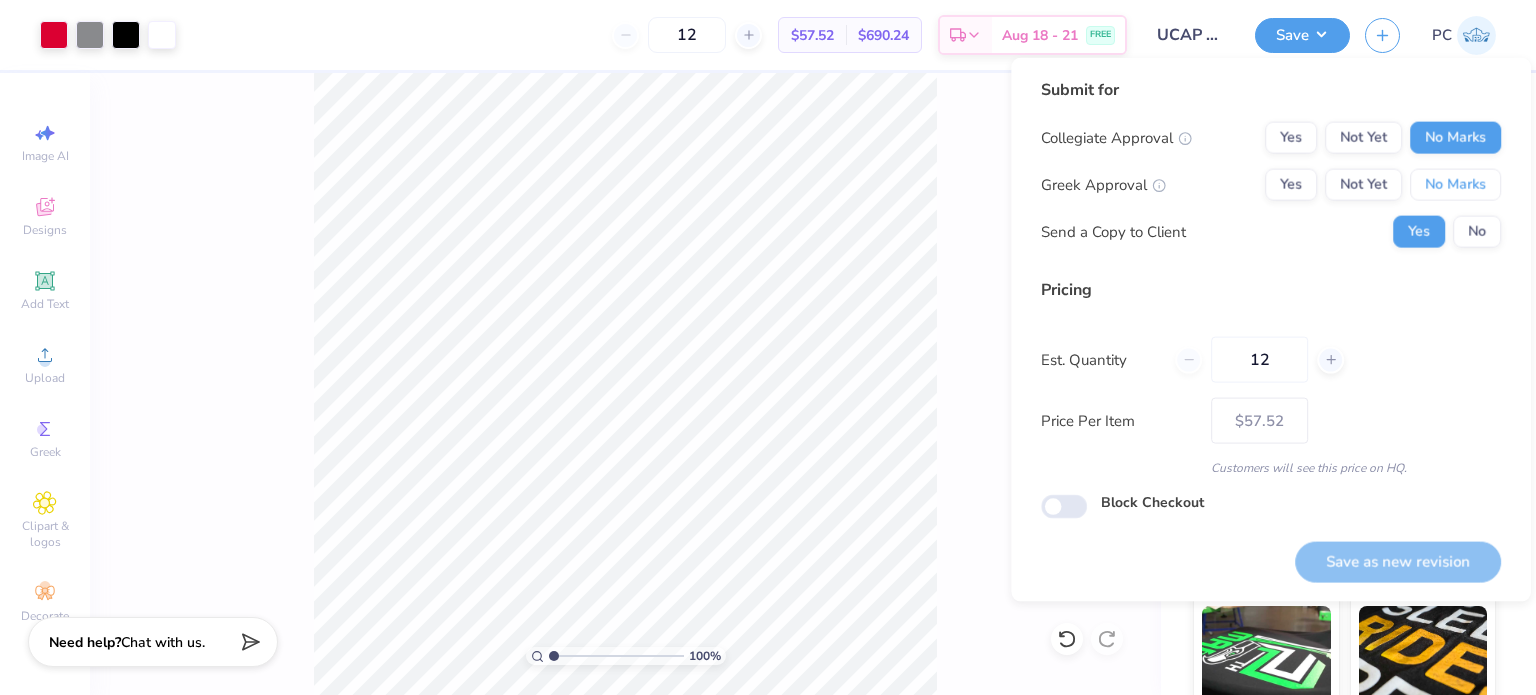 drag, startPoint x: 1464, startPoint y: 176, endPoint x: 1484, endPoint y: 250, distance: 76.655075 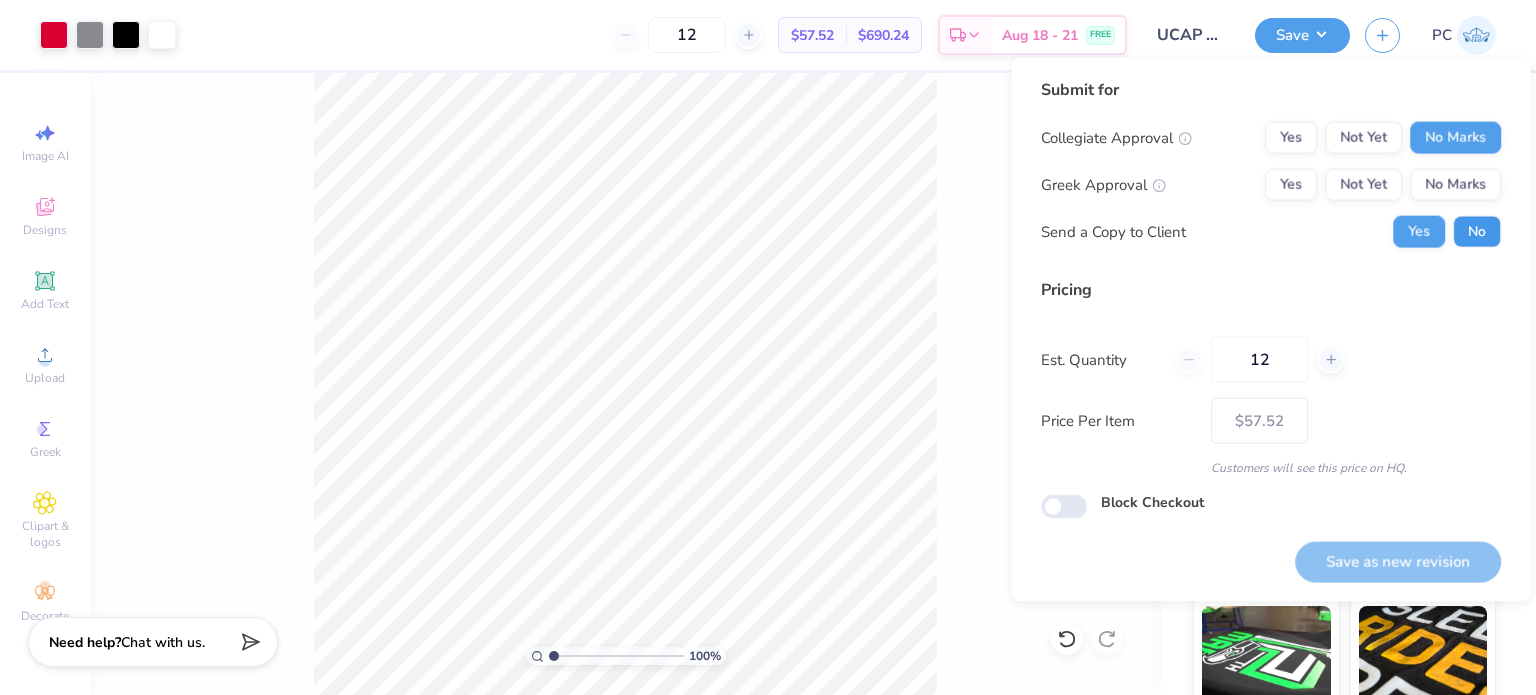 click on "No" at bounding box center [1477, 232] 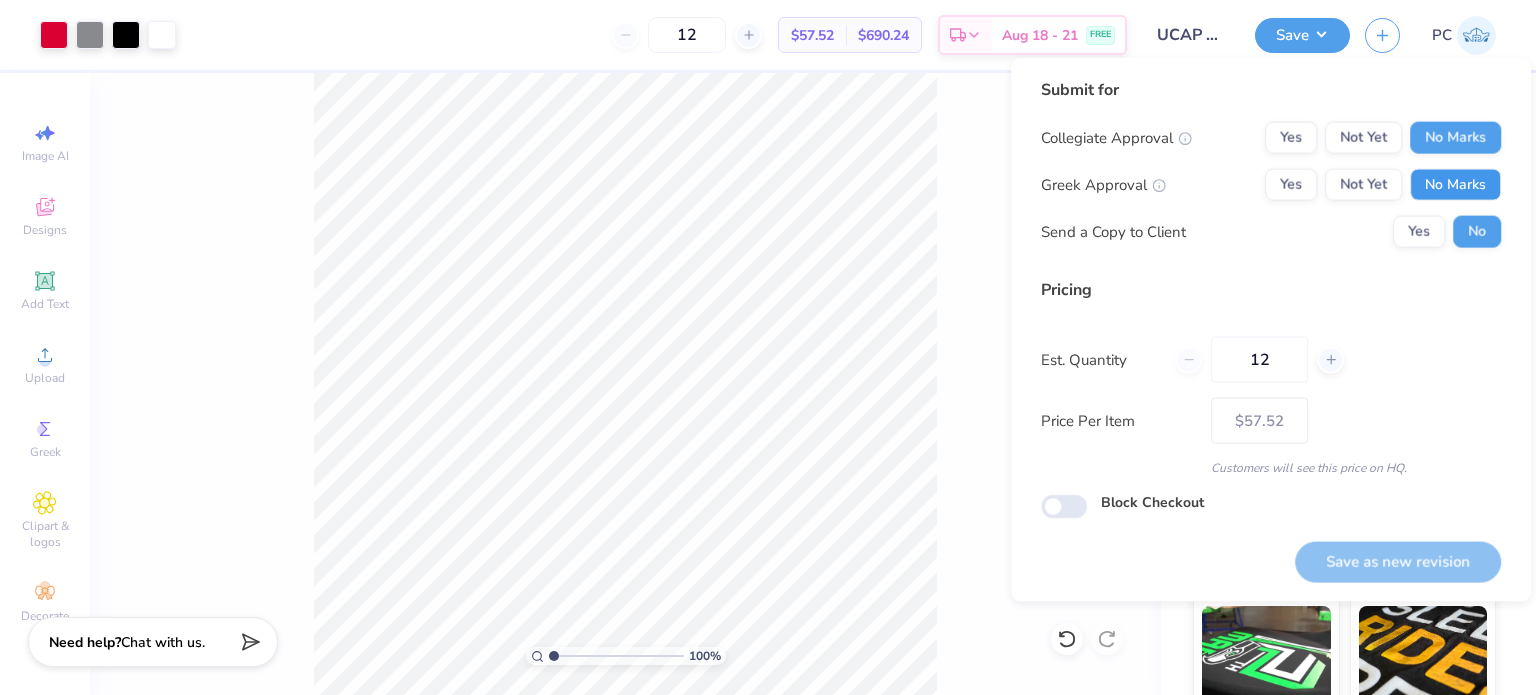 click on "No Marks" at bounding box center [1455, 185] 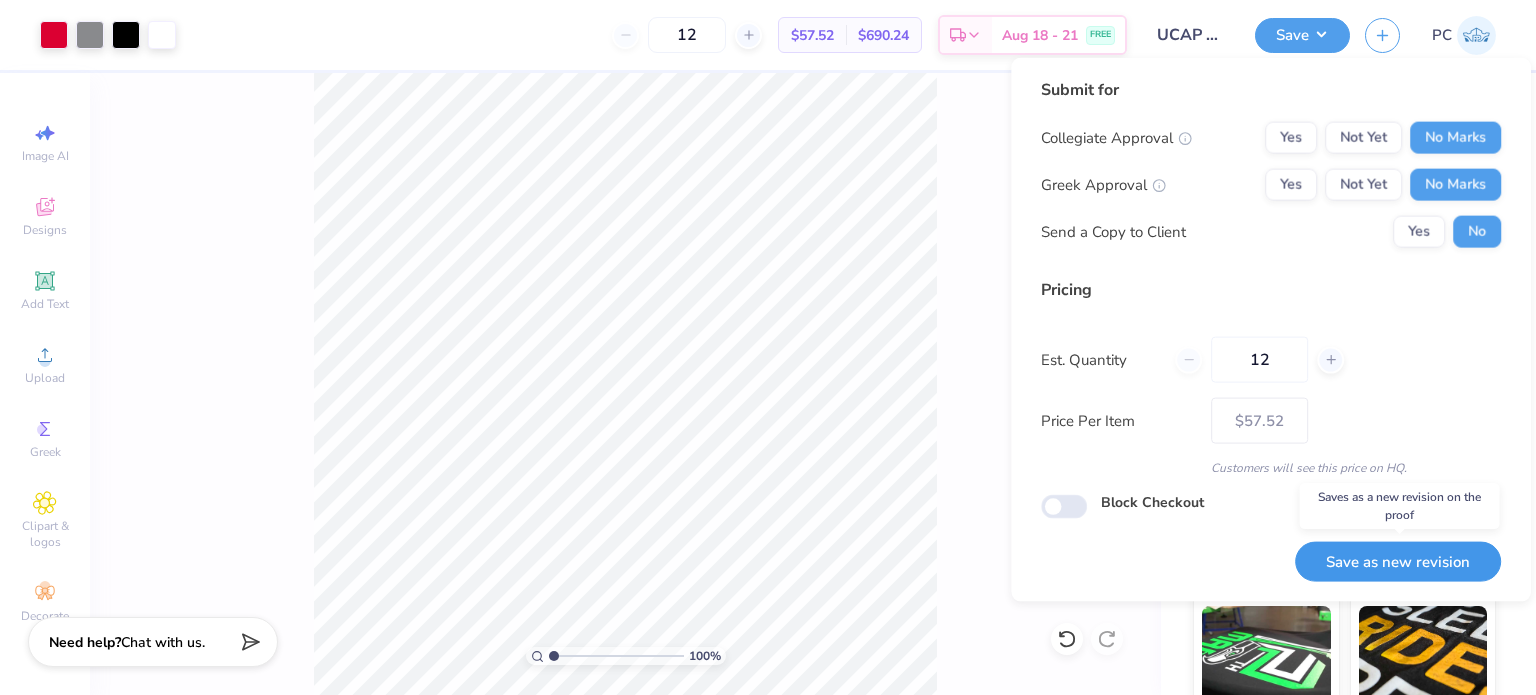 click on "Save as new revision" at bounding box center (1398, 561) 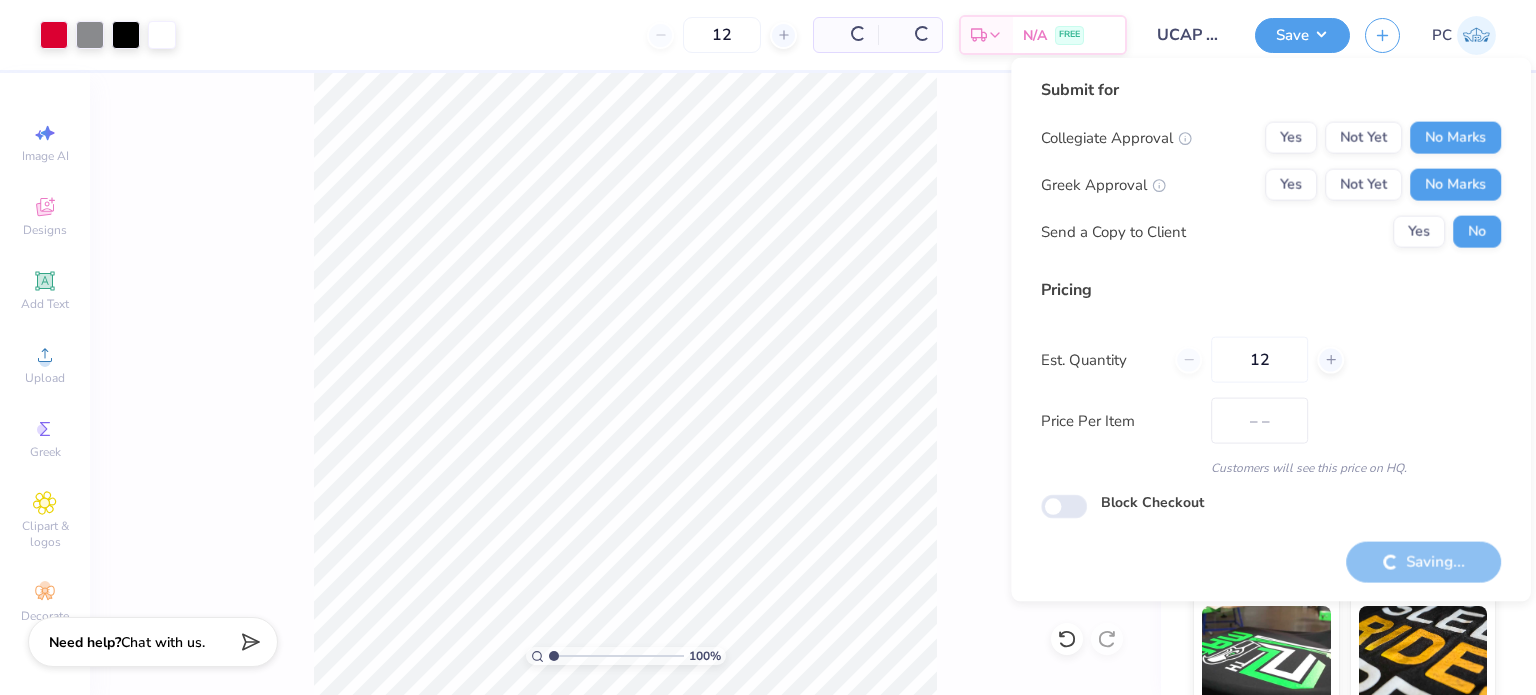 type on "$57.52" 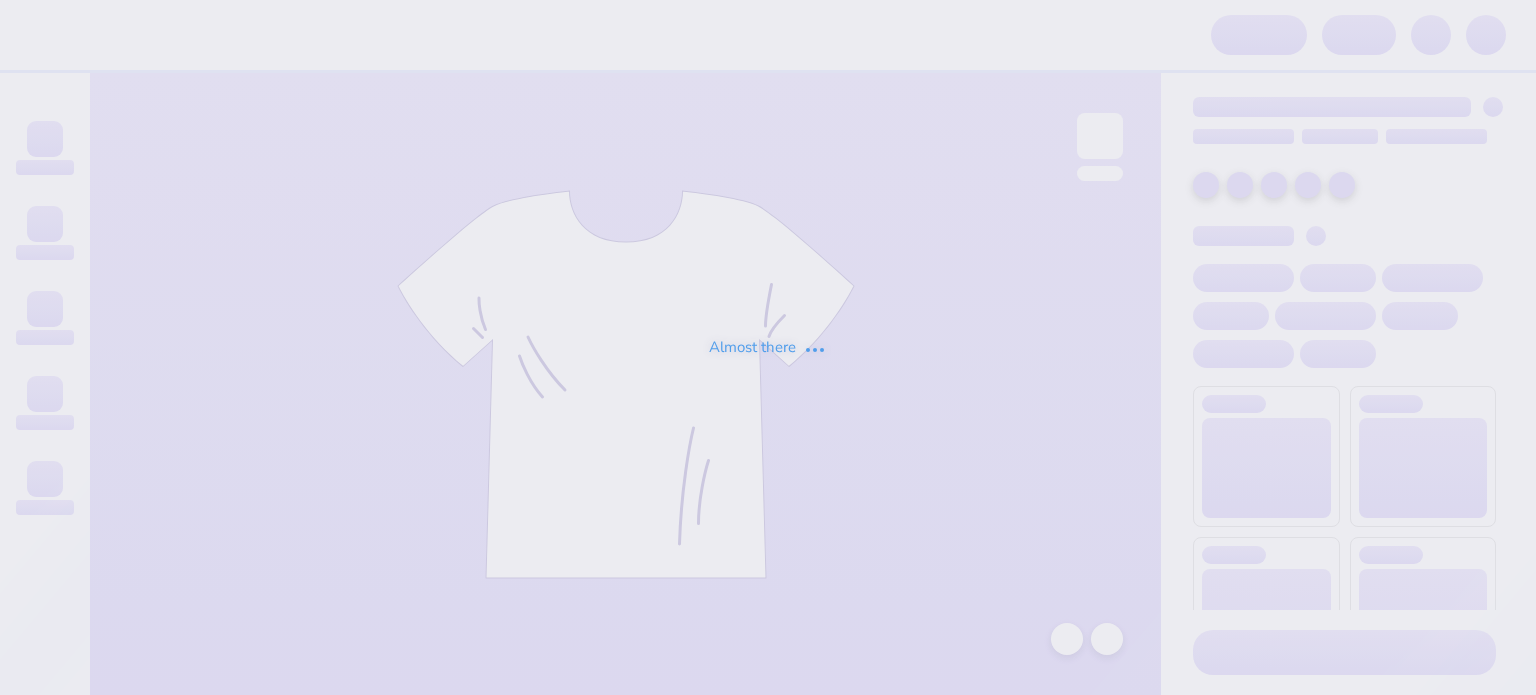 scroll, scrollTop: 0, scrollLeft: 0, axis: both 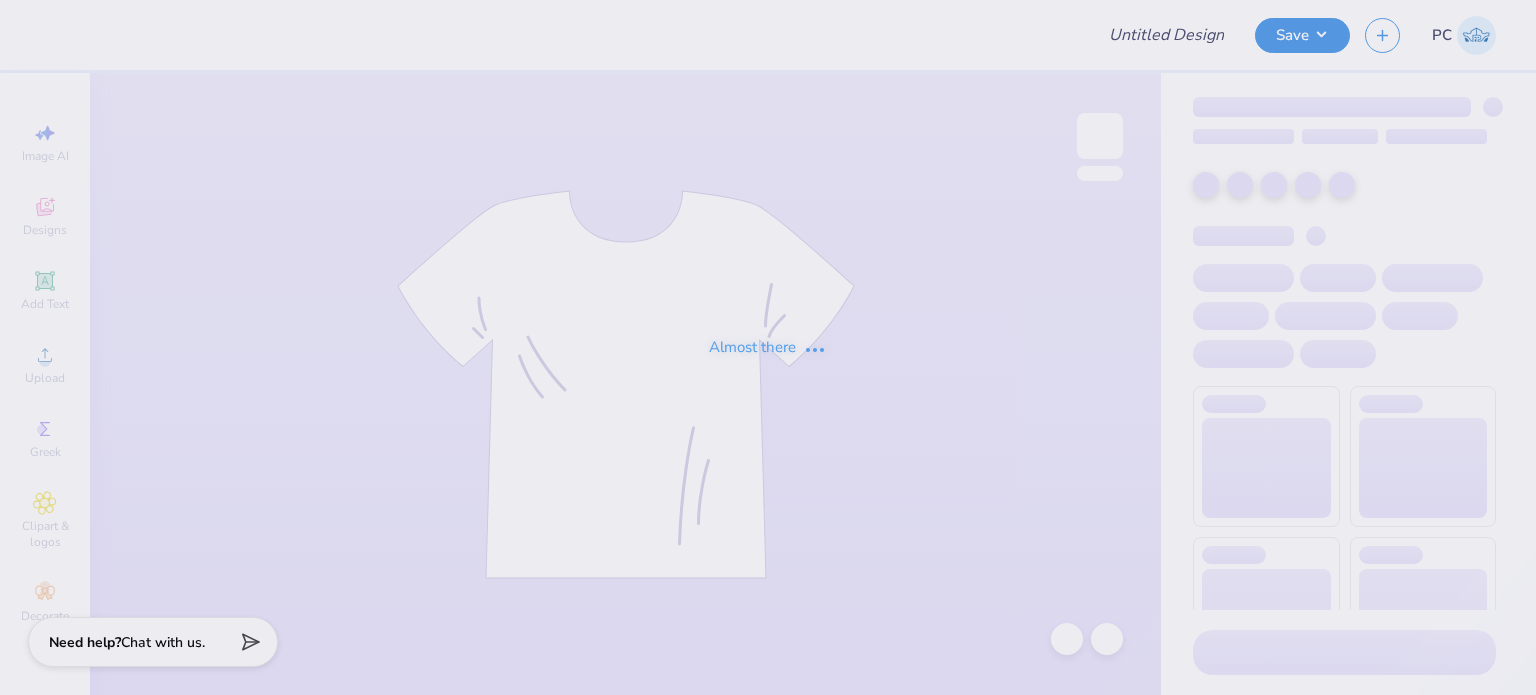 type on "UCAP School Merch" 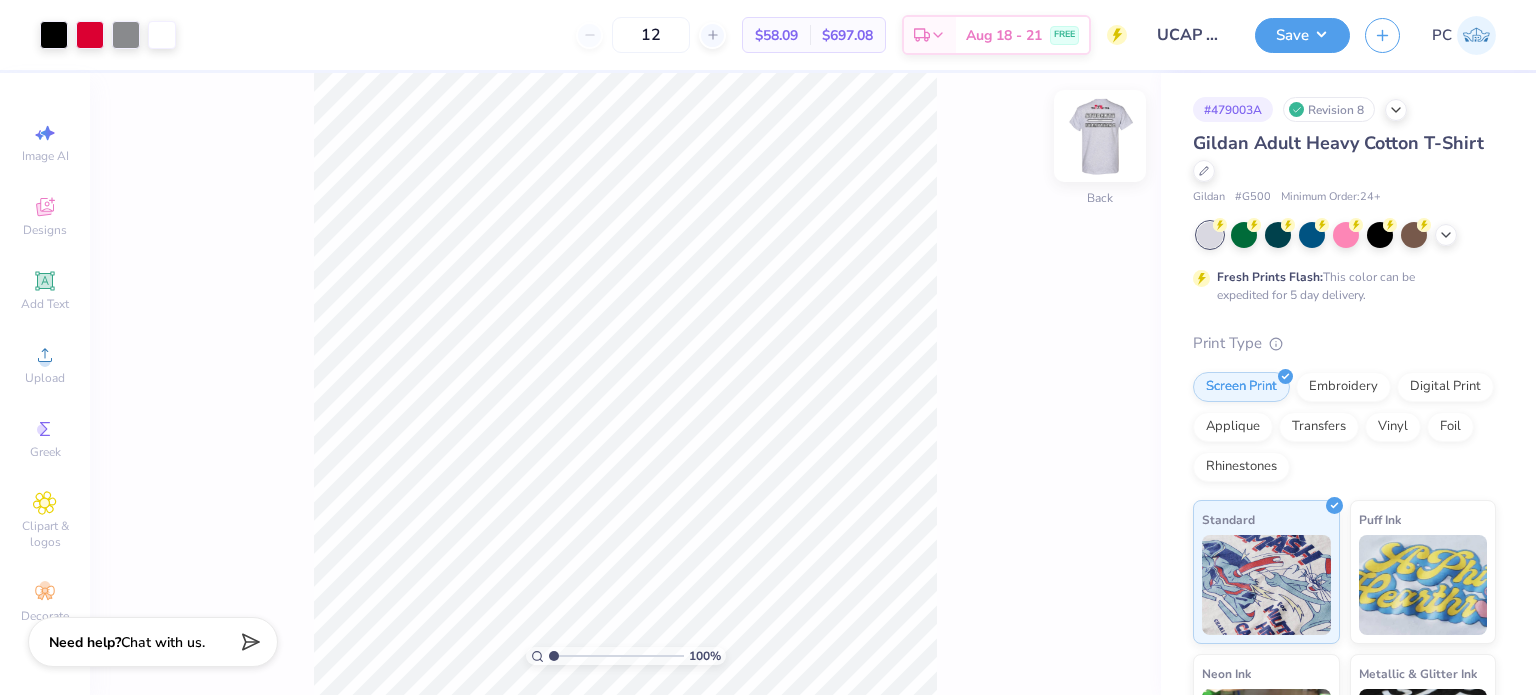 click at bounding box center [1100, 136] 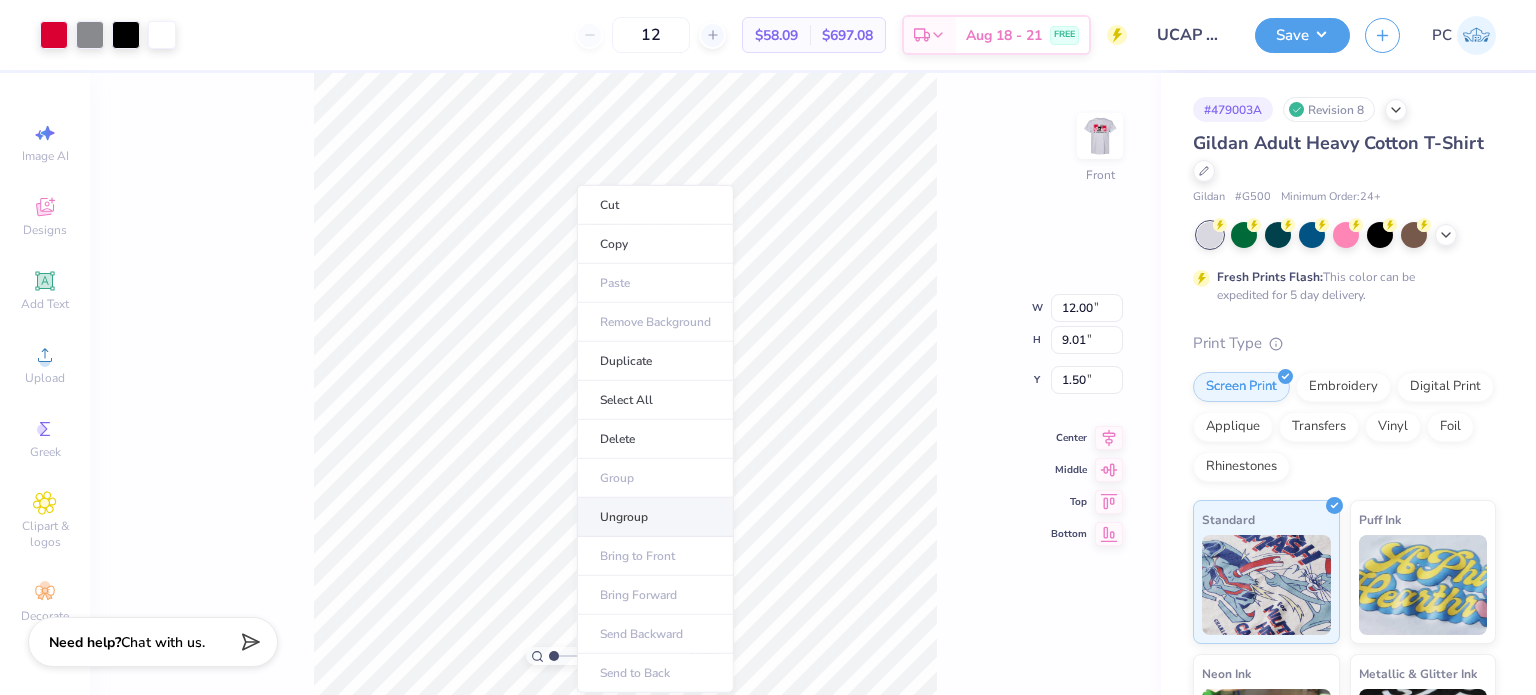 click on "Ungroup" at bounding box center [655, 517] 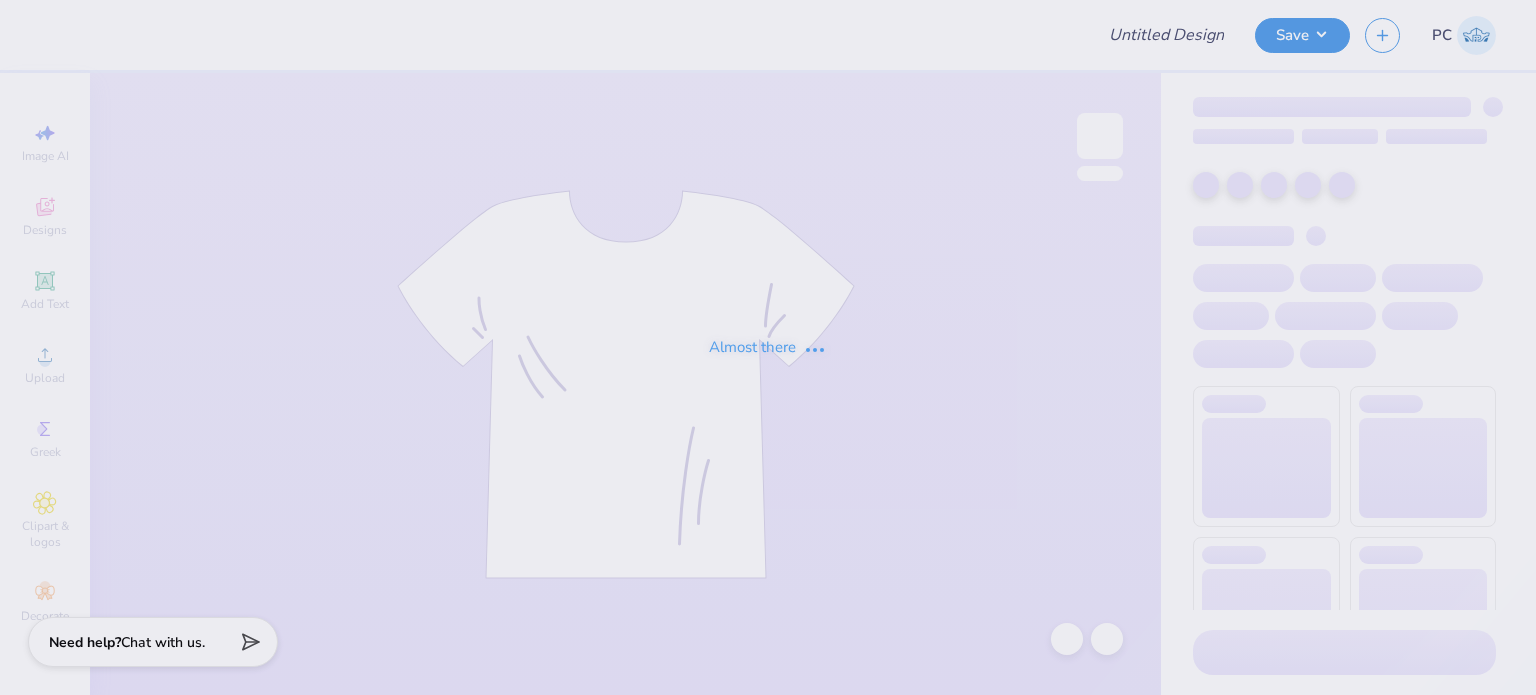 scroll, scrollTop: 0, scrollLeft: 0, axis: both 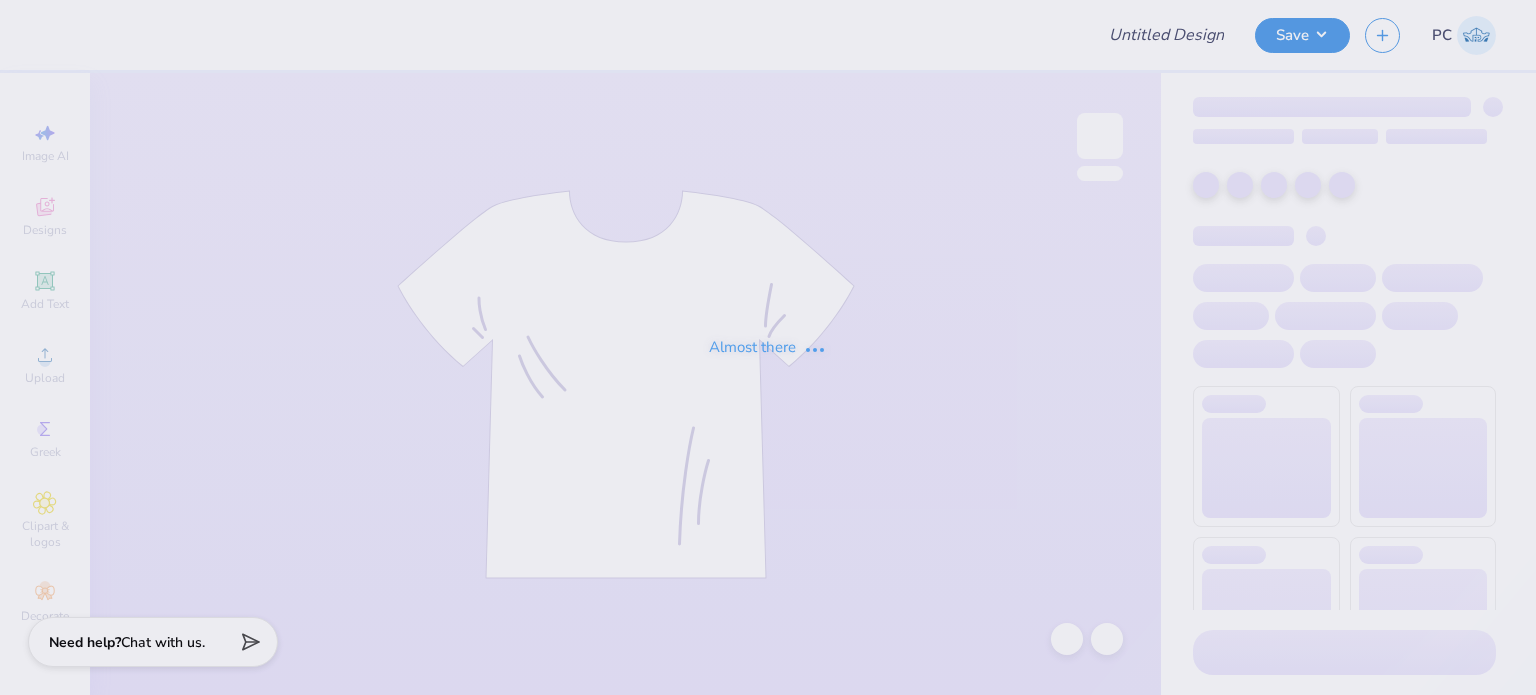 type on "UCAP School Merch" 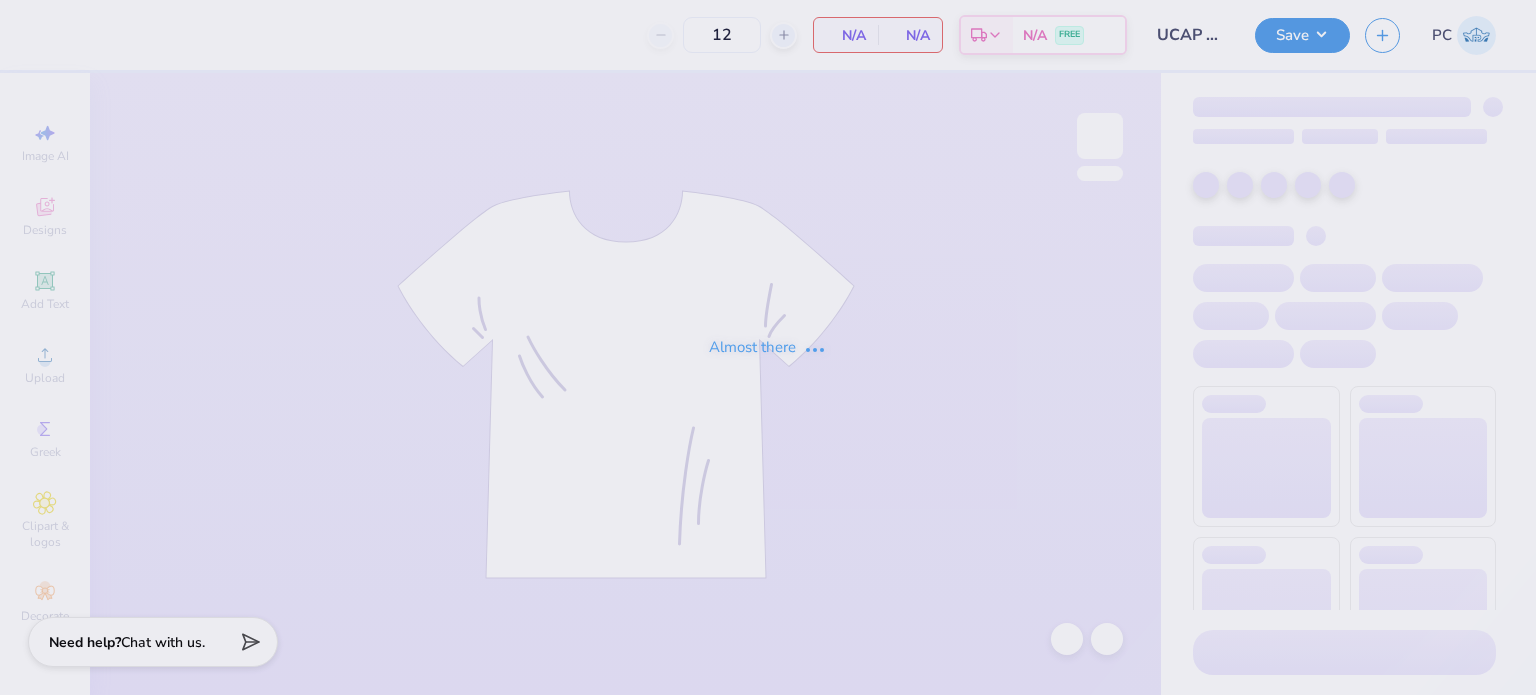 scroll, scrollTop: 0, scrollLeft: 0, axis: both 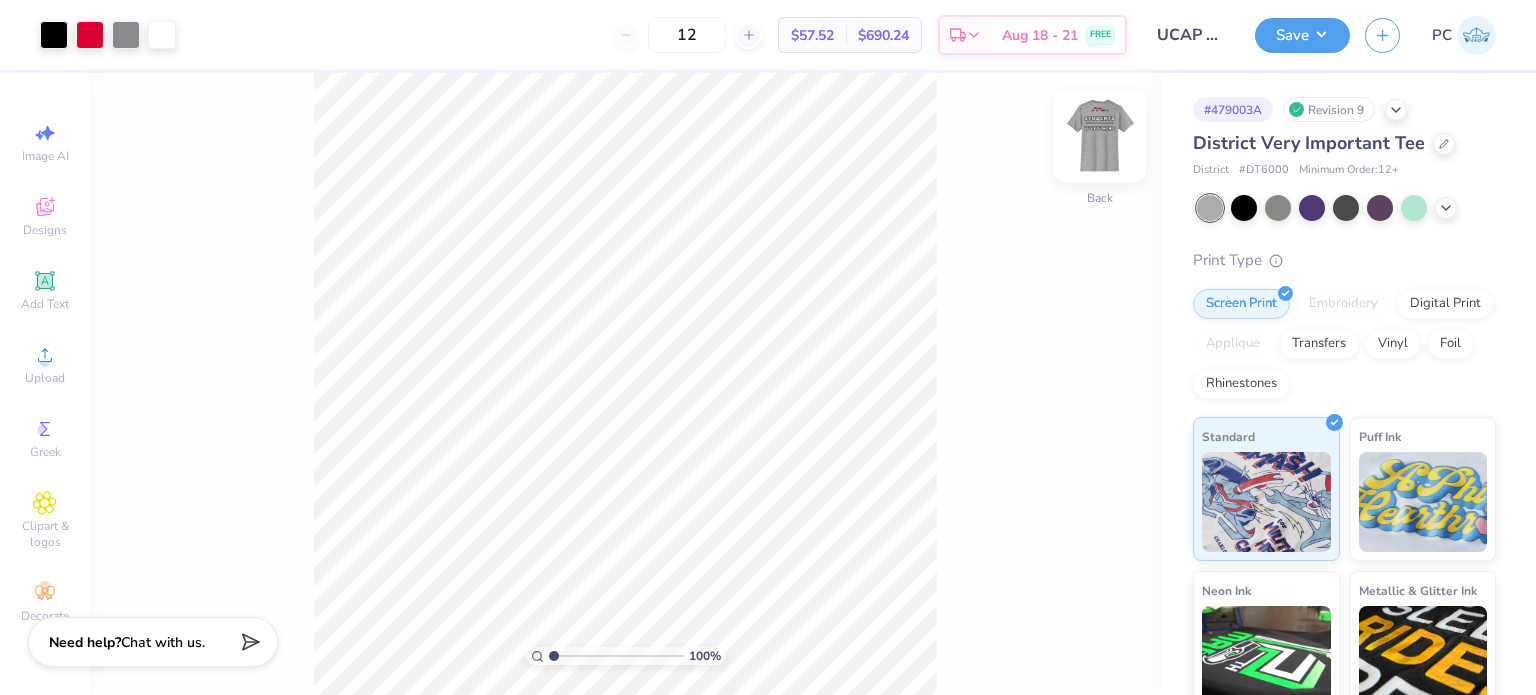 click at bounding box center [1100, 136] 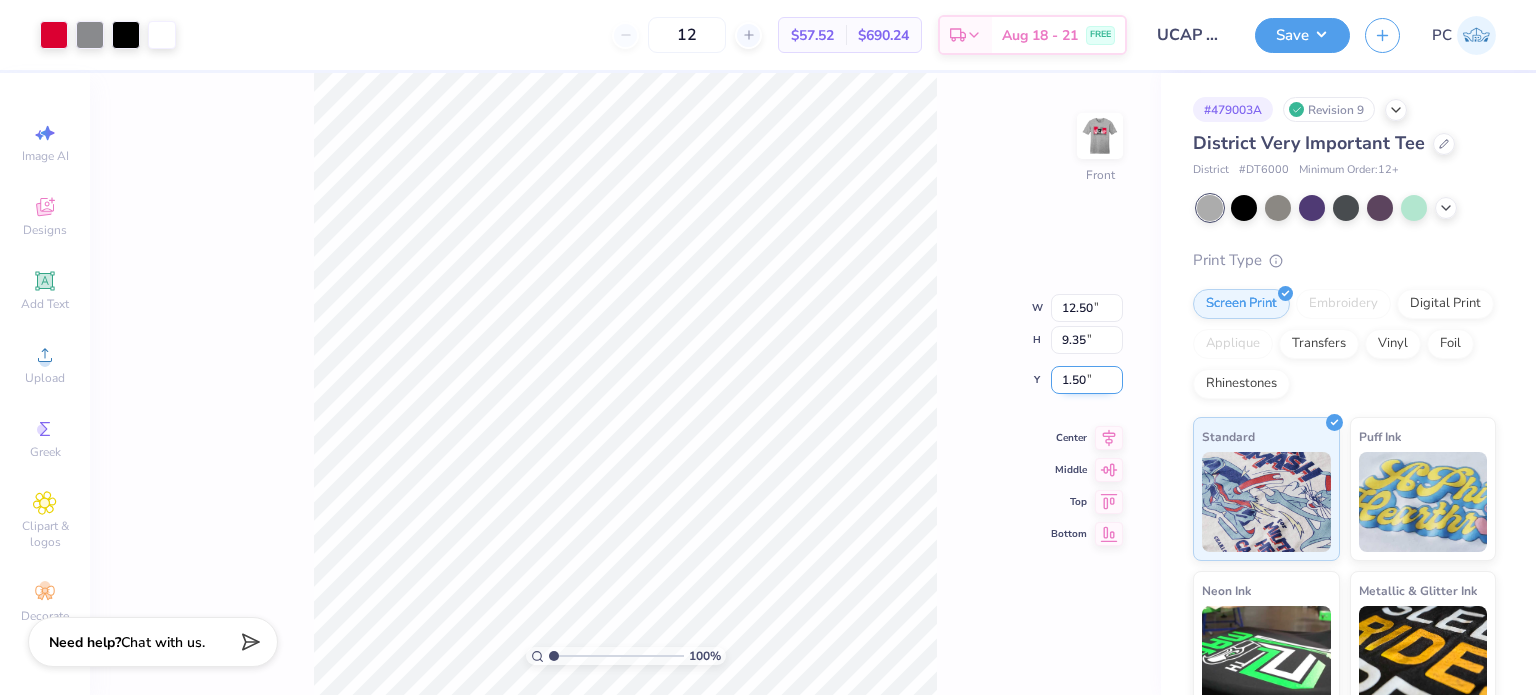 drag, startPoint x: 1096, startPoint y: 382, endPoint x: 1058, endPoint y: 382, distance: 38 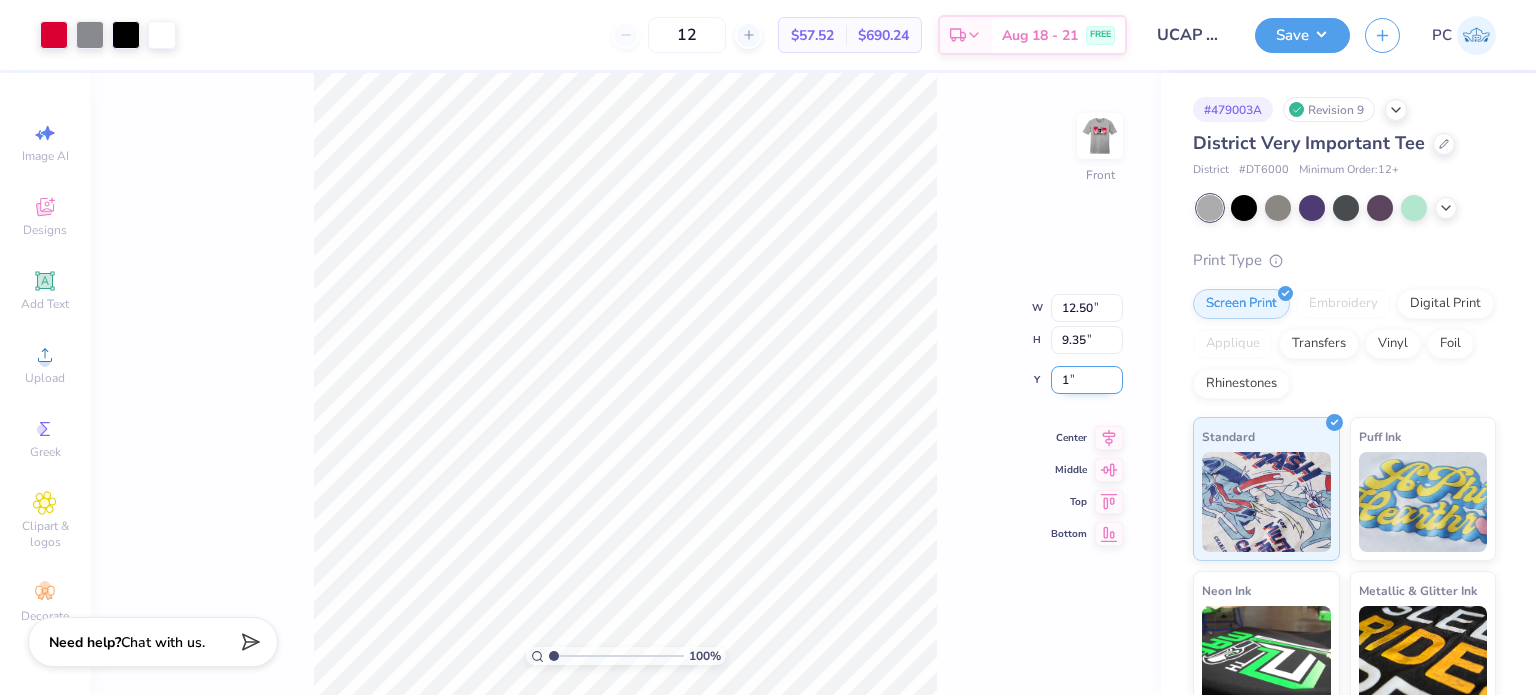 type on "1.00" 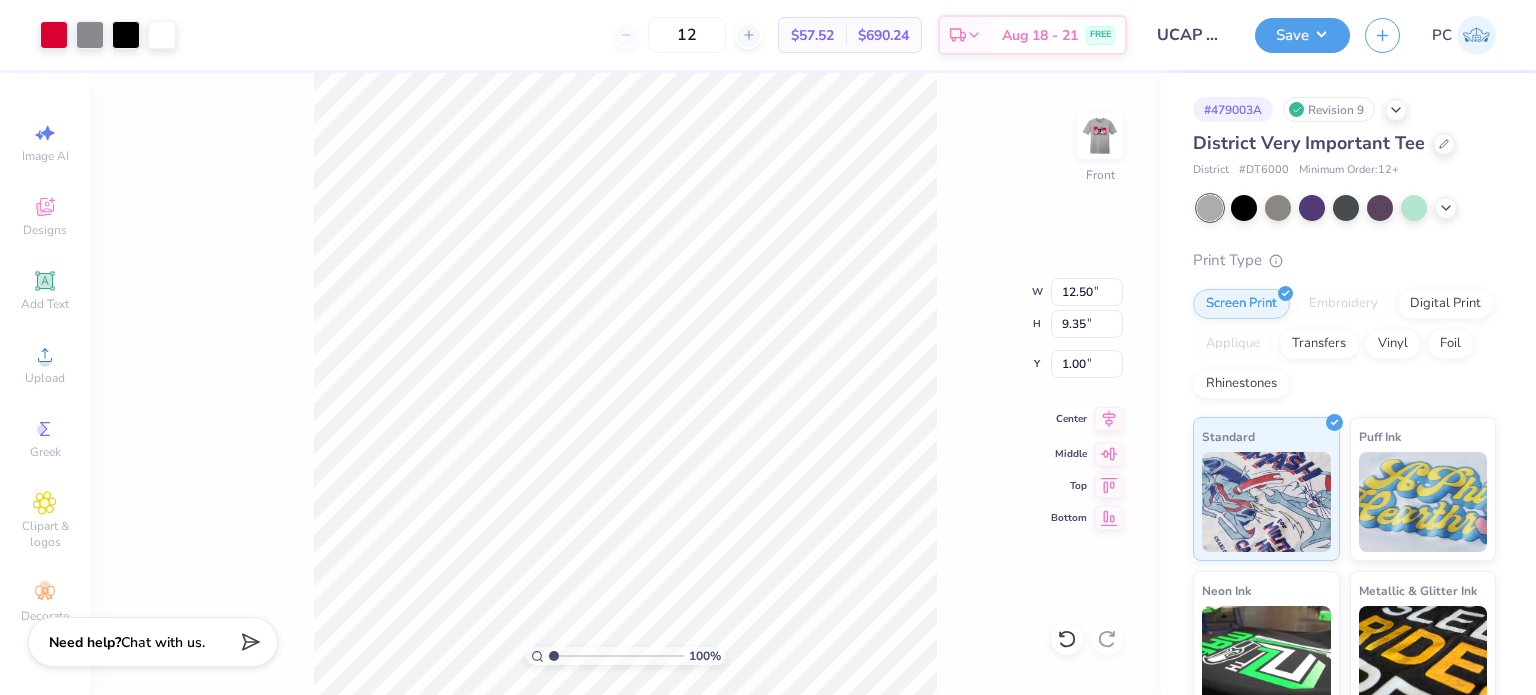 click 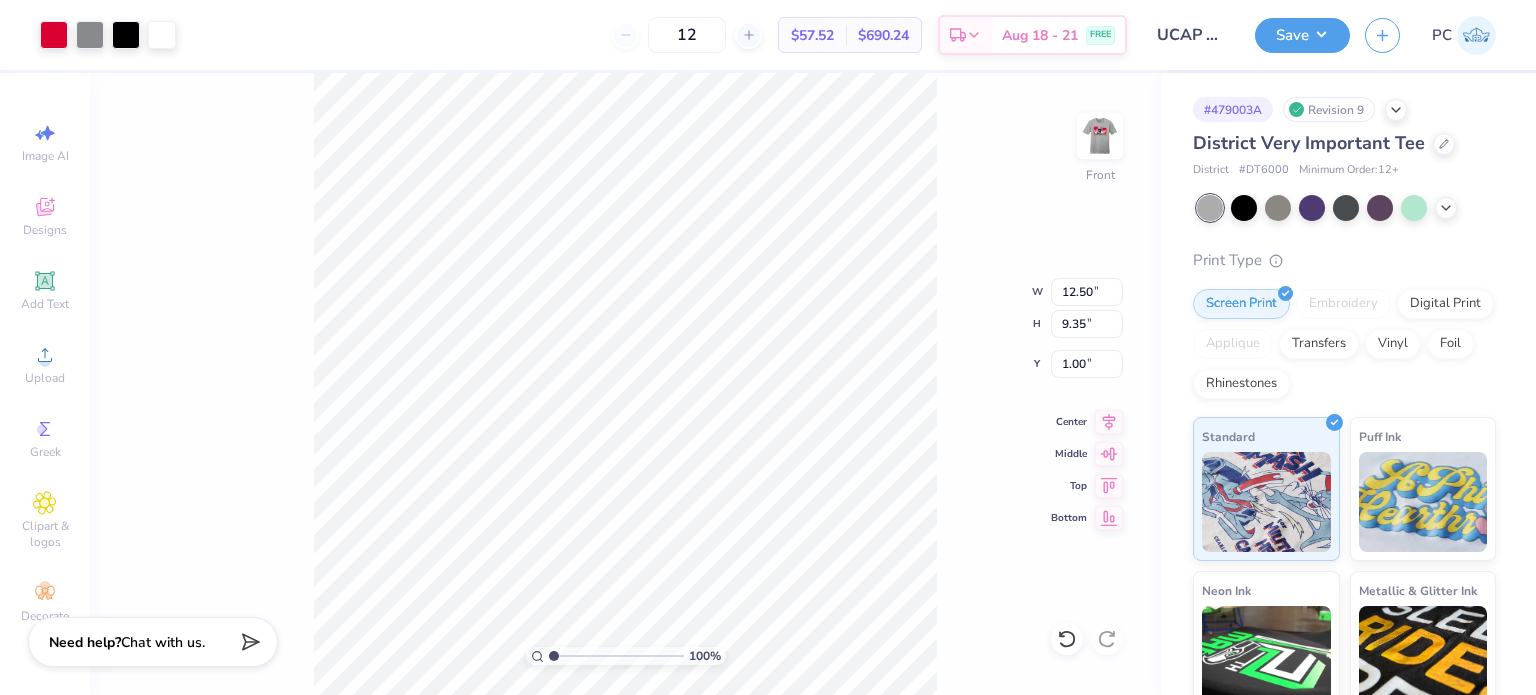 click on "100  % Front W 12.50 12.50 " H 9.35 9.35 " Y 1.00 1.00 " Center Middle Top Bottom" at bounding box center (625, 384) 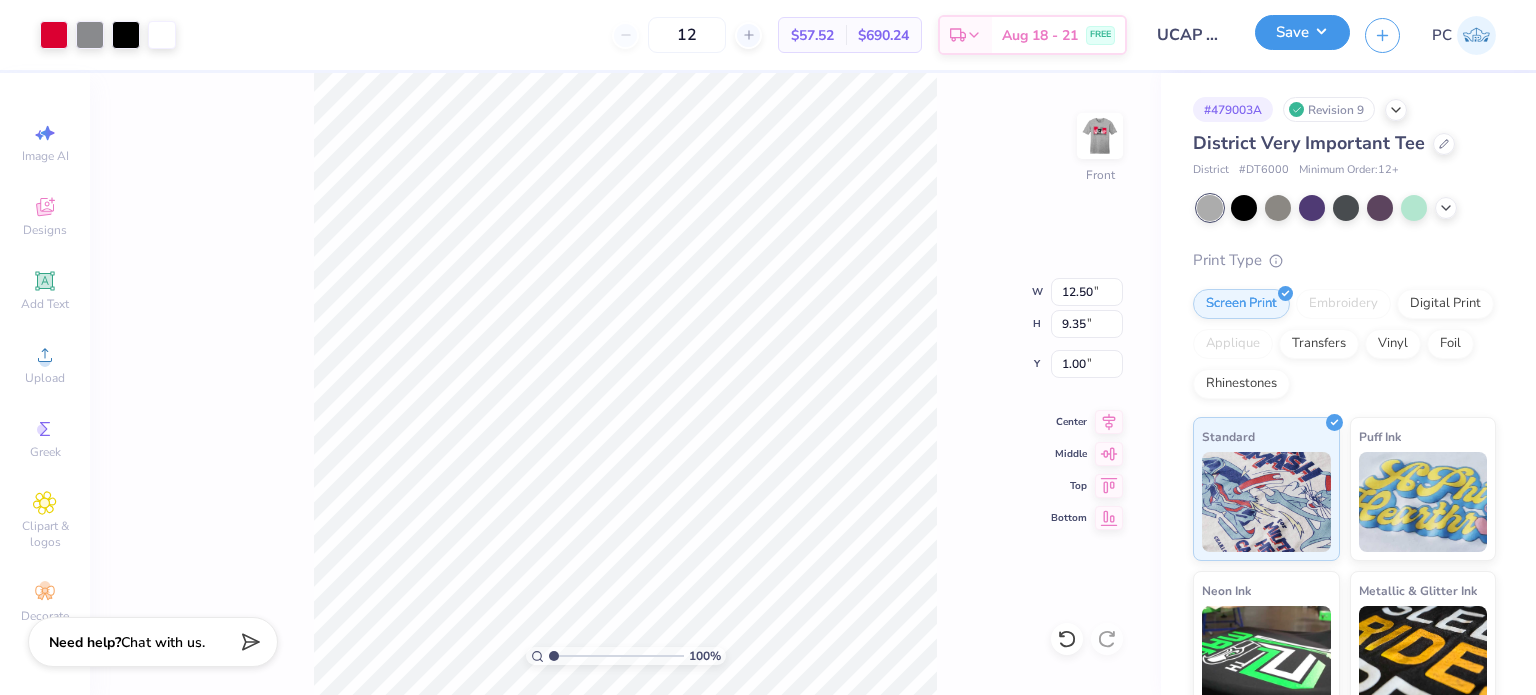 click on "Save" at bounding box center [1302, 32] 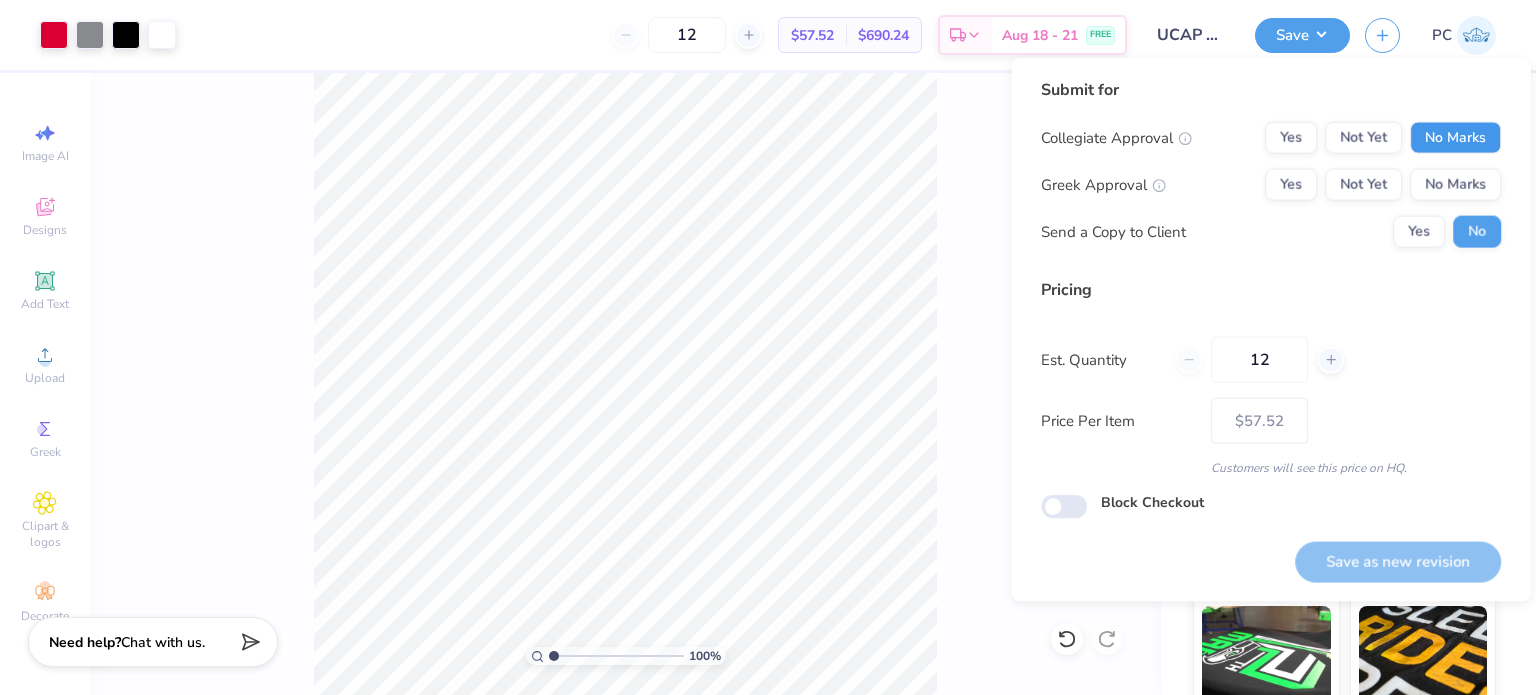 click on "No Marks" at bounding box center [1455, 138] 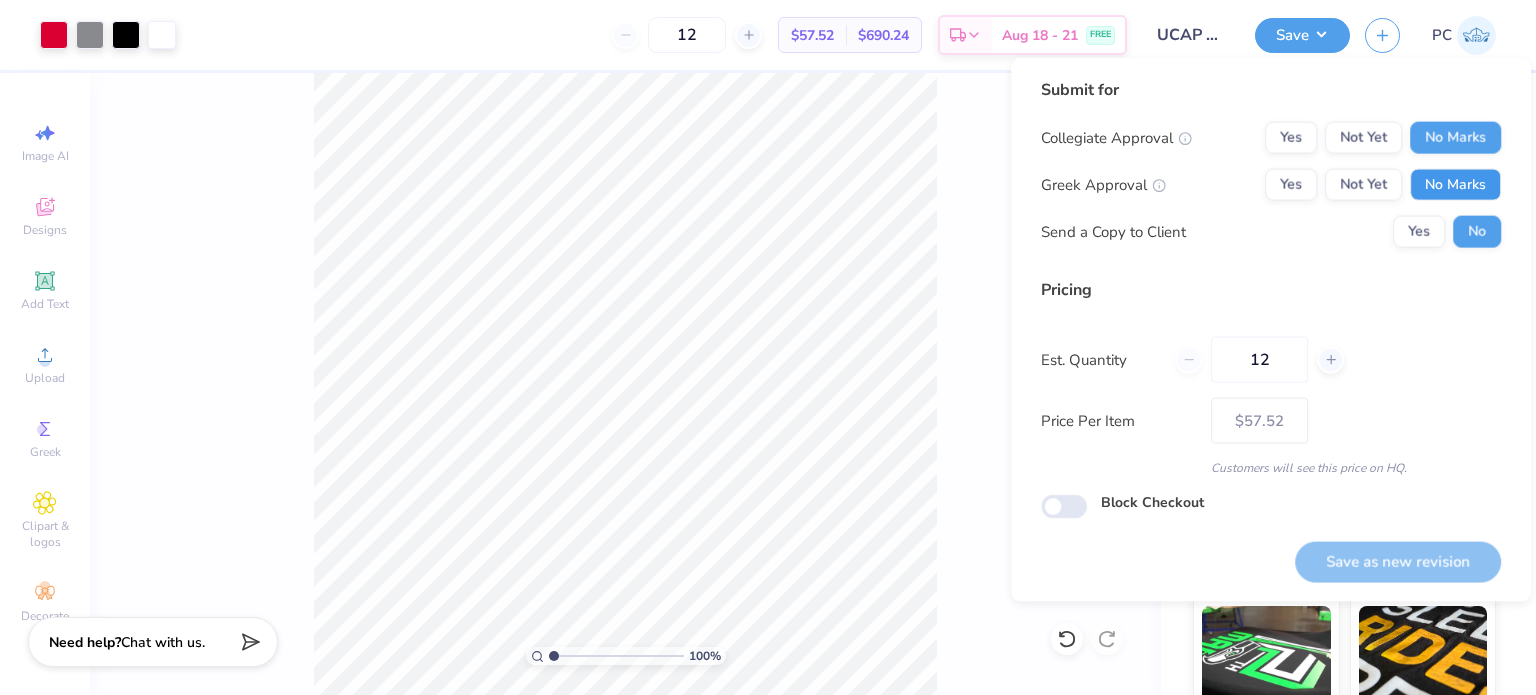 click on "No Marks" at bounding box center (1455, 185) 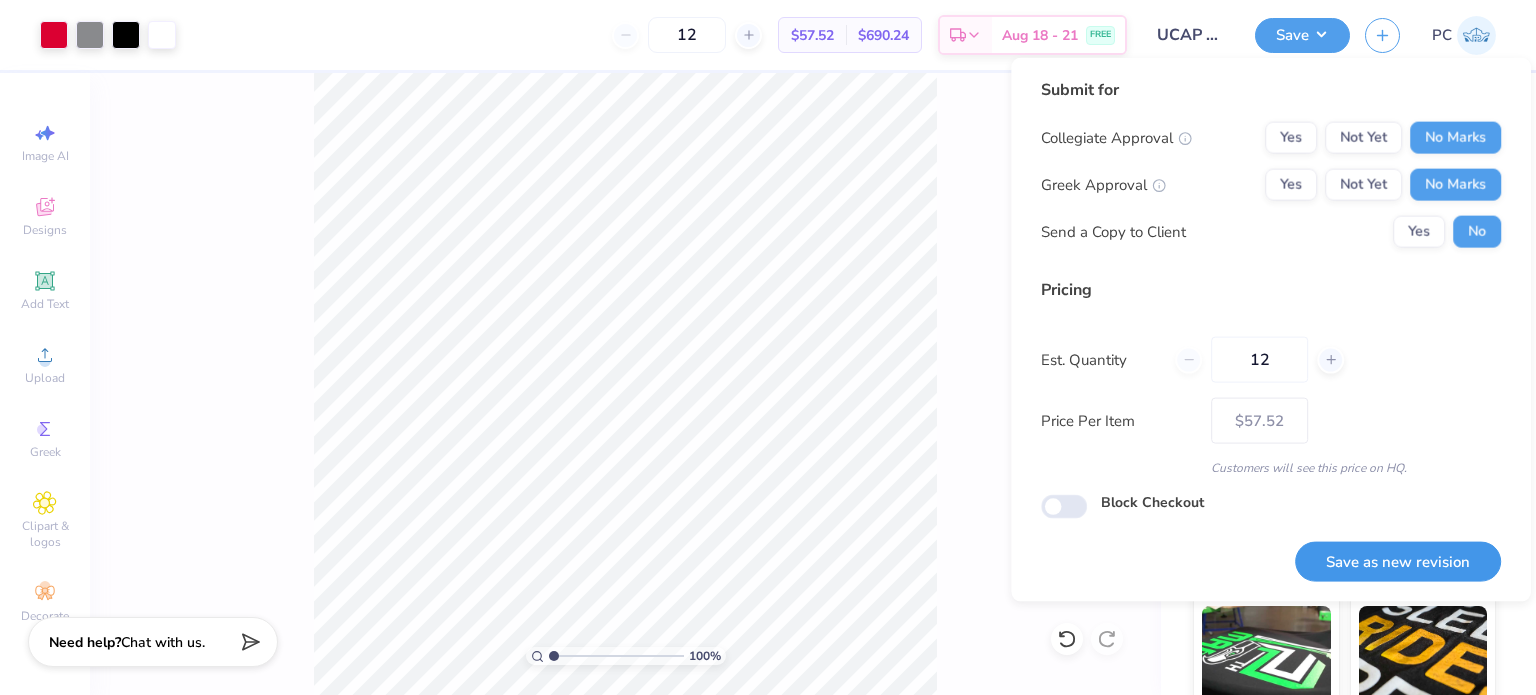 click on "Save as new revision" at bounding box center (1398, 561) 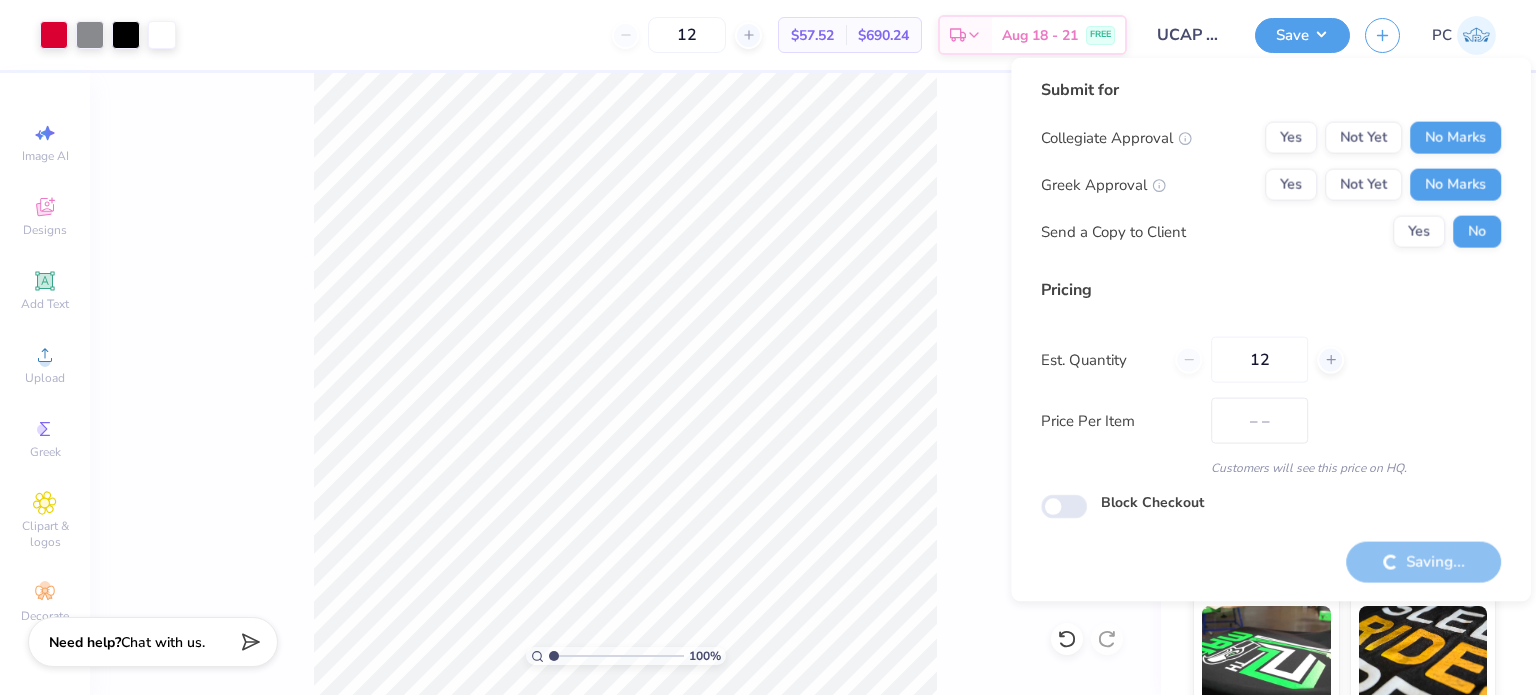 type on "$57.52" 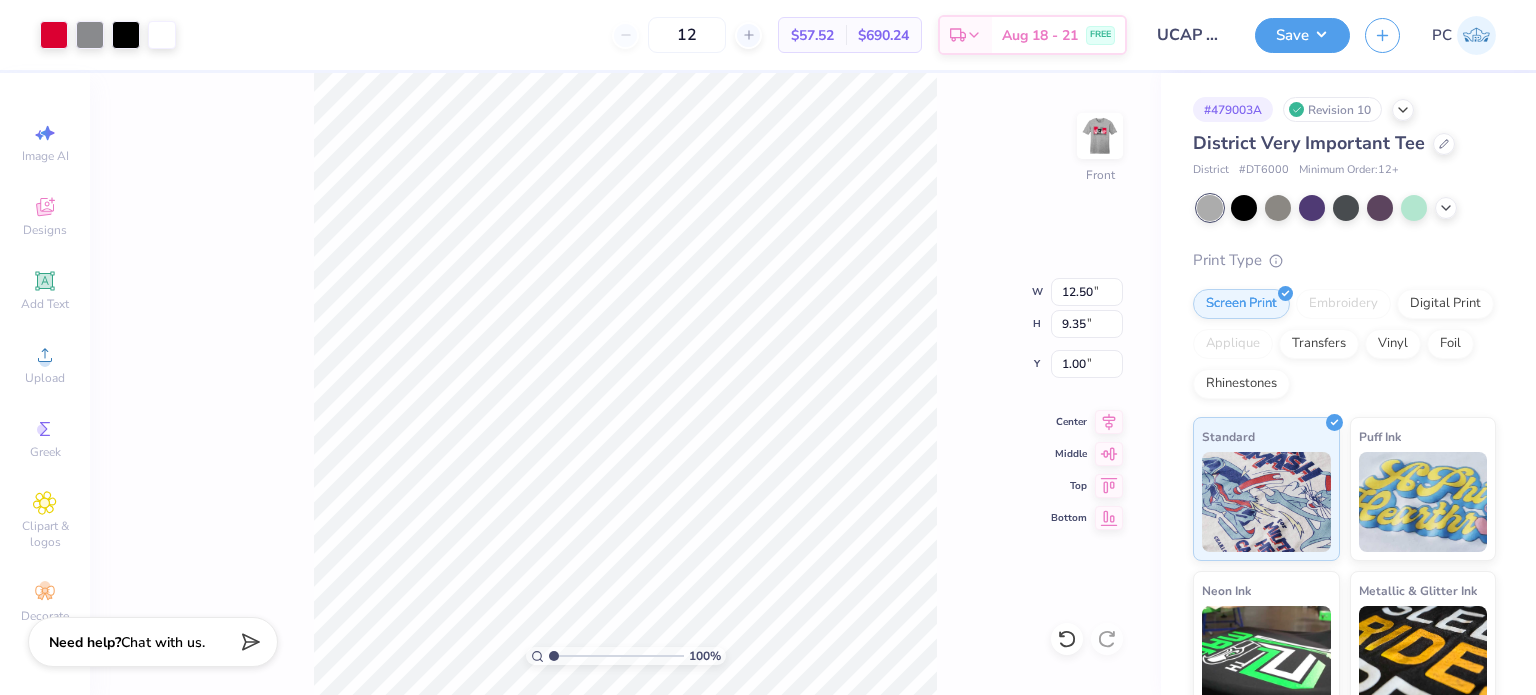 click on "100  % Front W 12.50 12.50 " H 9.35 9.35 " Y 1.00 1.00 " Center Middle Top Bottom" at bounding box center (625, 384) 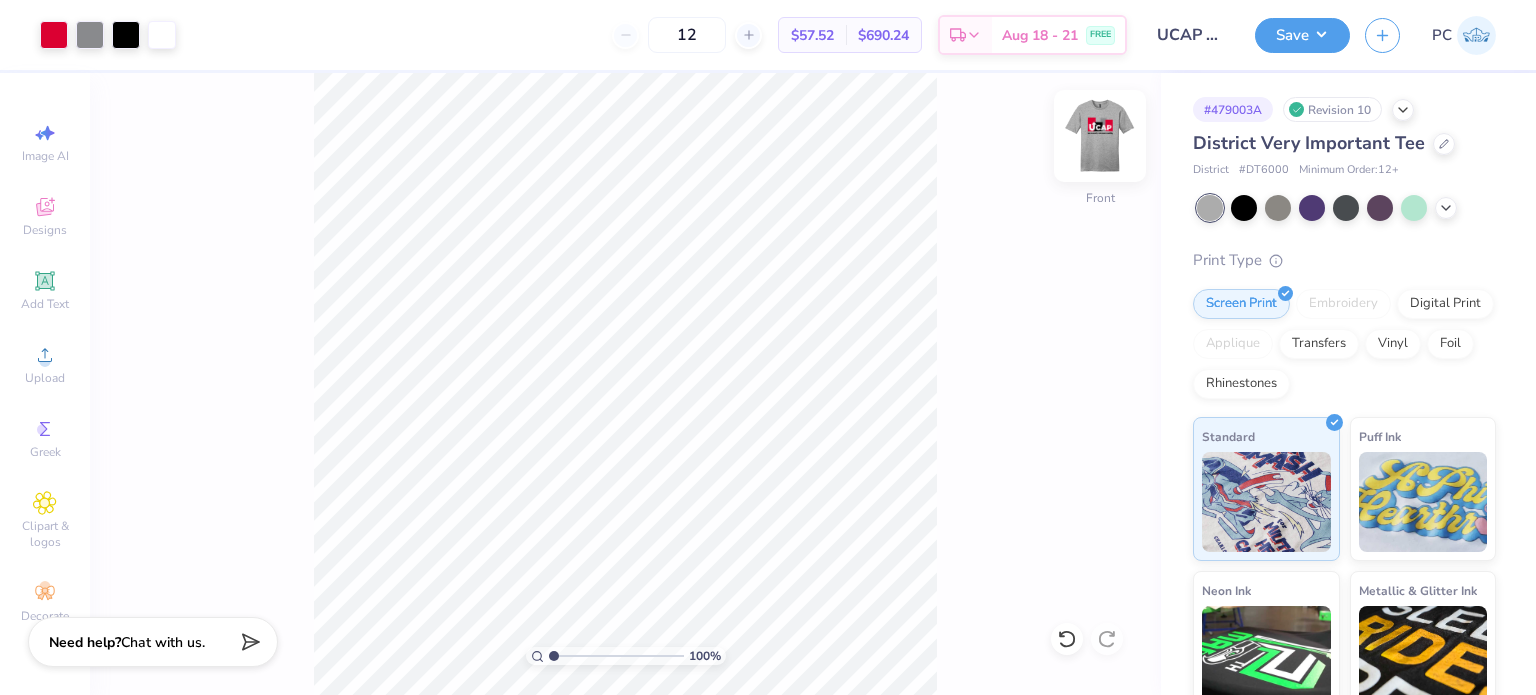 click at bounding box center [1100, 136] 